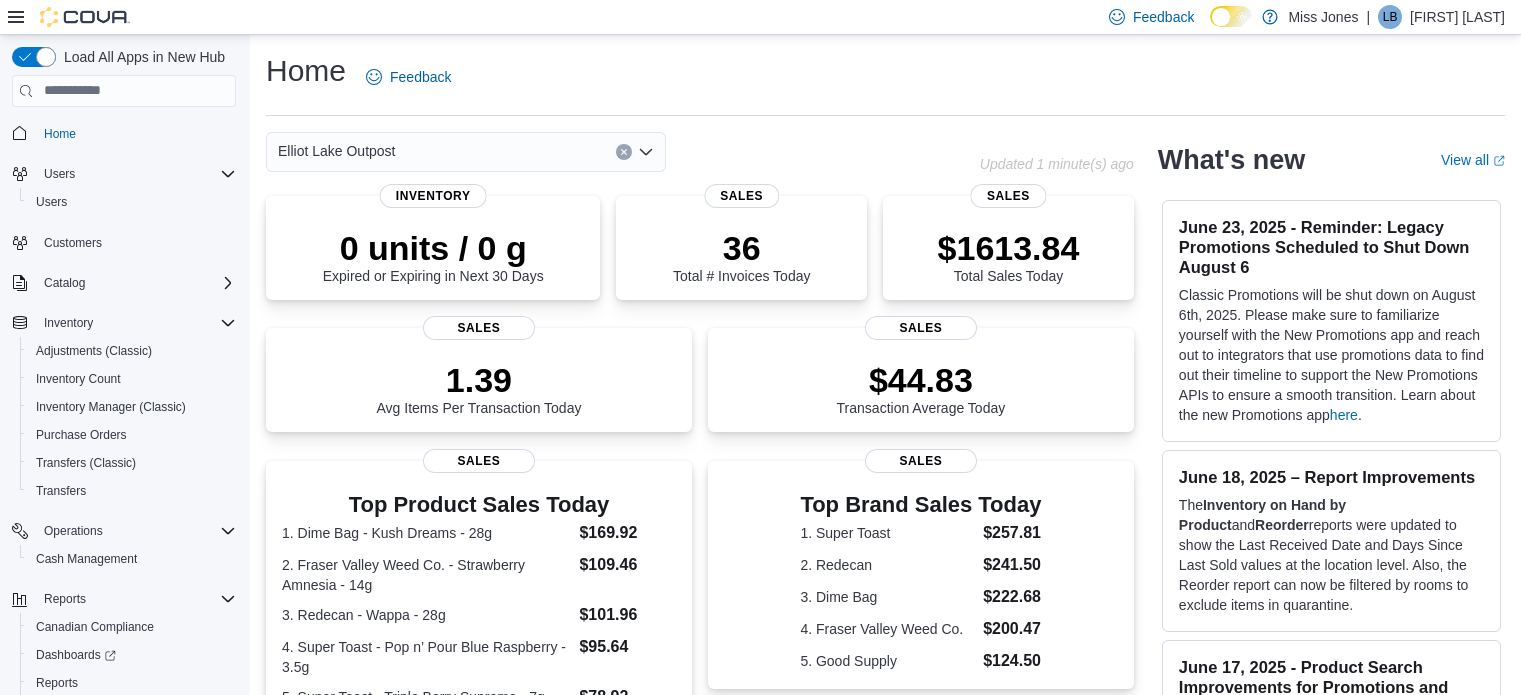 scroll, scrollTop: 0, scrollLeft: 0, axis: both 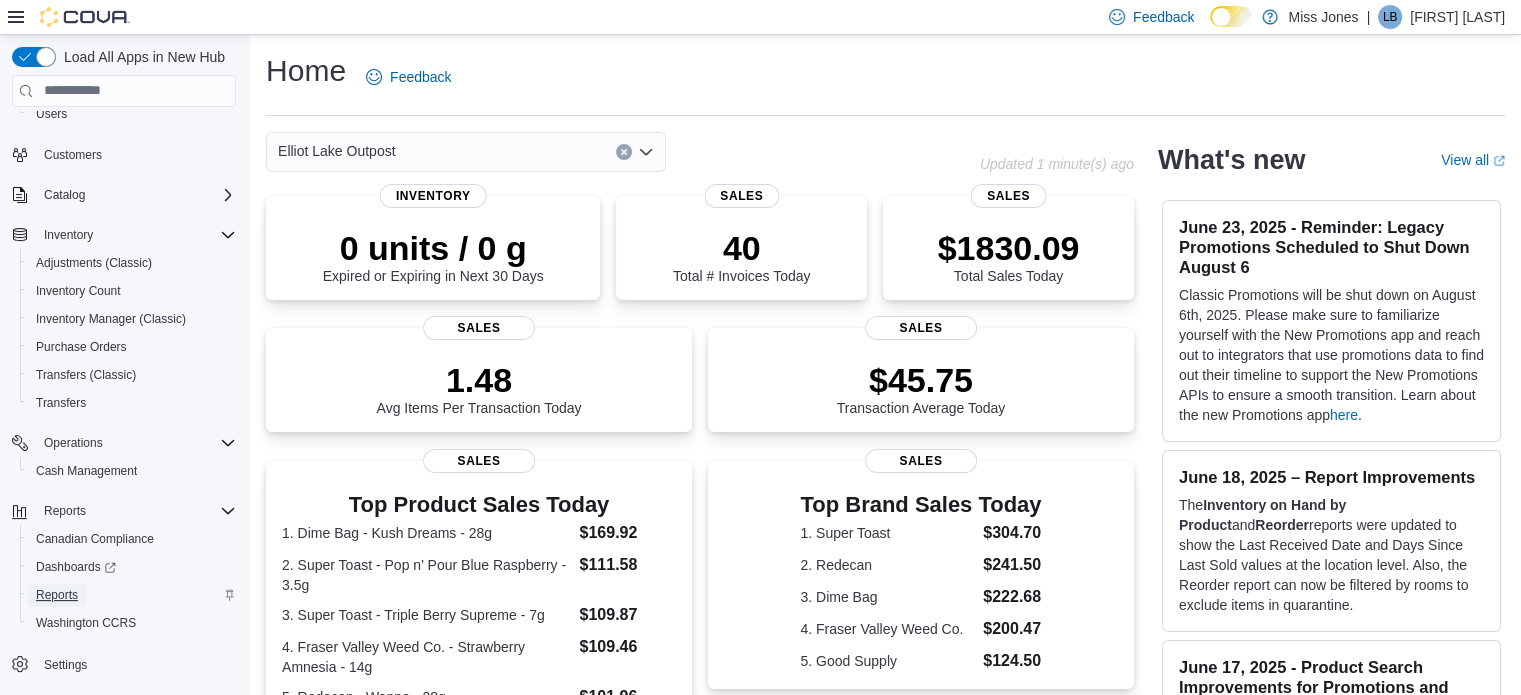 click on "Reports" at bounding box center (57, 595) 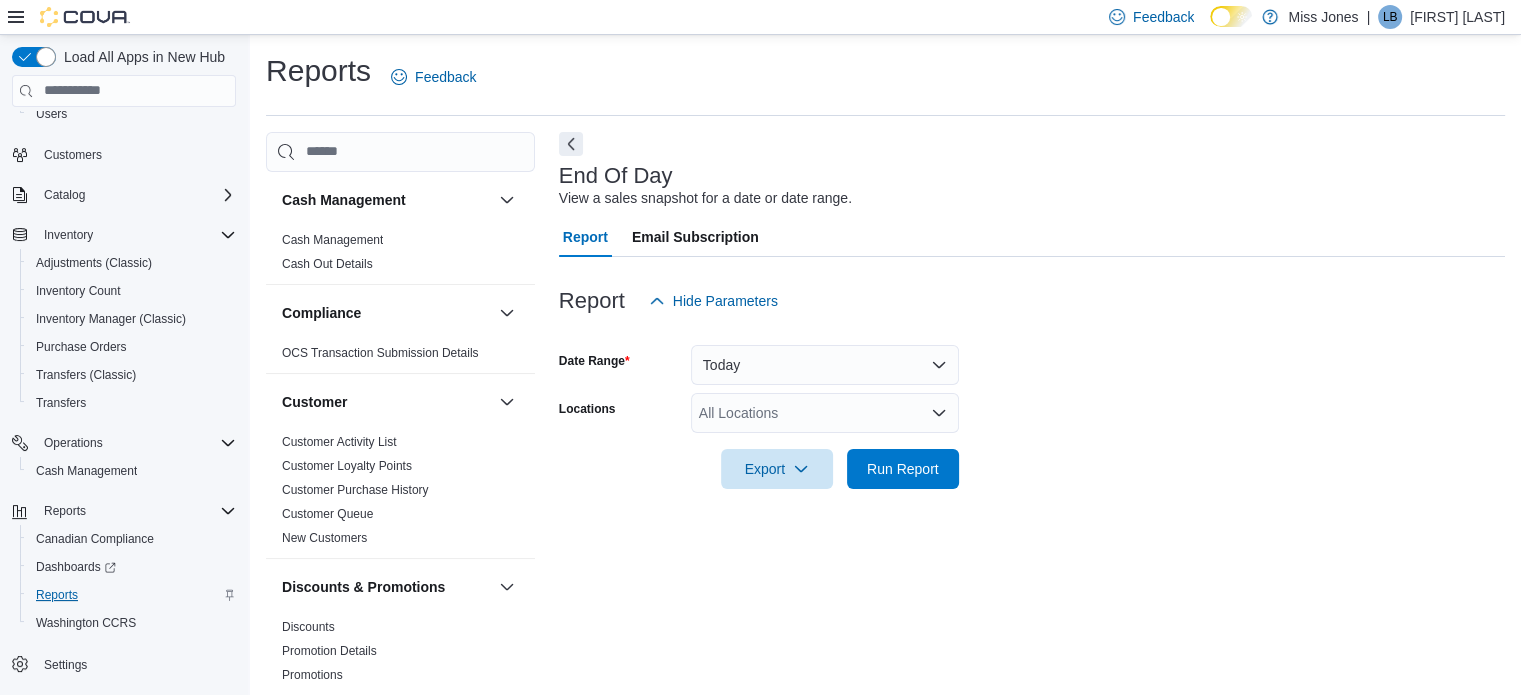 scroll, scrollTop: 13, scrollLeft: 0, axis: vertical 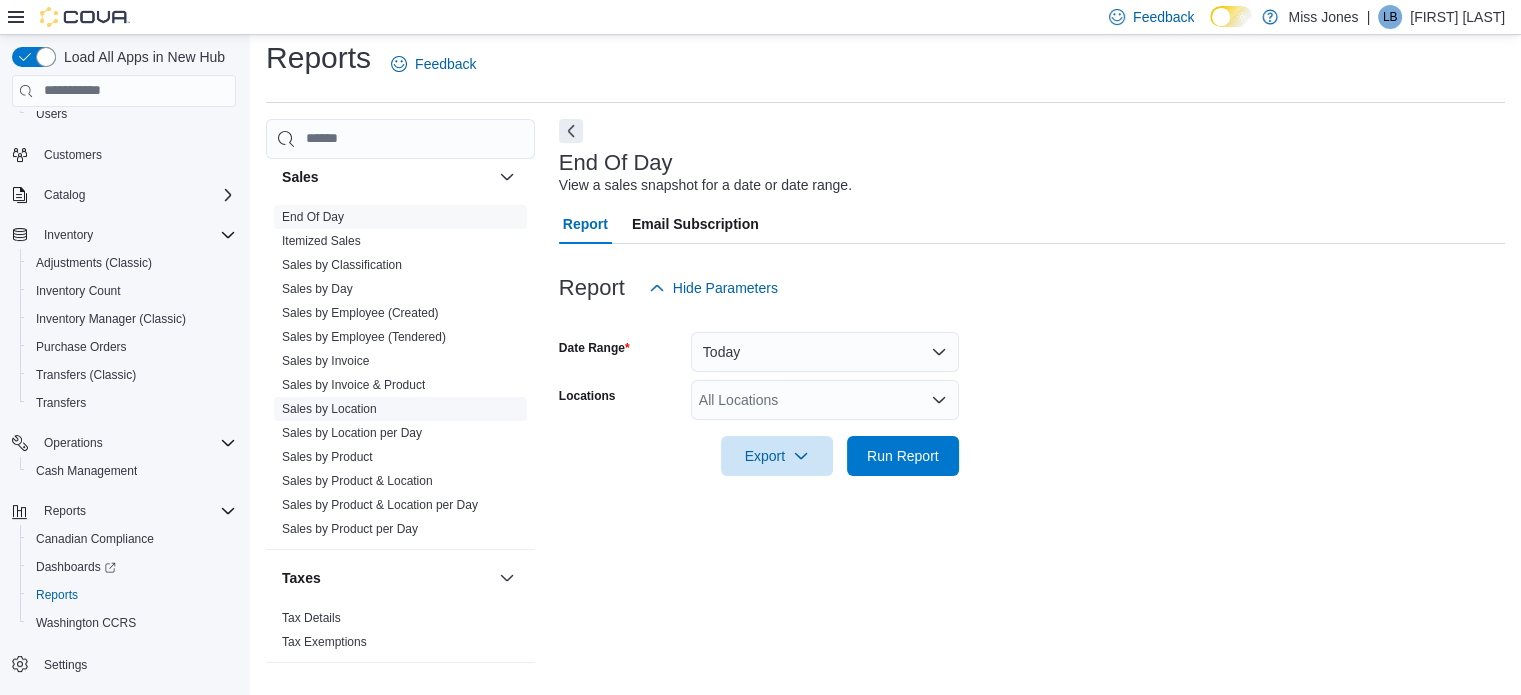 click on "Sales by Location" at bounding box center [329, 409] 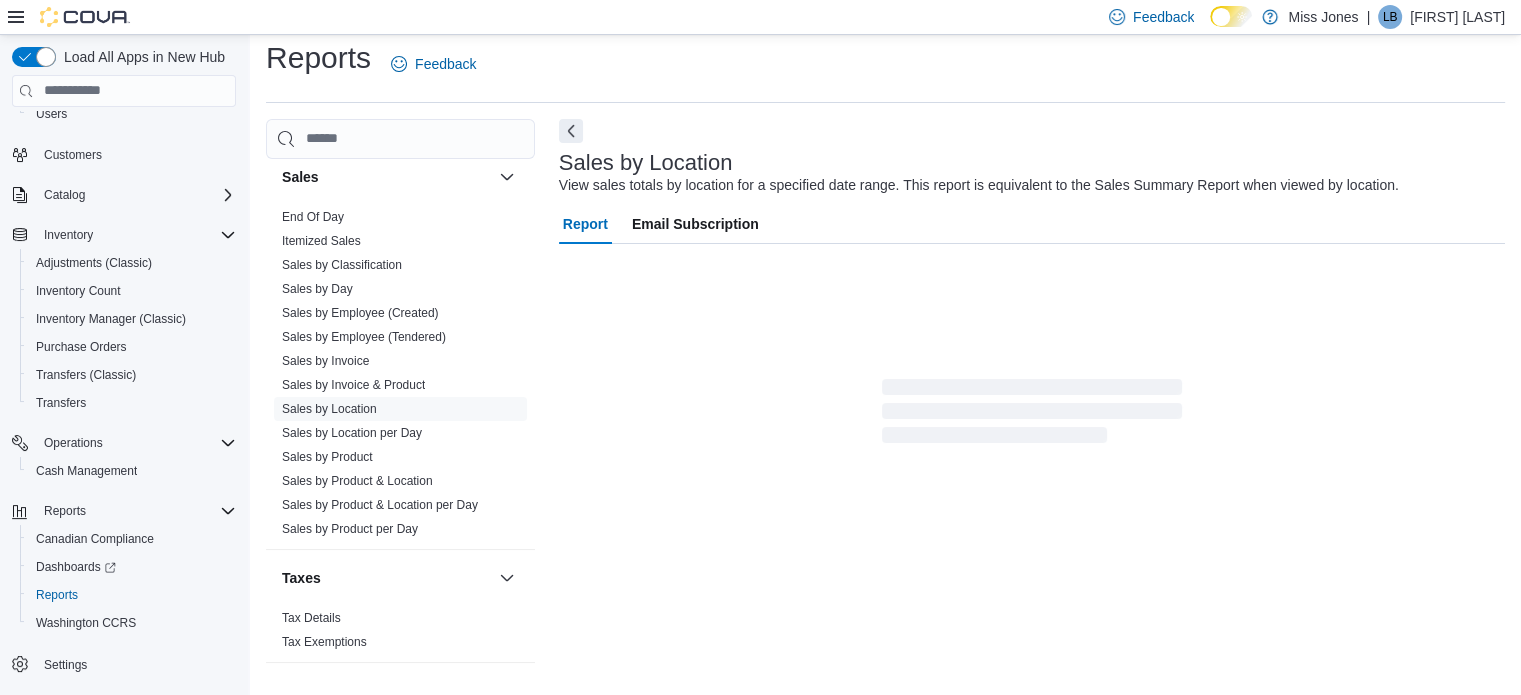 scroll, scrollTop: 46, scrollLeft: 0, axis: vertical 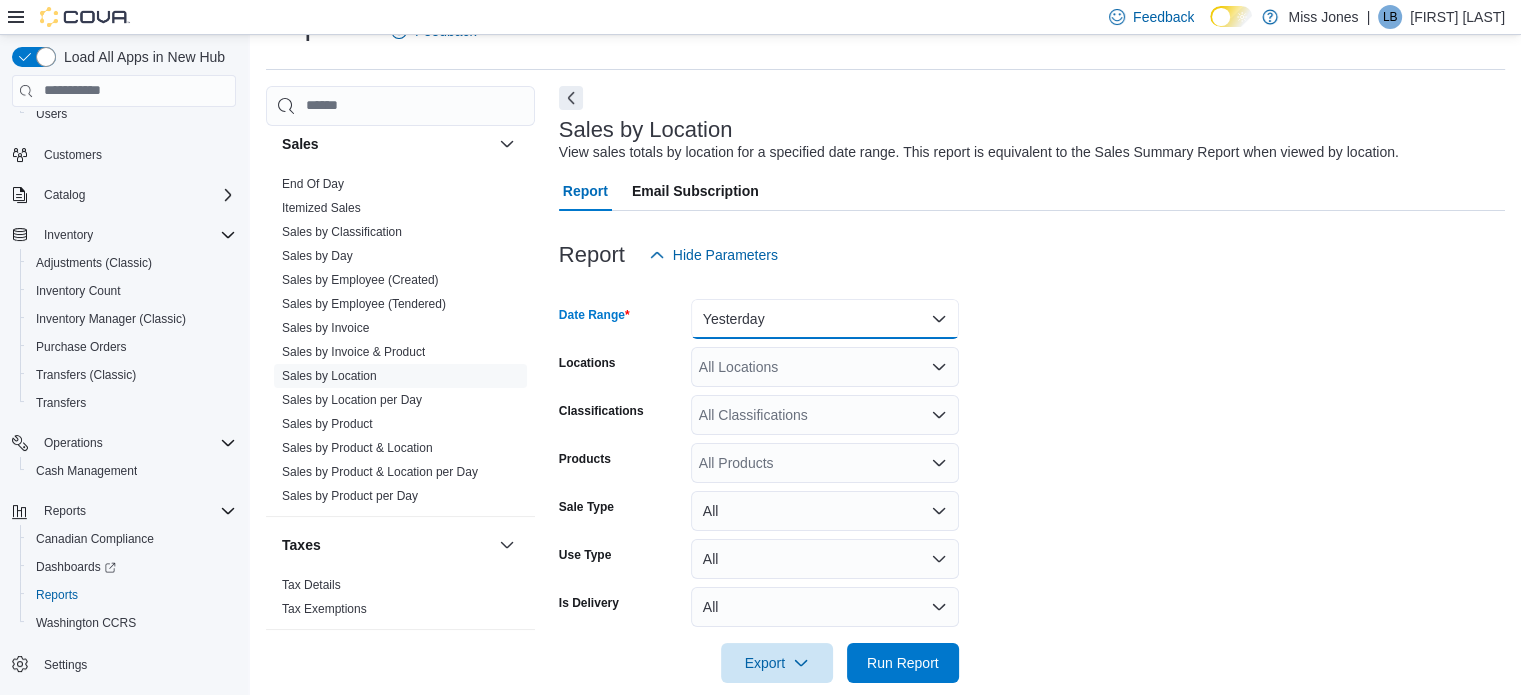 click on "Yesterday" at bounding box center (825, 319) 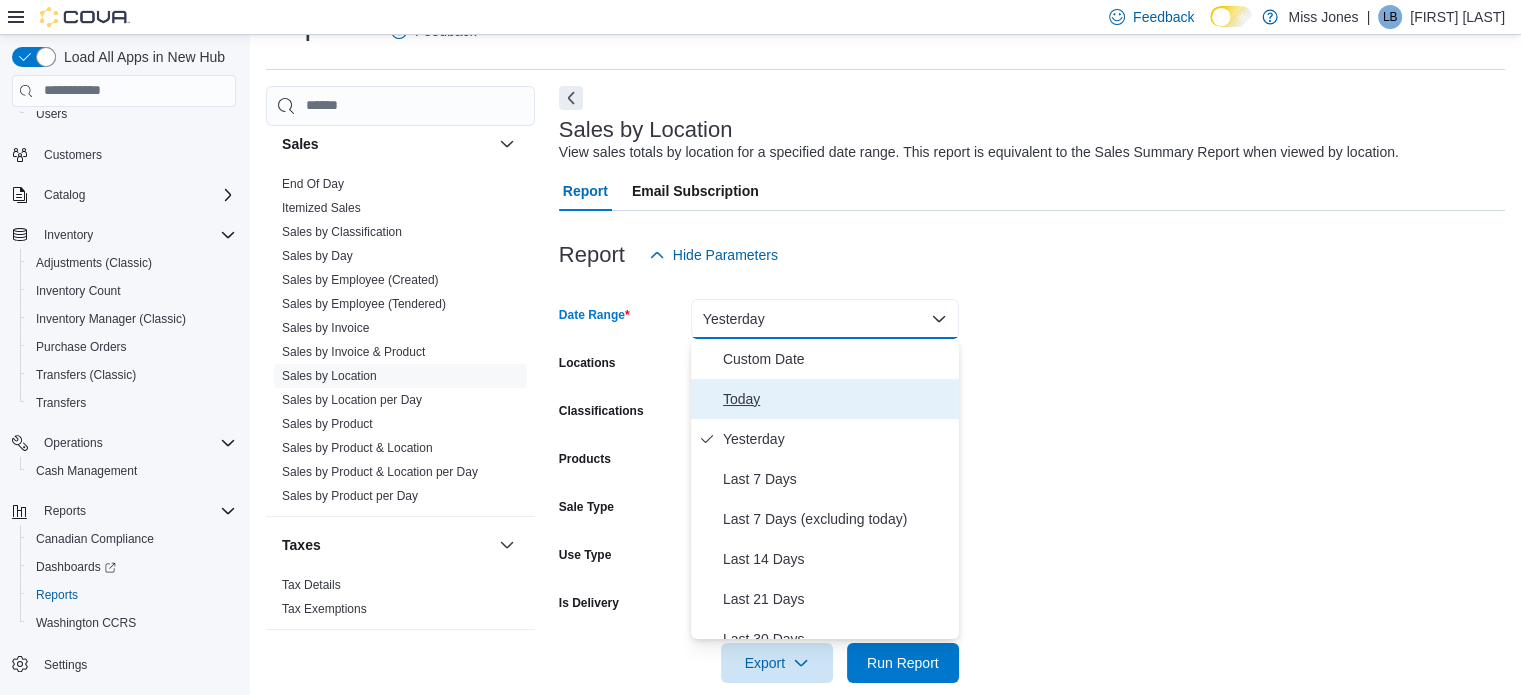 click on "Today" at bounding box center [837, 399] 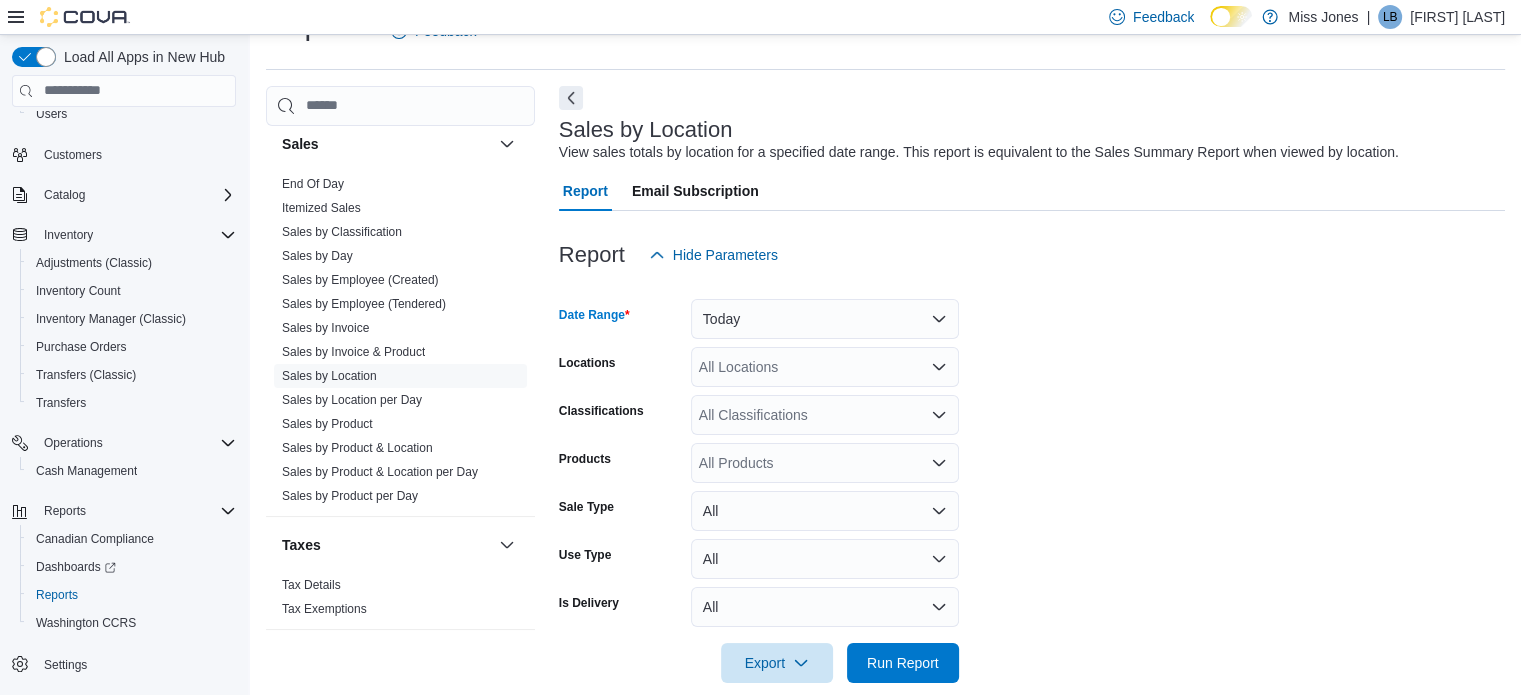 click on "Date Range Today Locations All Locations Classifications All Classifications Products All Products Sale Type All Use Type All Is Delivery All Export  Run Report" at bounding box center (1032, 479) 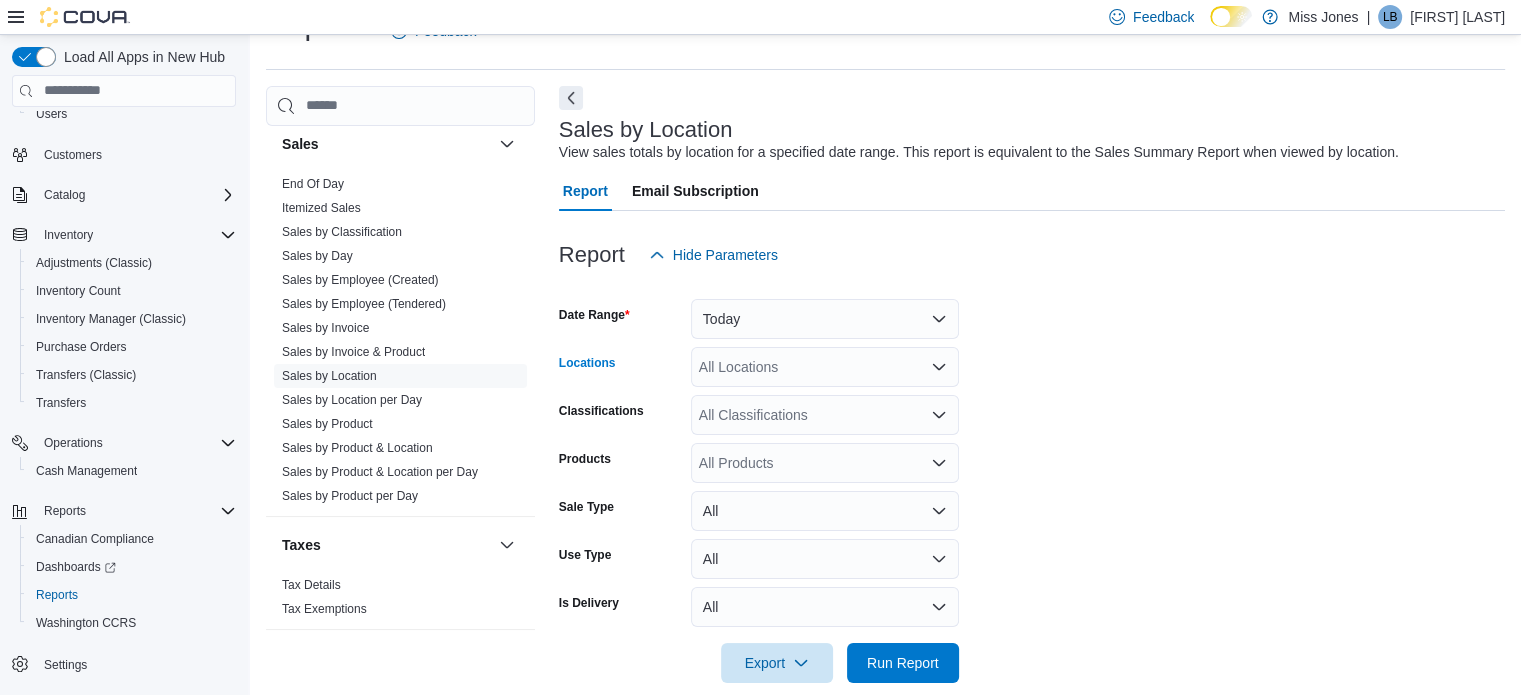 click 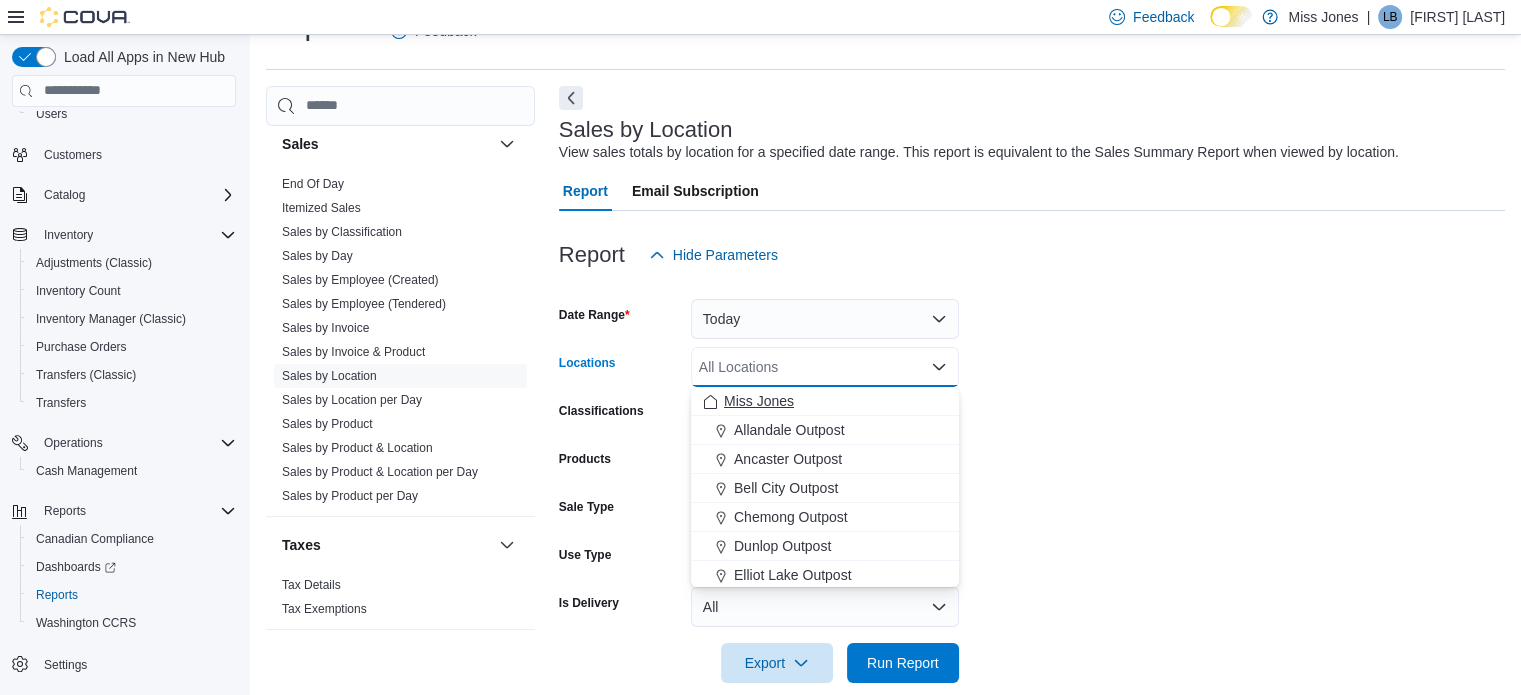 click on "Miss Jones" at bounding box center [759, 401] 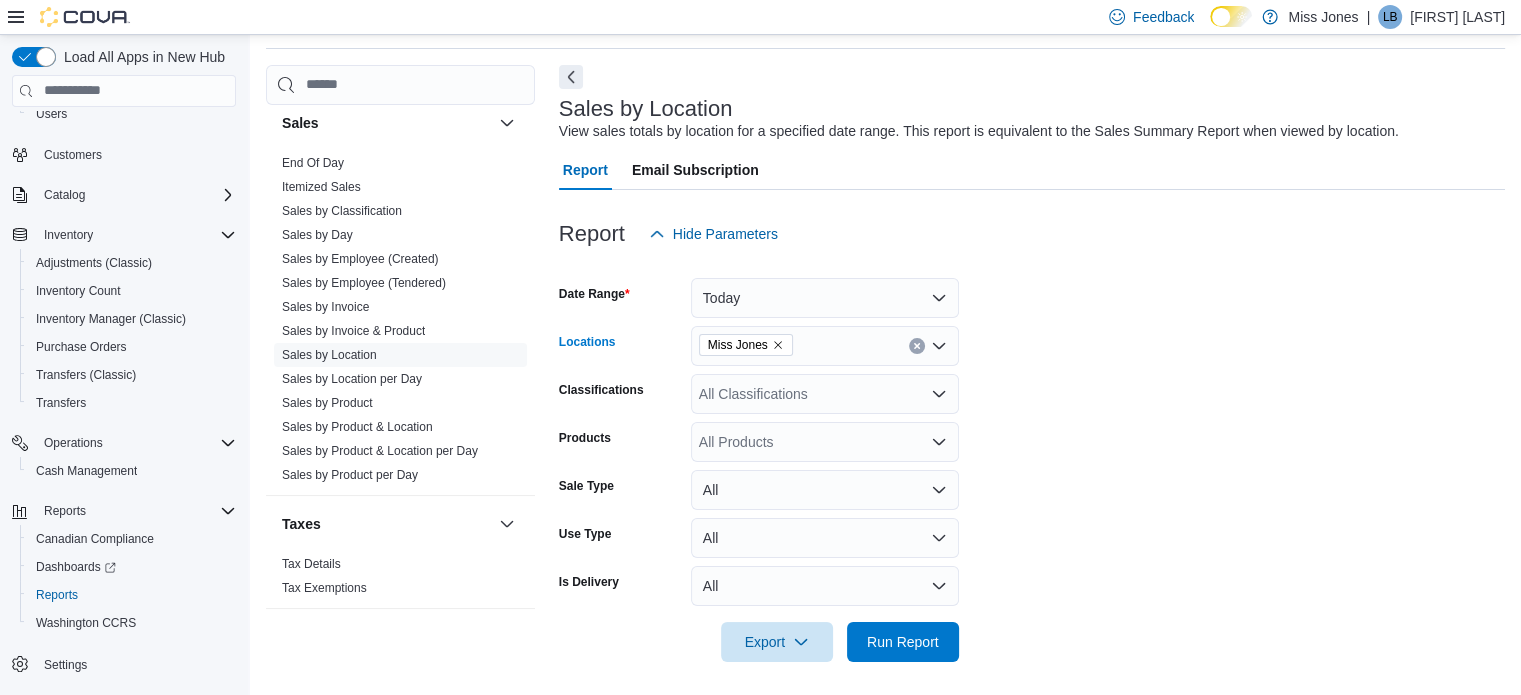 scroll, scrollTop: 73, scrollLeft: 0, axis: vertical 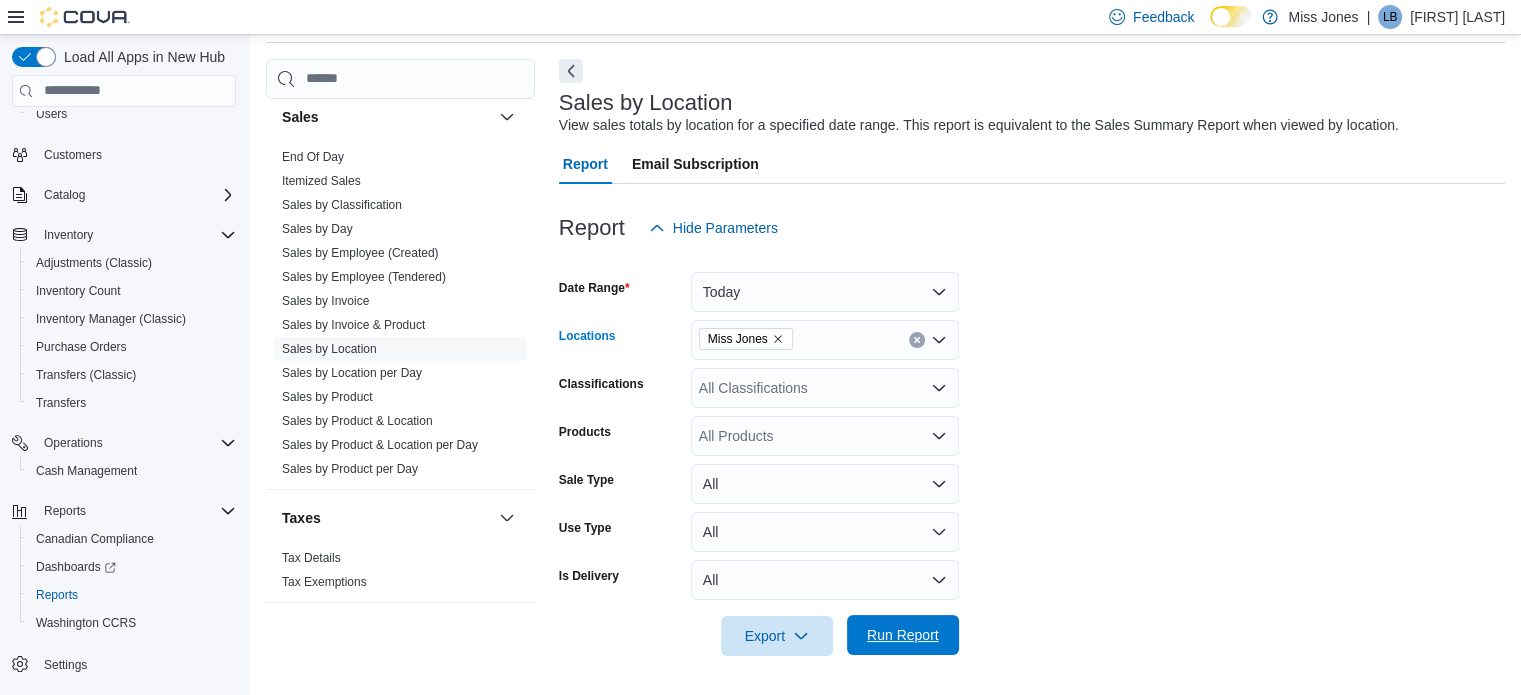 drag, startPoint x: 908, startPoint y: 640, endPoint x: 927, endPoint y: 623, distance: 25.495098 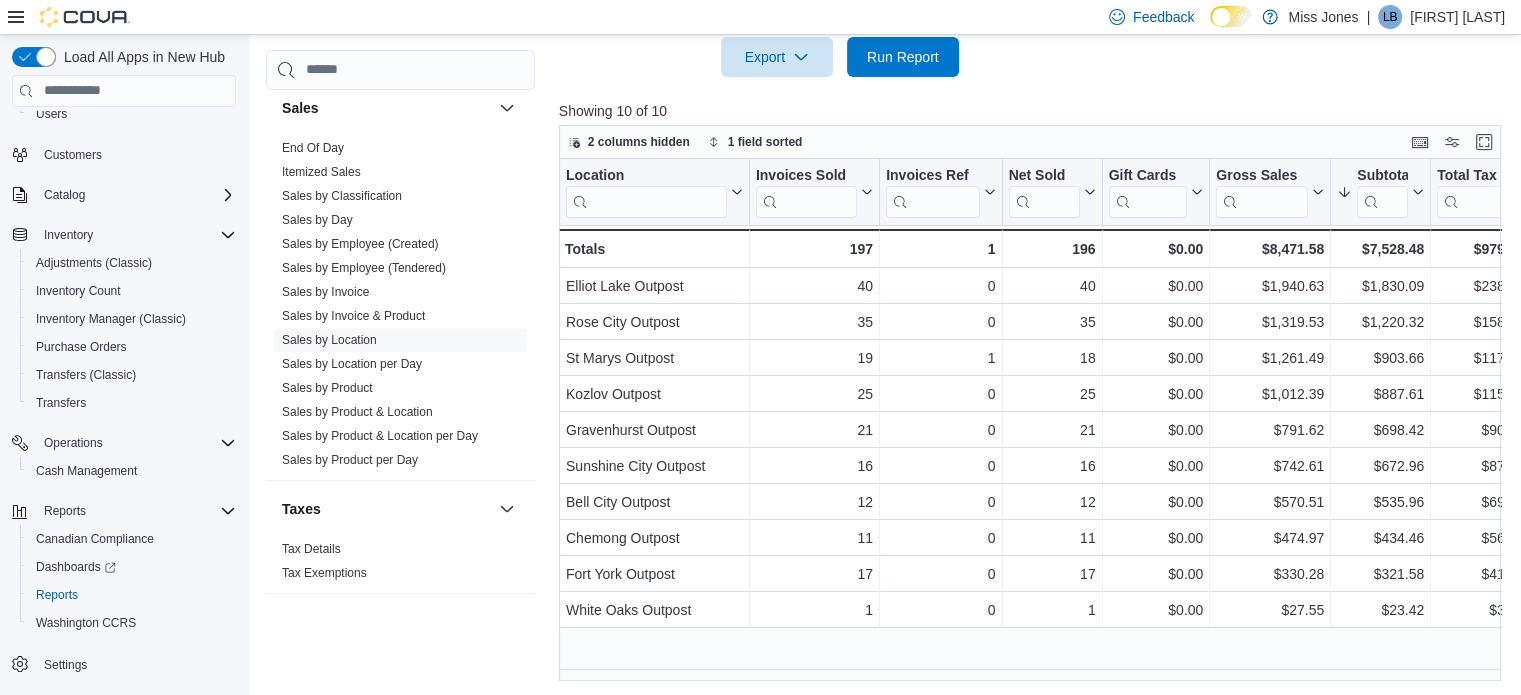 scroll, scrollTop: 653, scrollLeft: 0, axis: vertical 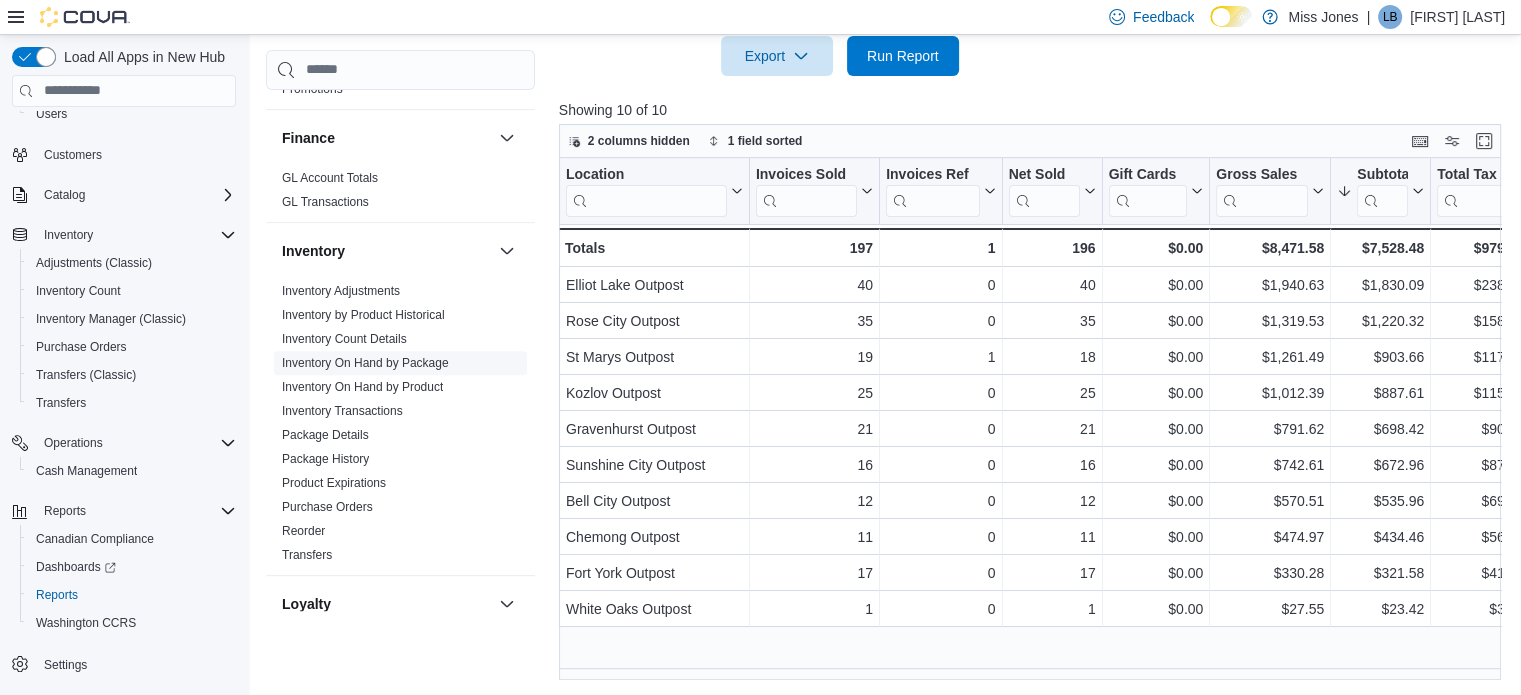 click on "Inventory On Hand by Package" at bounding box center (365, 363) 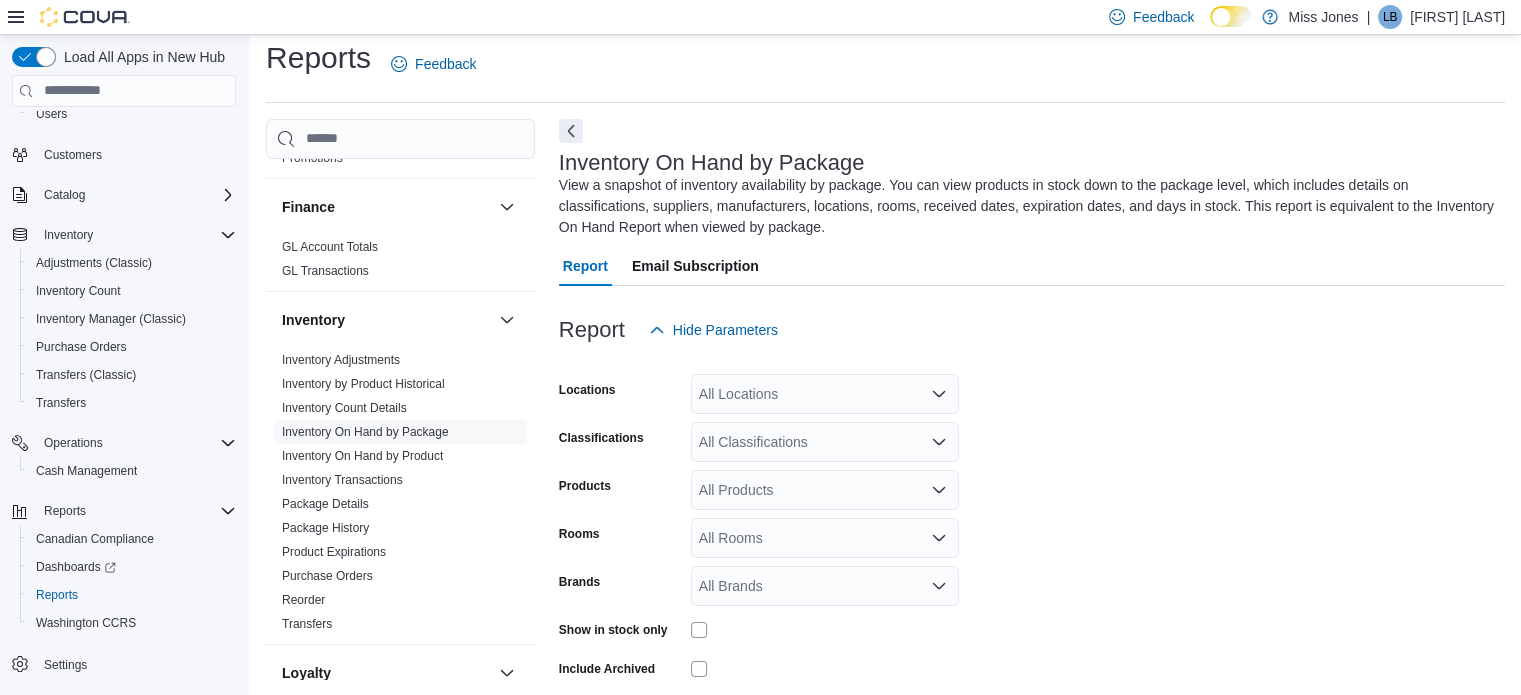 scroll, scrollTop: 88, scrollLeft: 0, axis: vertical 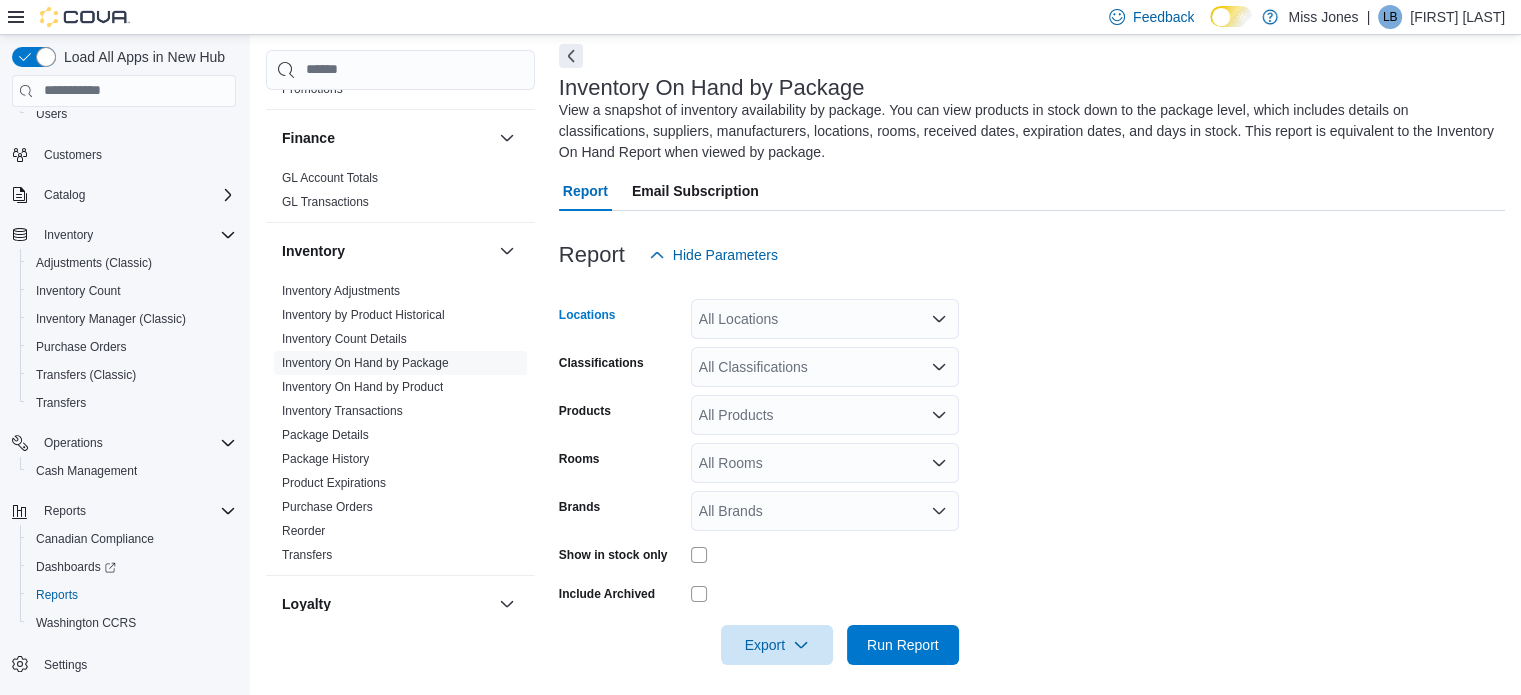 click 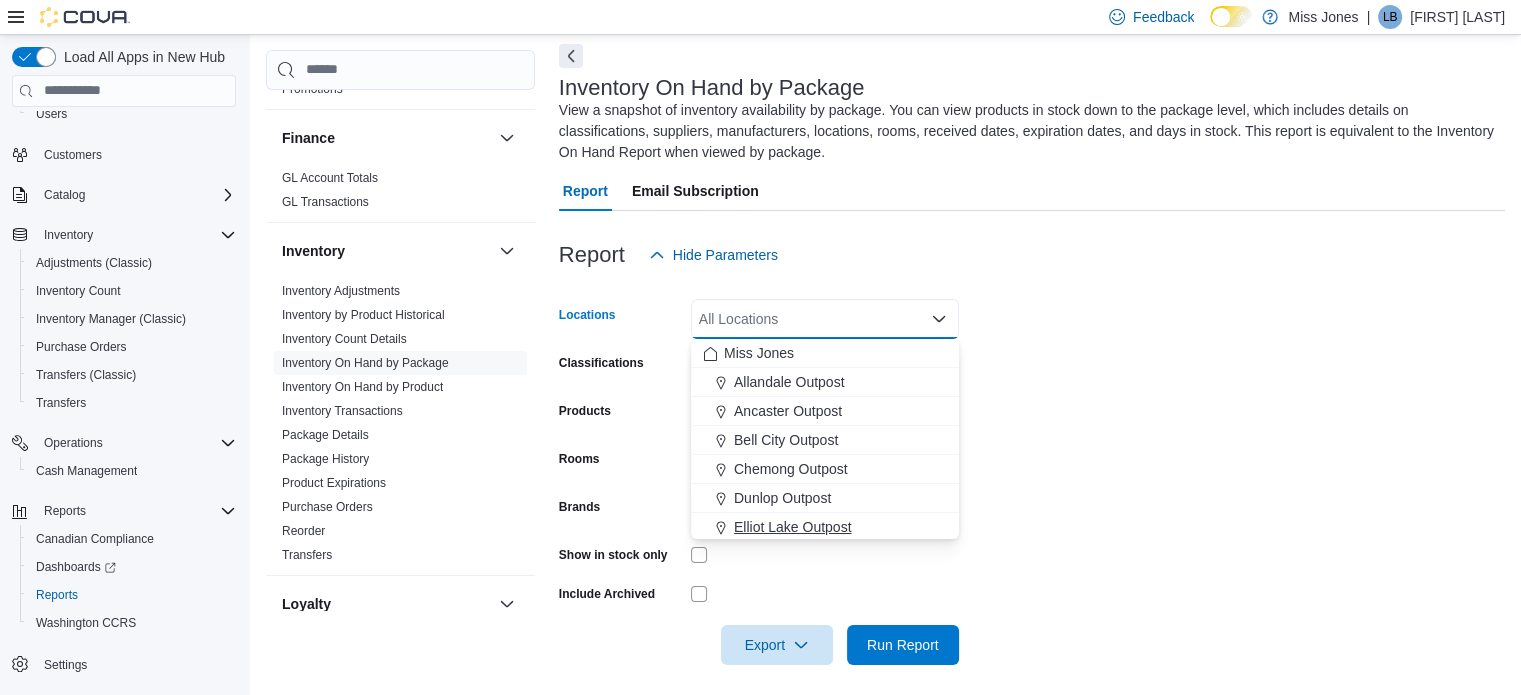 click on "Elliot Lake Outpost" at bounding box center [793, 527] 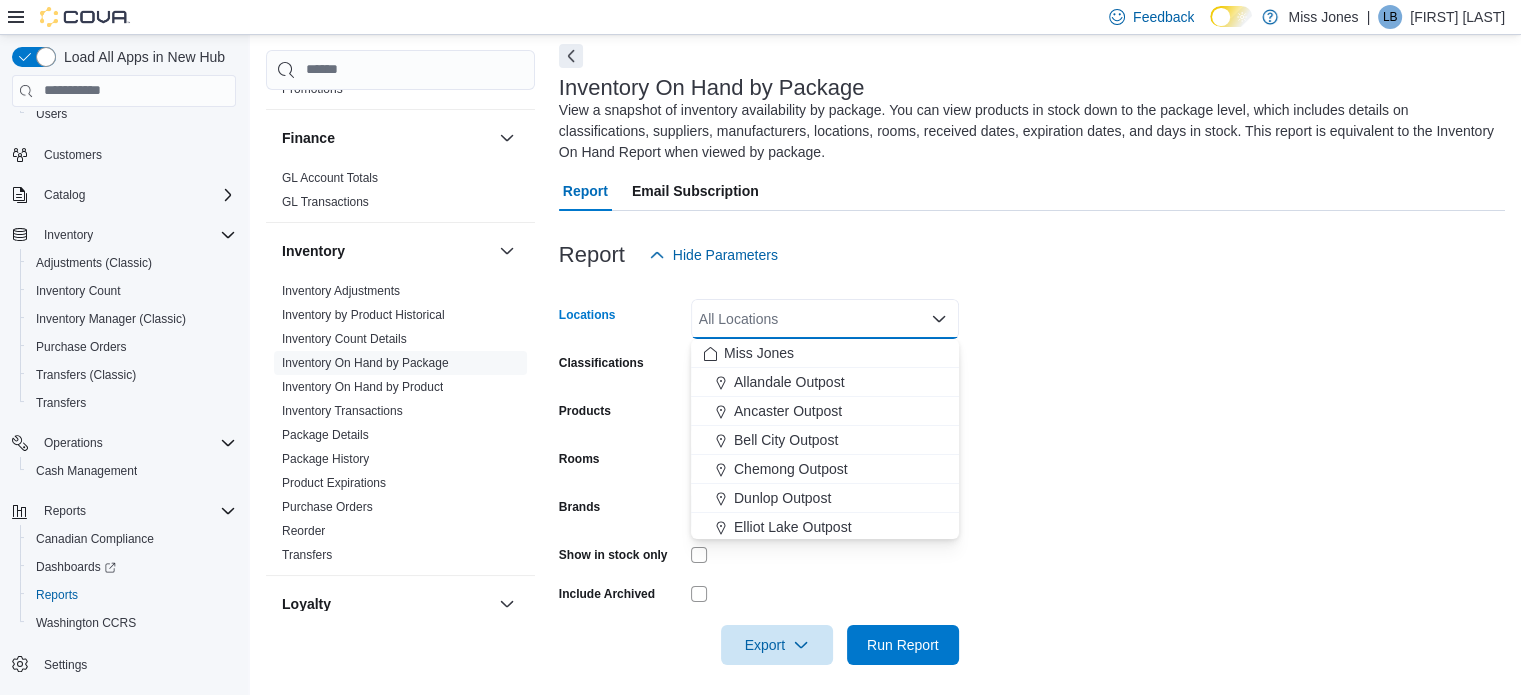 scroll, scrollTop: 3, scrollLeft: 0, axis: vertical 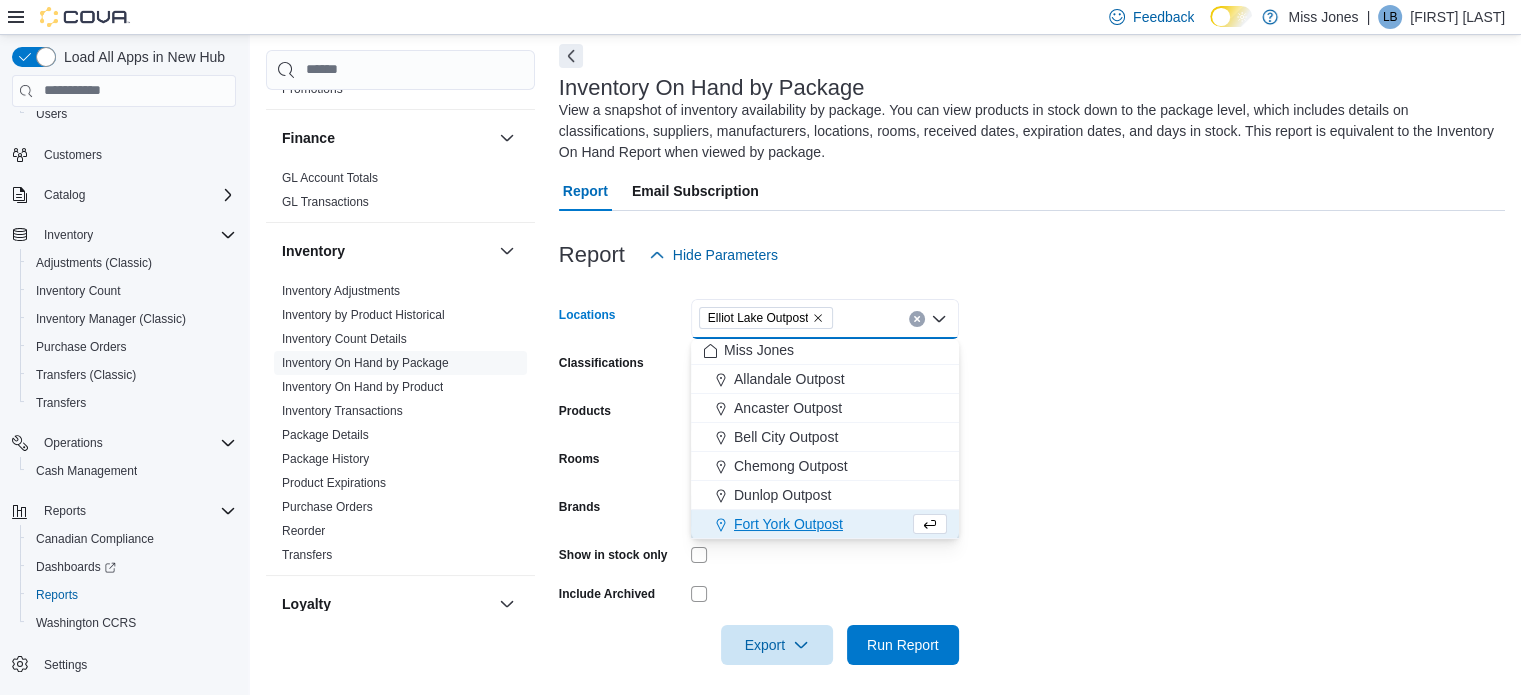 click on "Locations [CITY] Outpost Combo box. Selected. [CITY] Outpost. Press Backspace to delete [CITY] Outpost. Combo box input. All Locations. Type some text or, to display a list of choices, press Down Arrow. To exit the list of choices, press Escape. Classifications All Classifications Products All Products Rooms All Rooms Brands All Brands Show in stock only Include Archived Export  Run Report" at bounding box center [1032, 470] 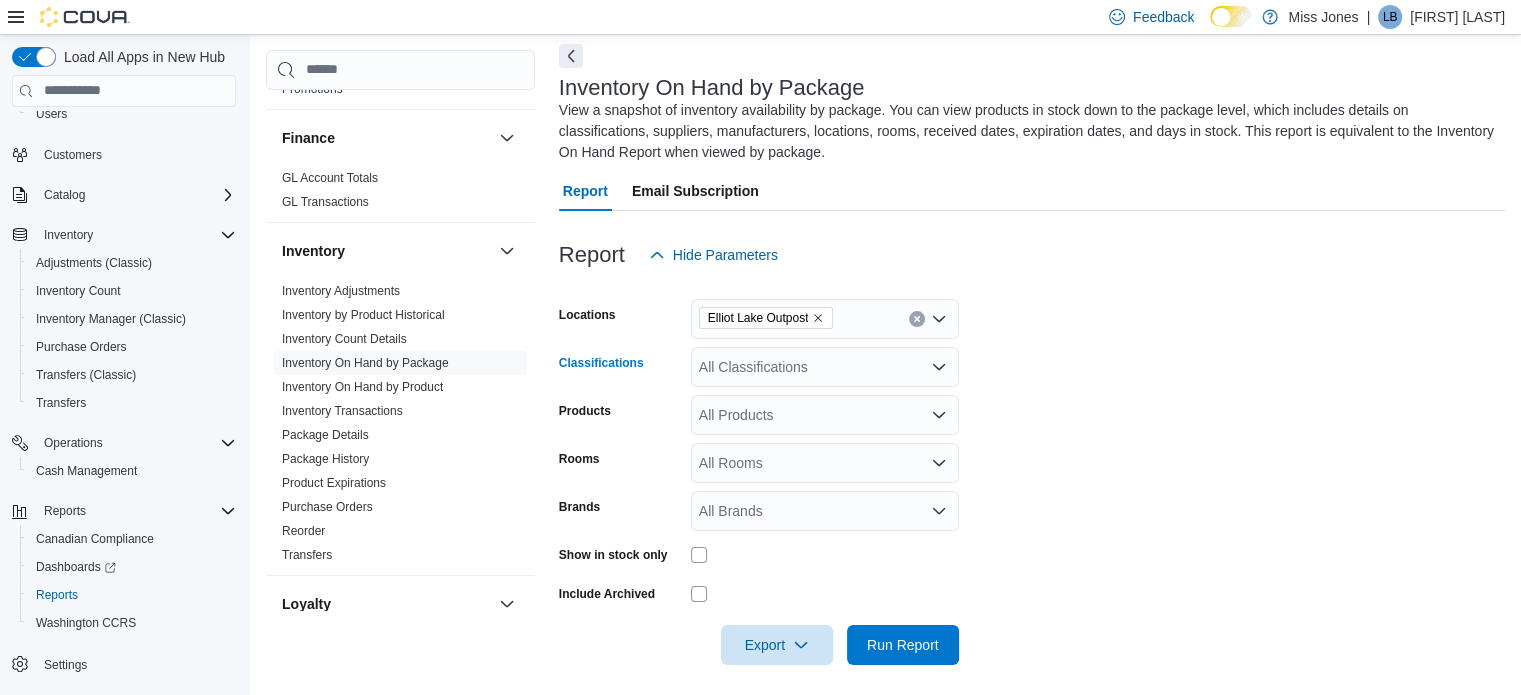 click 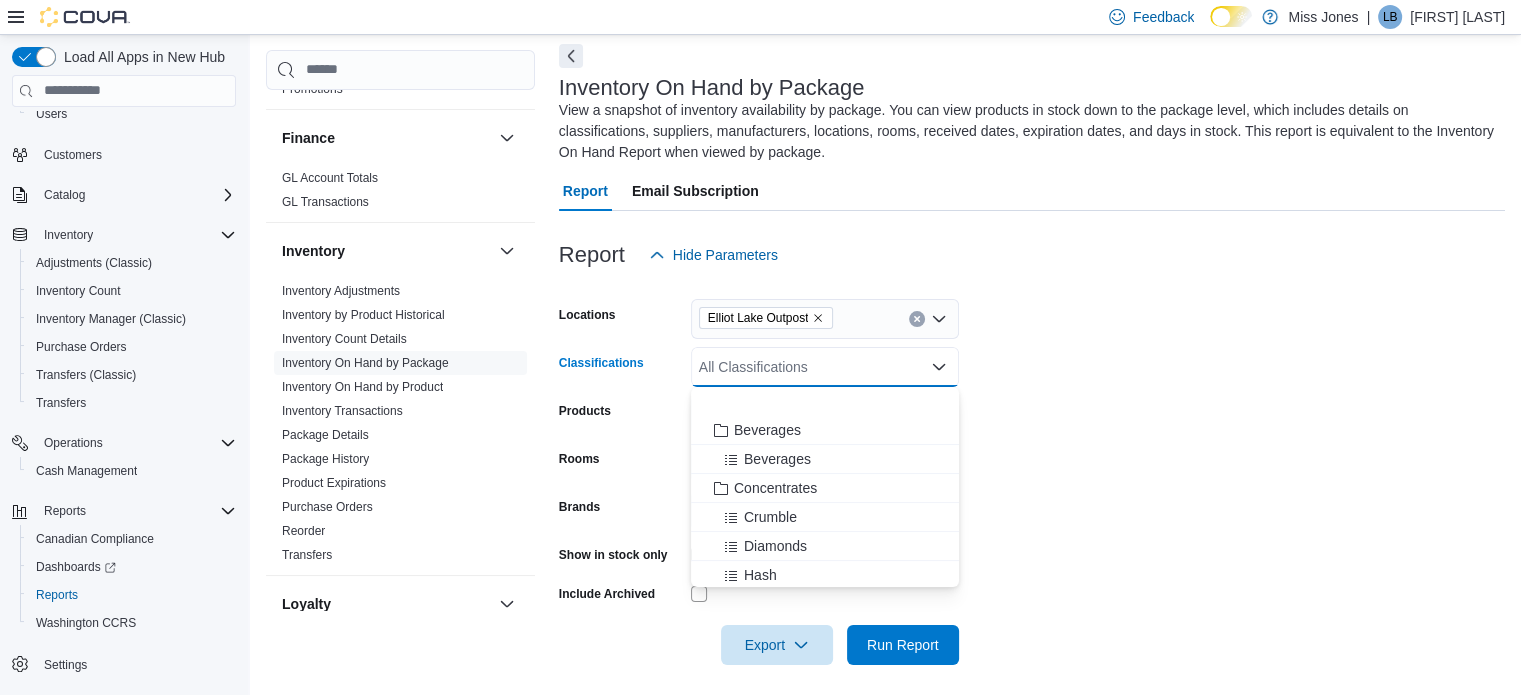 scroll, scrollTop: 500, scrollLeft: 0, axis: vertical 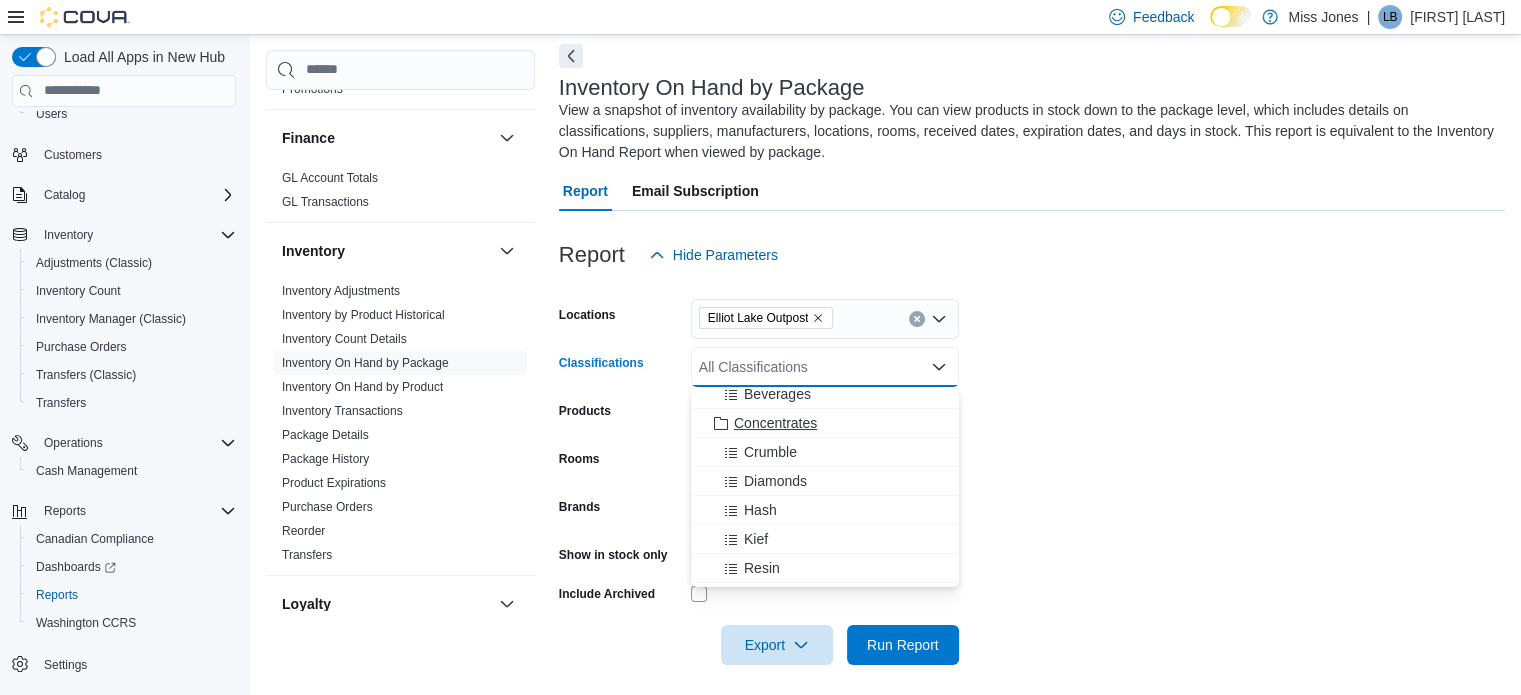 click on "Concentrates" at bounding box center (775, 423) 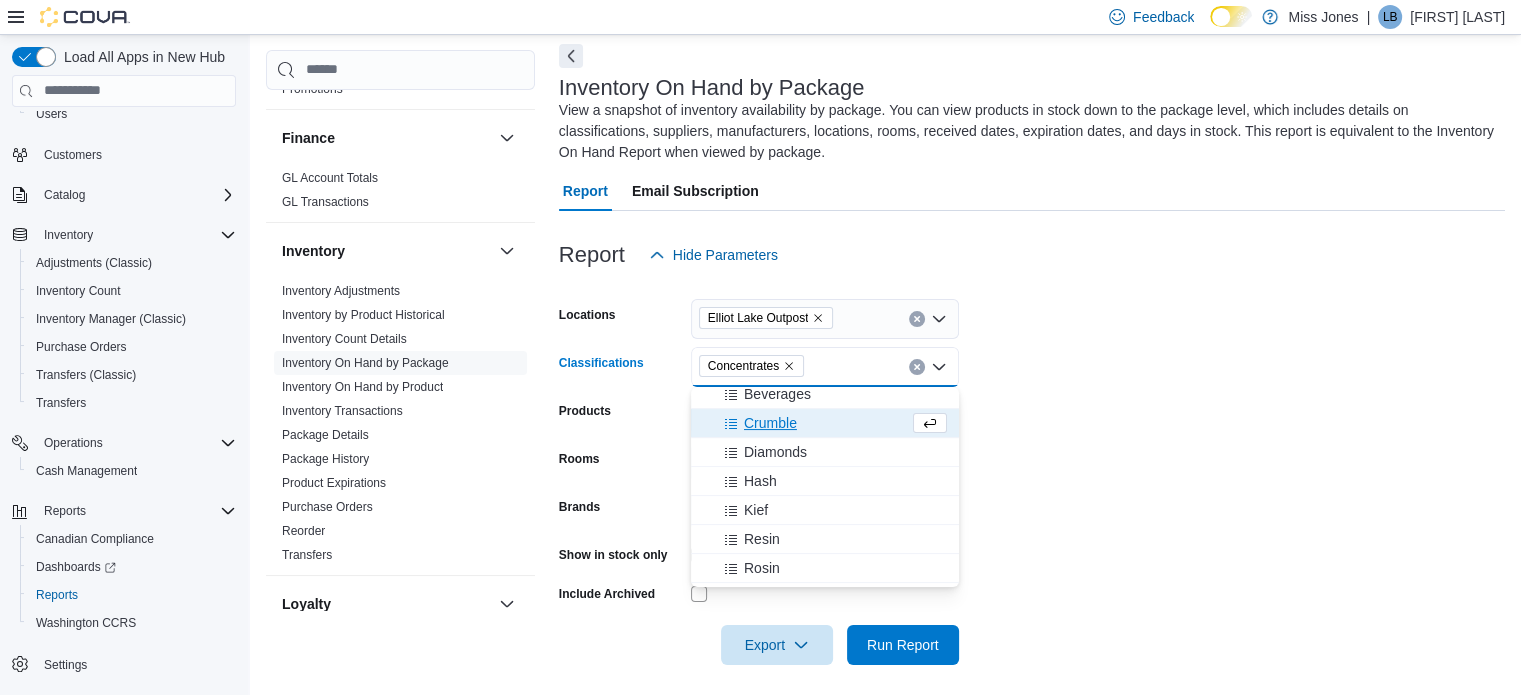 click on "Locations [CITY] Outpost Classifications Concentrates Combo box. Selected. Concentrates. Press Backspace to delete Concentrates. Combo box input. All Classifications. Type some text or, to display a list of choices, press Down Arrow. To exit the list of choices, press Escape. Products All Products Rooms All Rooms Brands All Brands Show in stock only Include Archived Export  Run Report" at bounding box center [1032, 470] 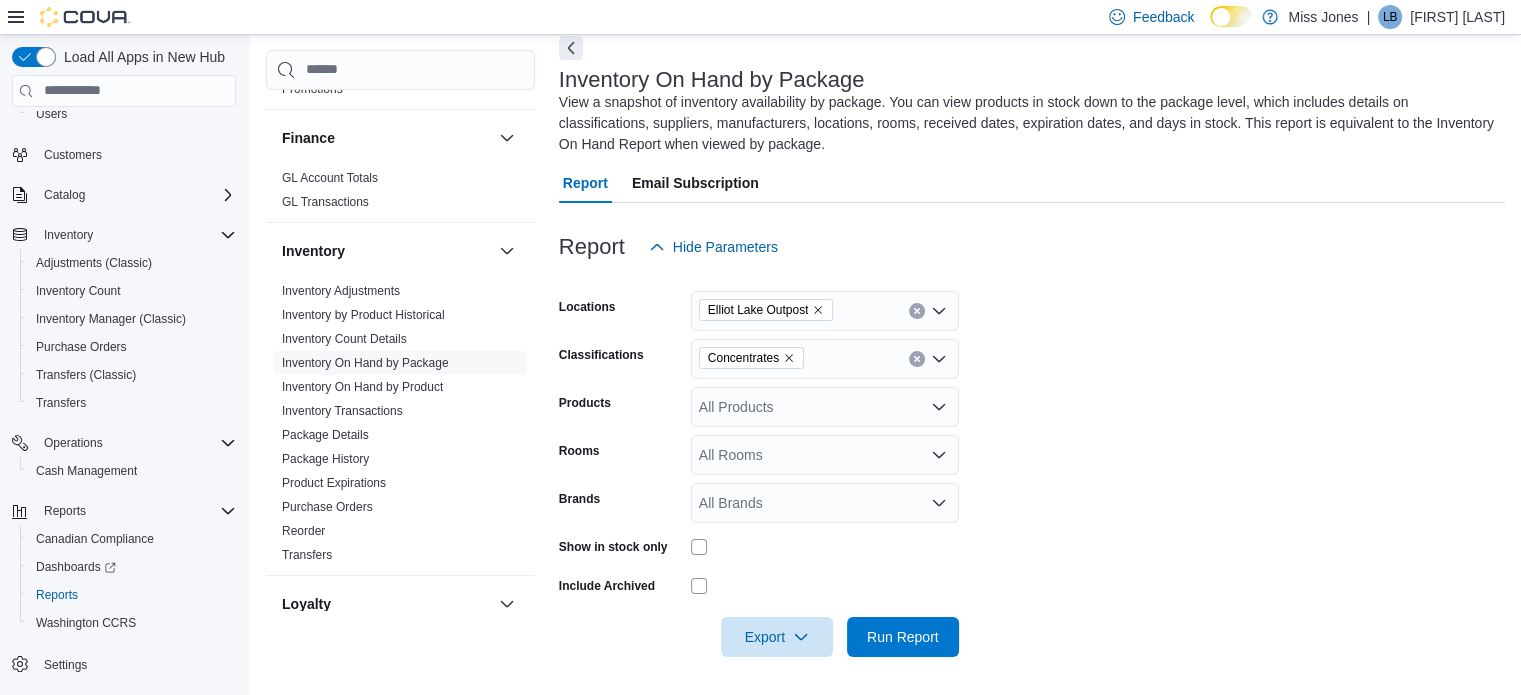 scroll, scrollTop: 97, scrollLeft: 0, axis: vertical 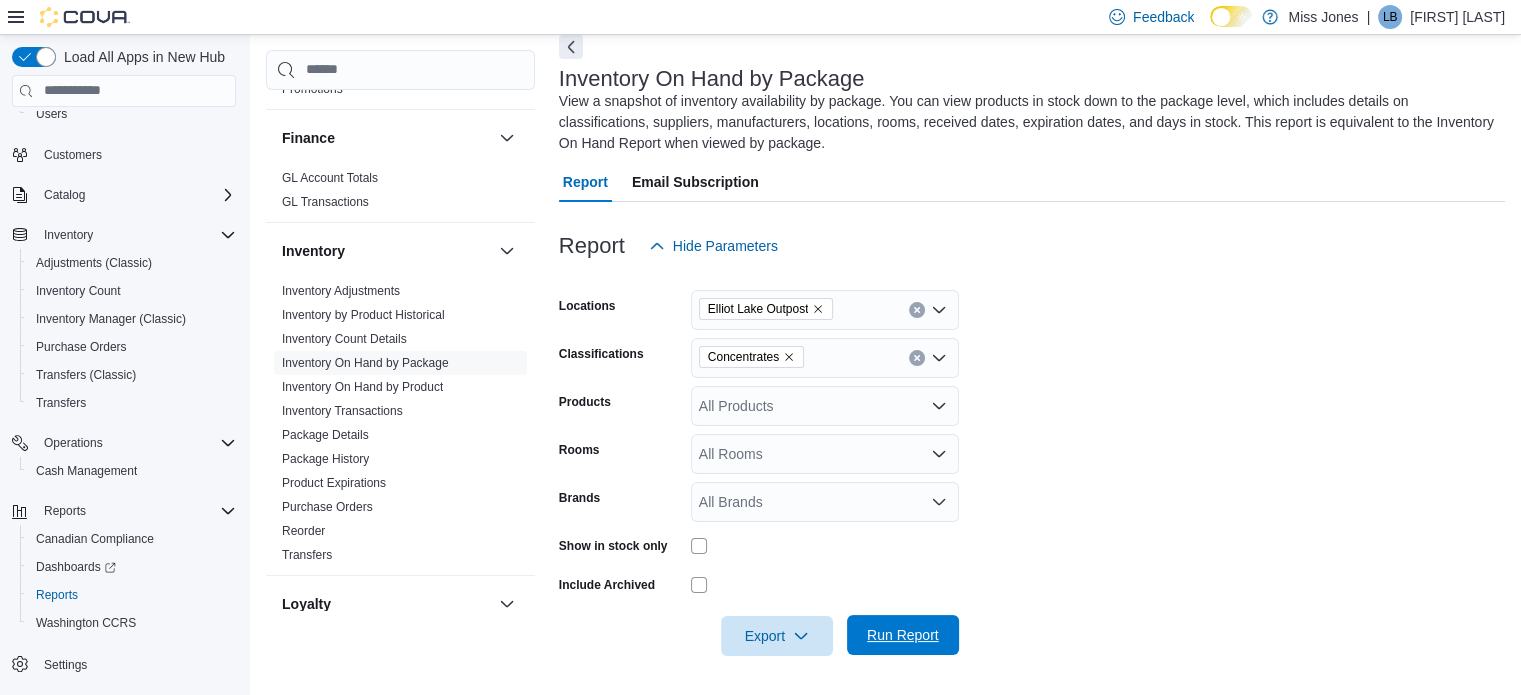 click on "Run Report" at bounding box center [903, 635] 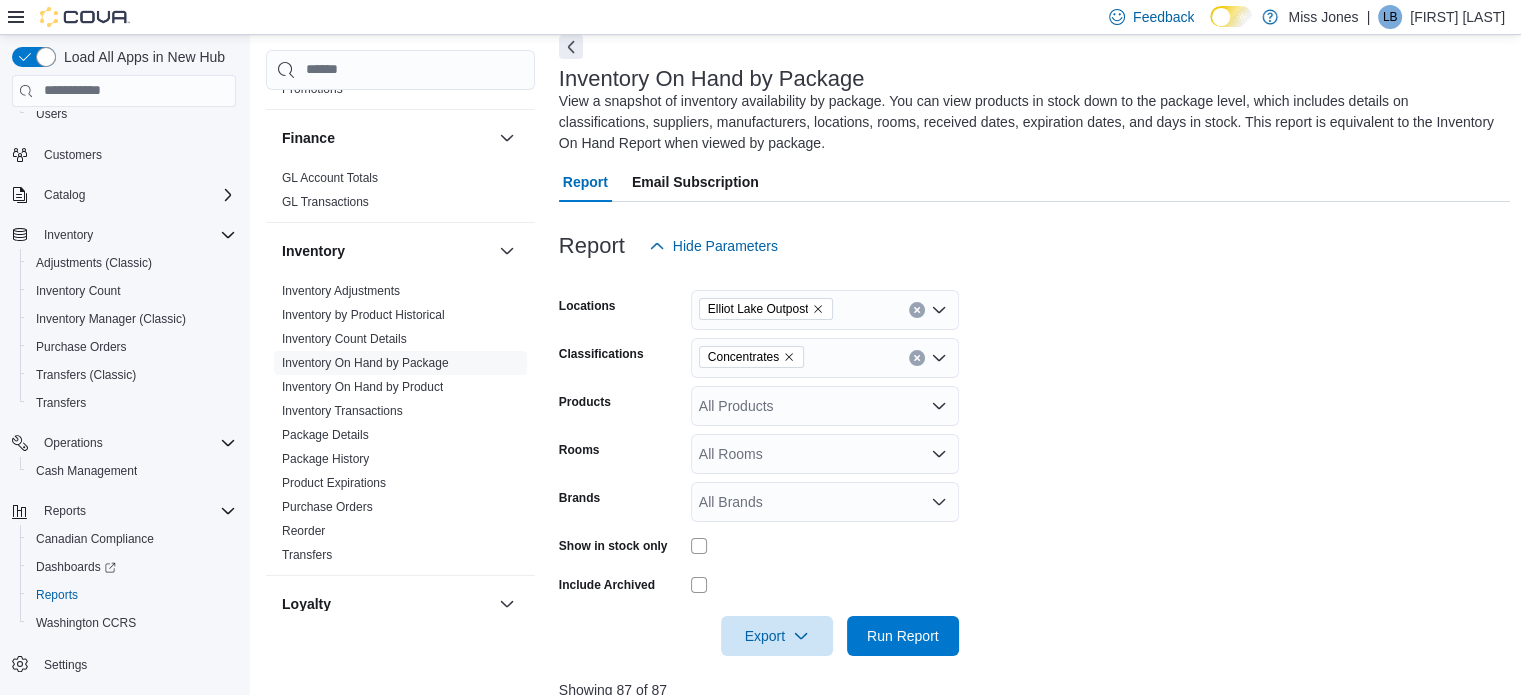 scroll, scrollTop: 197, scrollLeft: 0, axis: vertical 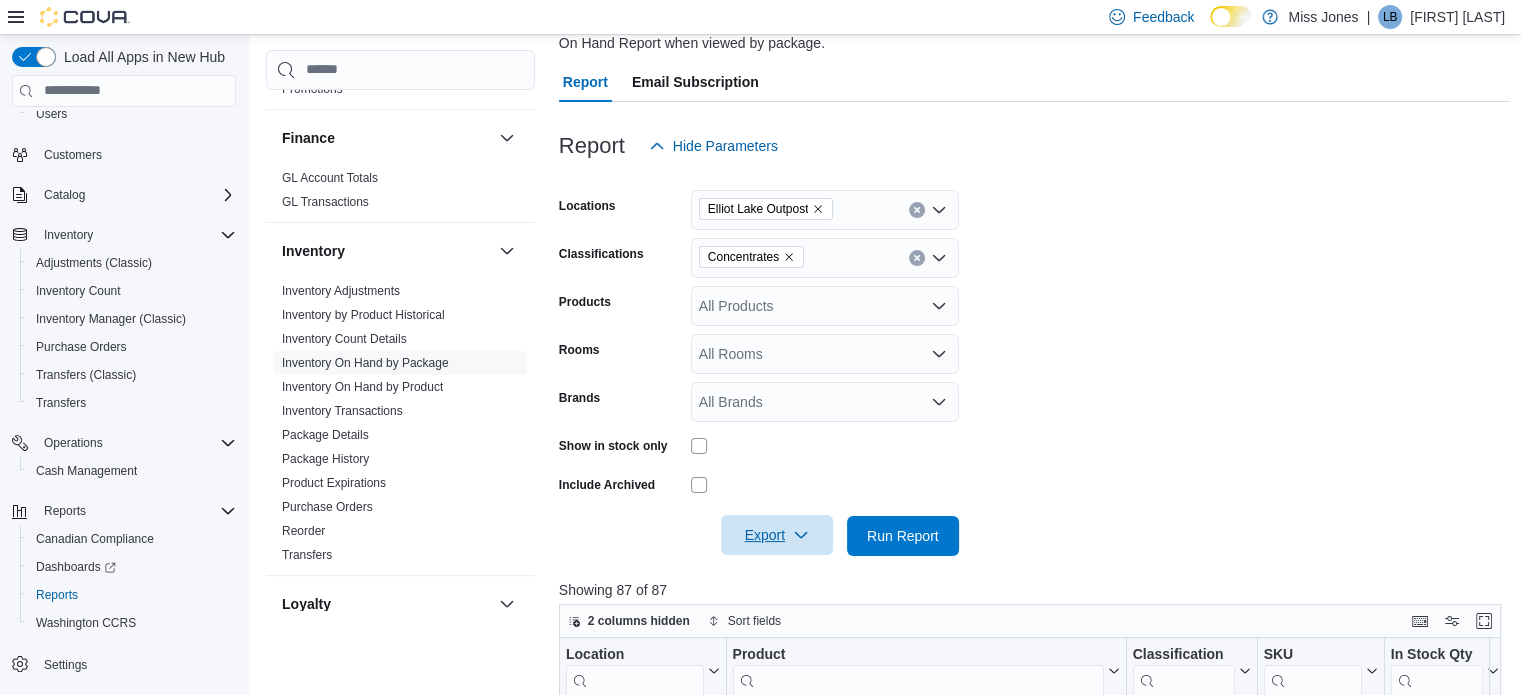 click 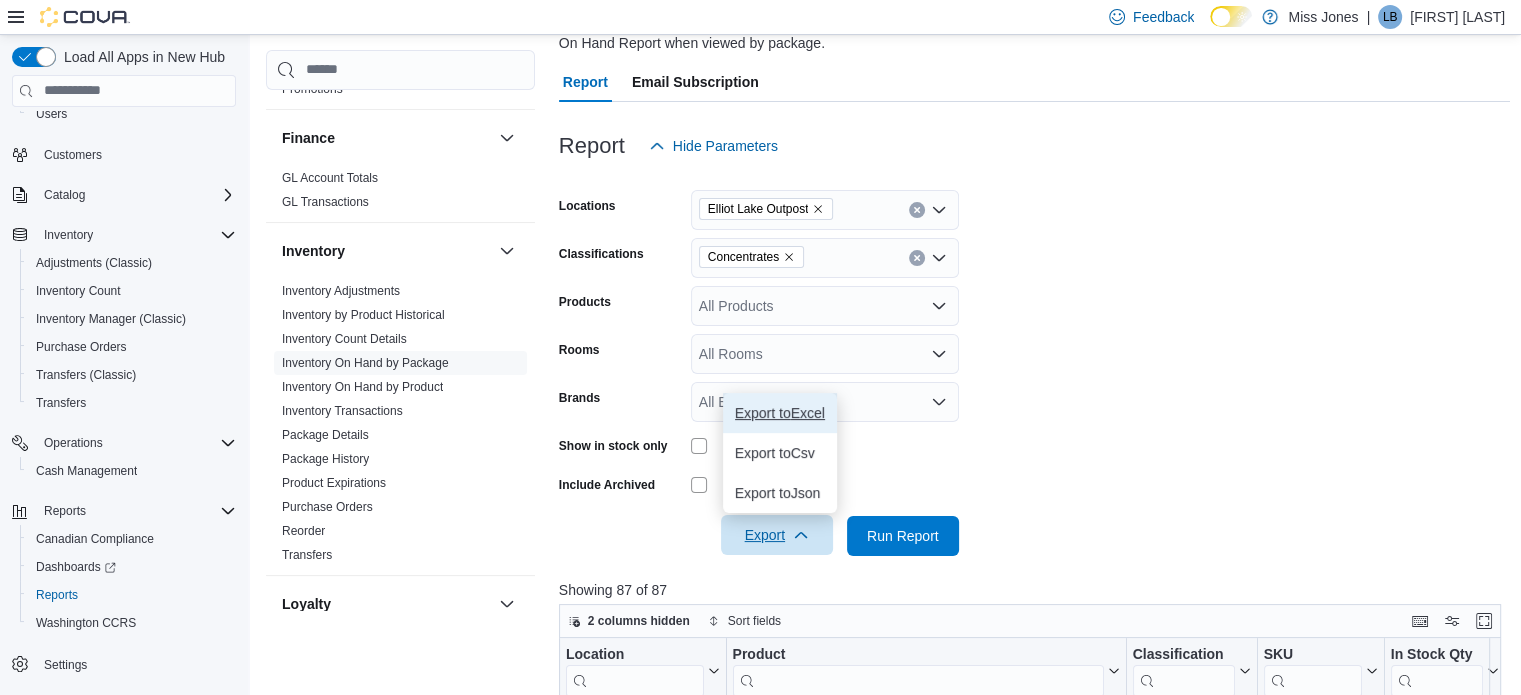 click on "Export to  Excel" at bounding box center [780, 413] 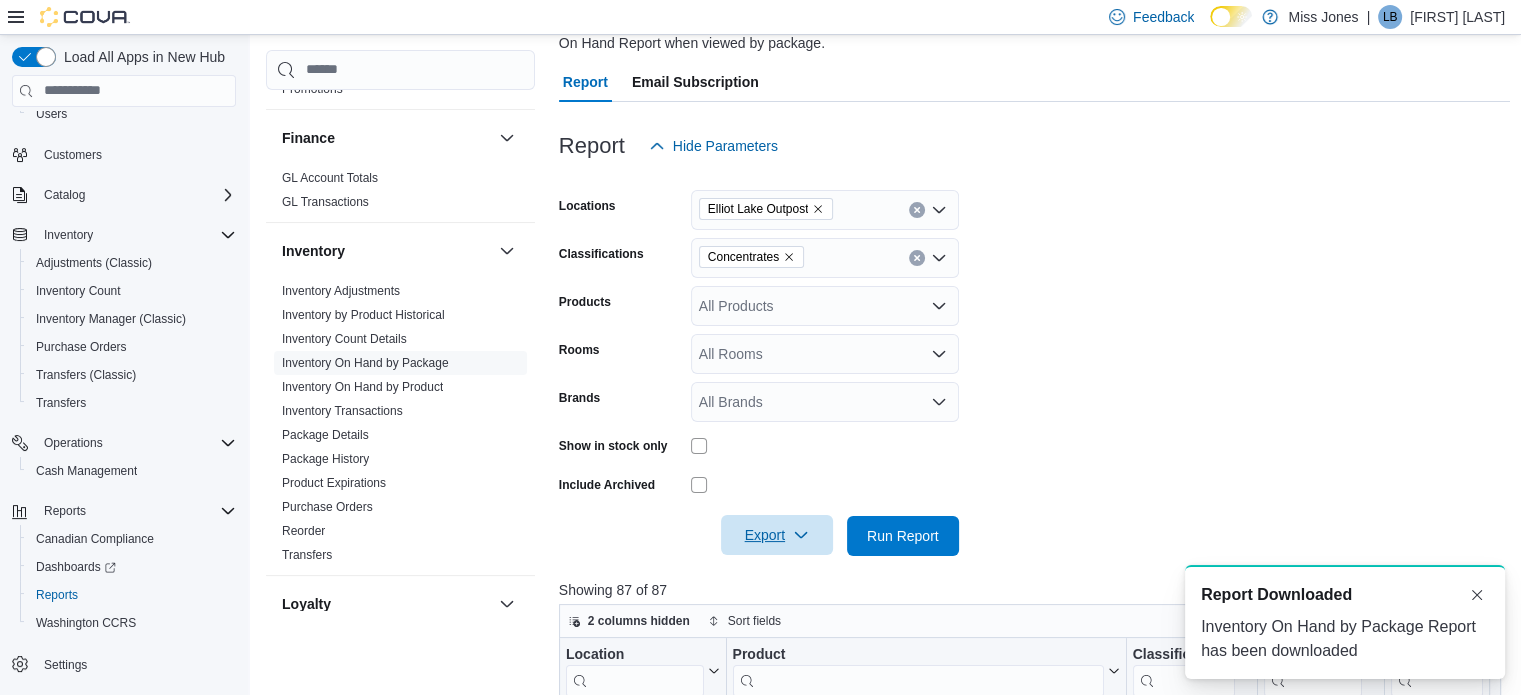 scroll, scrollTop: 0, scrollLeft: 0, axis: both 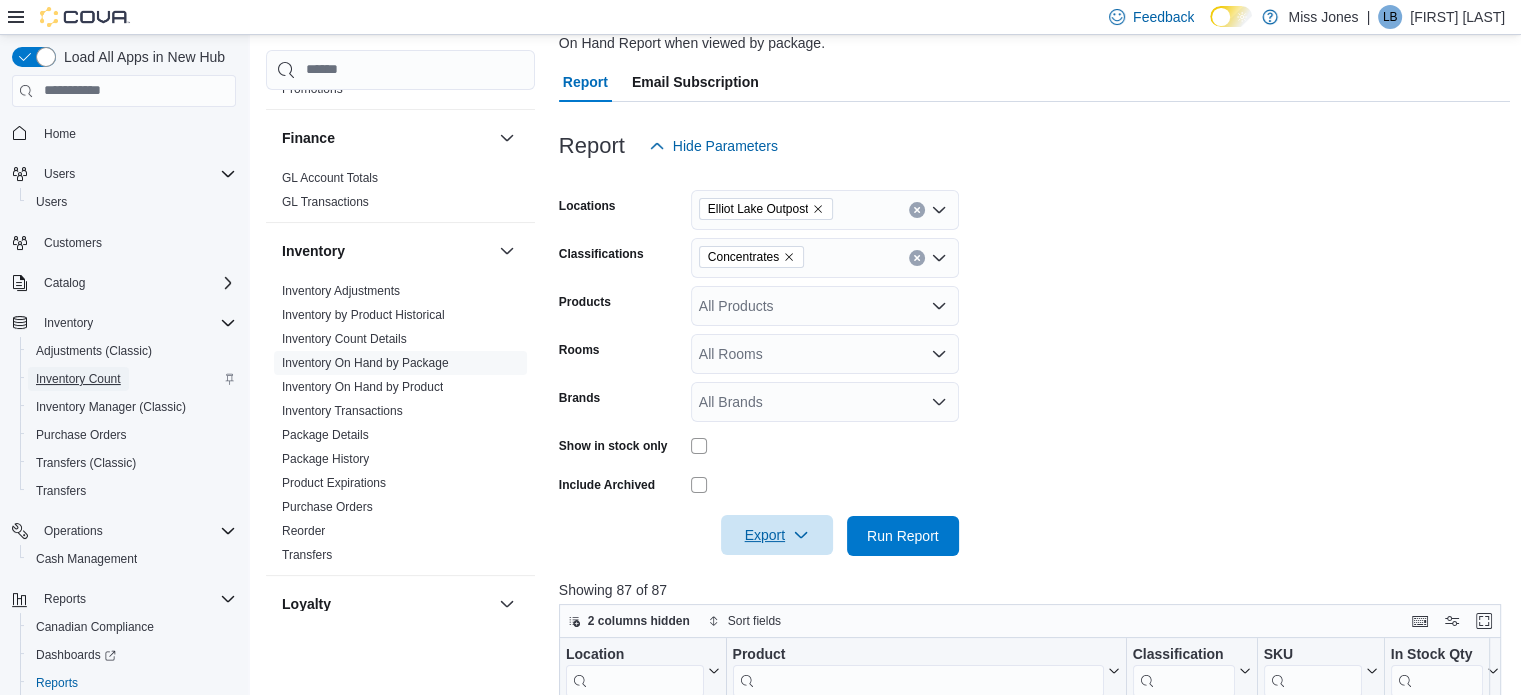 click on "Inventory Count" at bounding box center [78, 379] 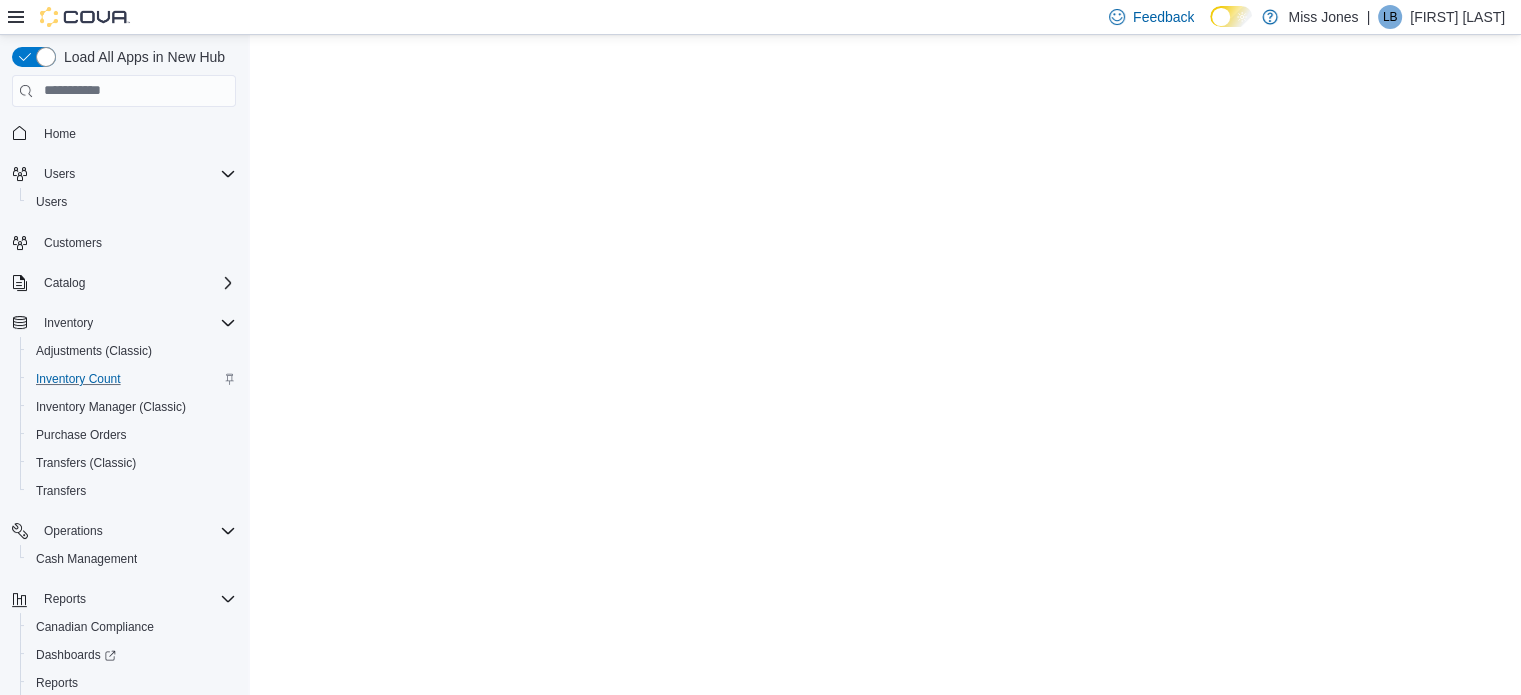 scroll, scrollTop: 0, scrollLeft: 0, axis: both 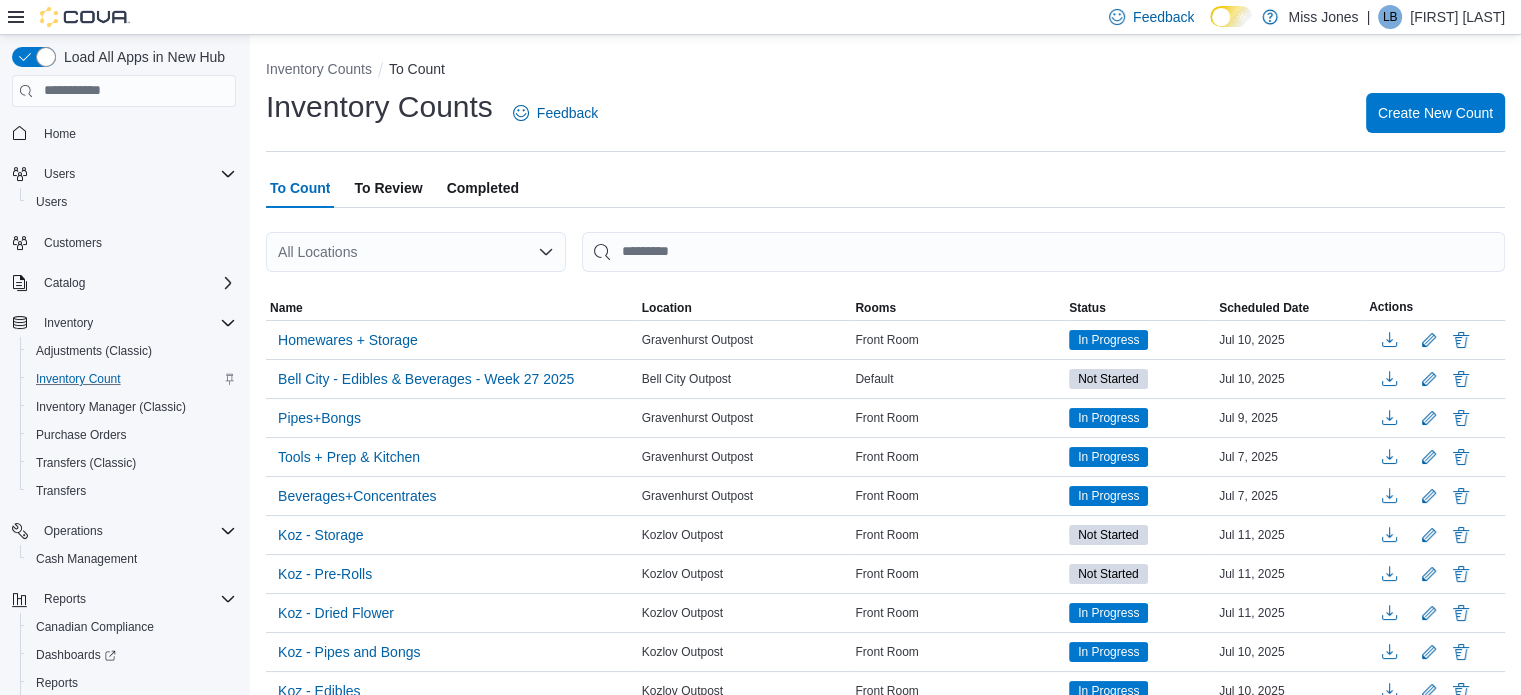 click on "To Review" at bounding box center (388, 188) 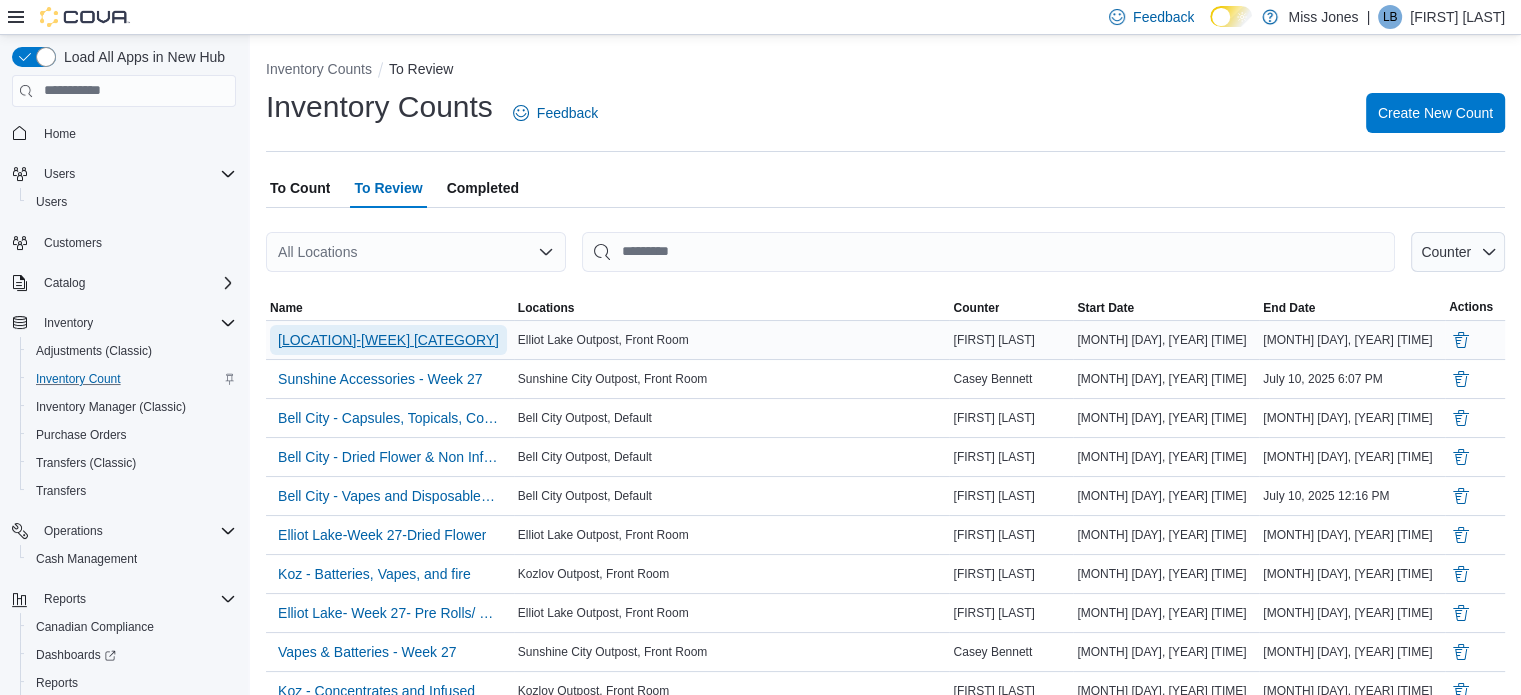 click on "[LOCATION]-[WEEK] [CATEGORY]" at bounding box center [388, 340] 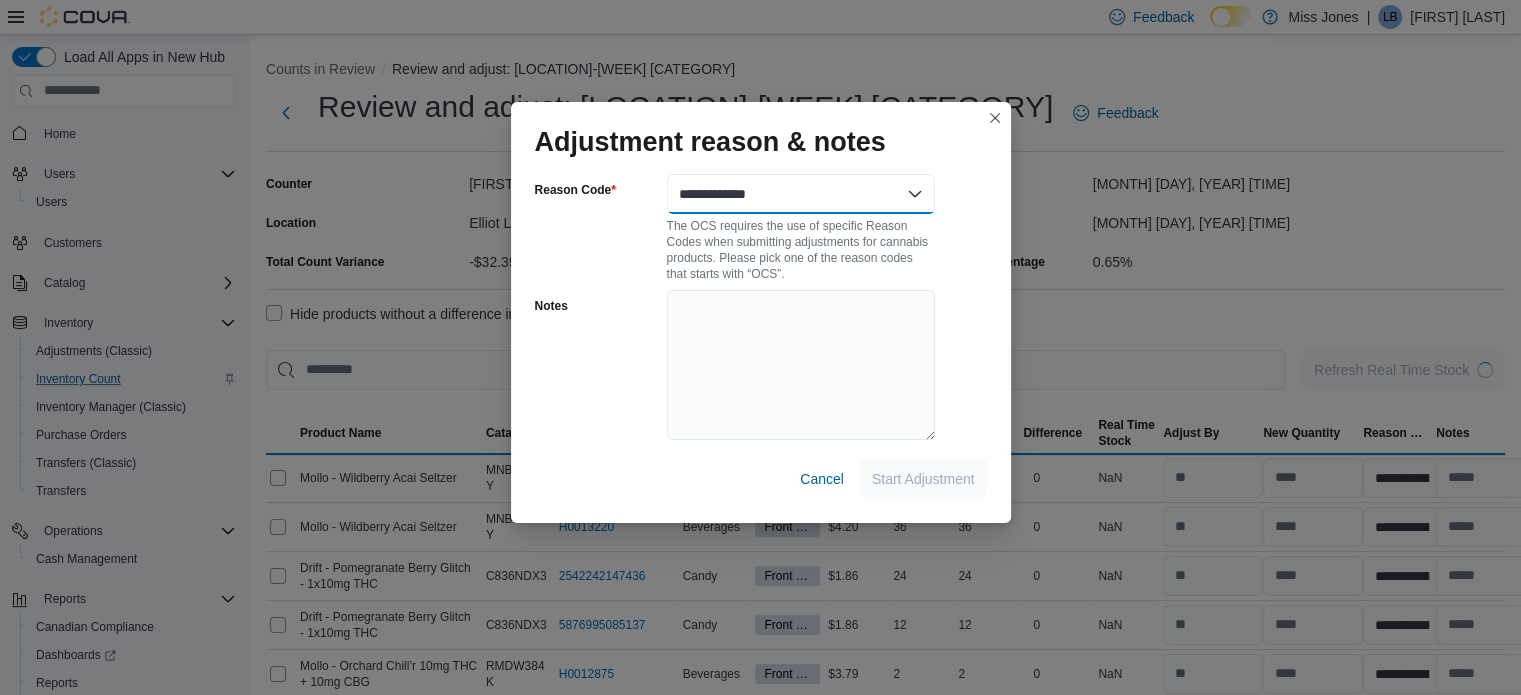 drag, startPoint x: 925, startPoint y: 186, endPoint x: 913, endPoint y: 206, distance: 23.323807 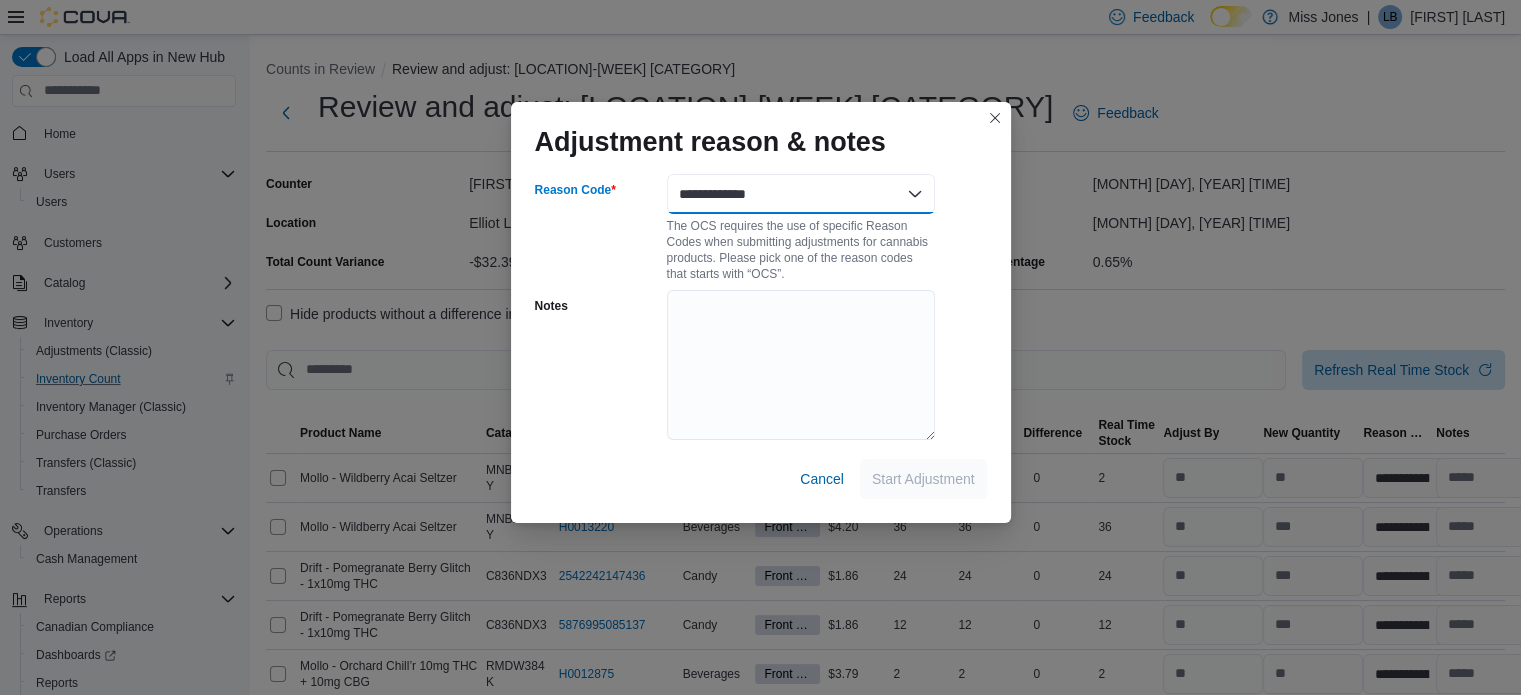 select on "**********" 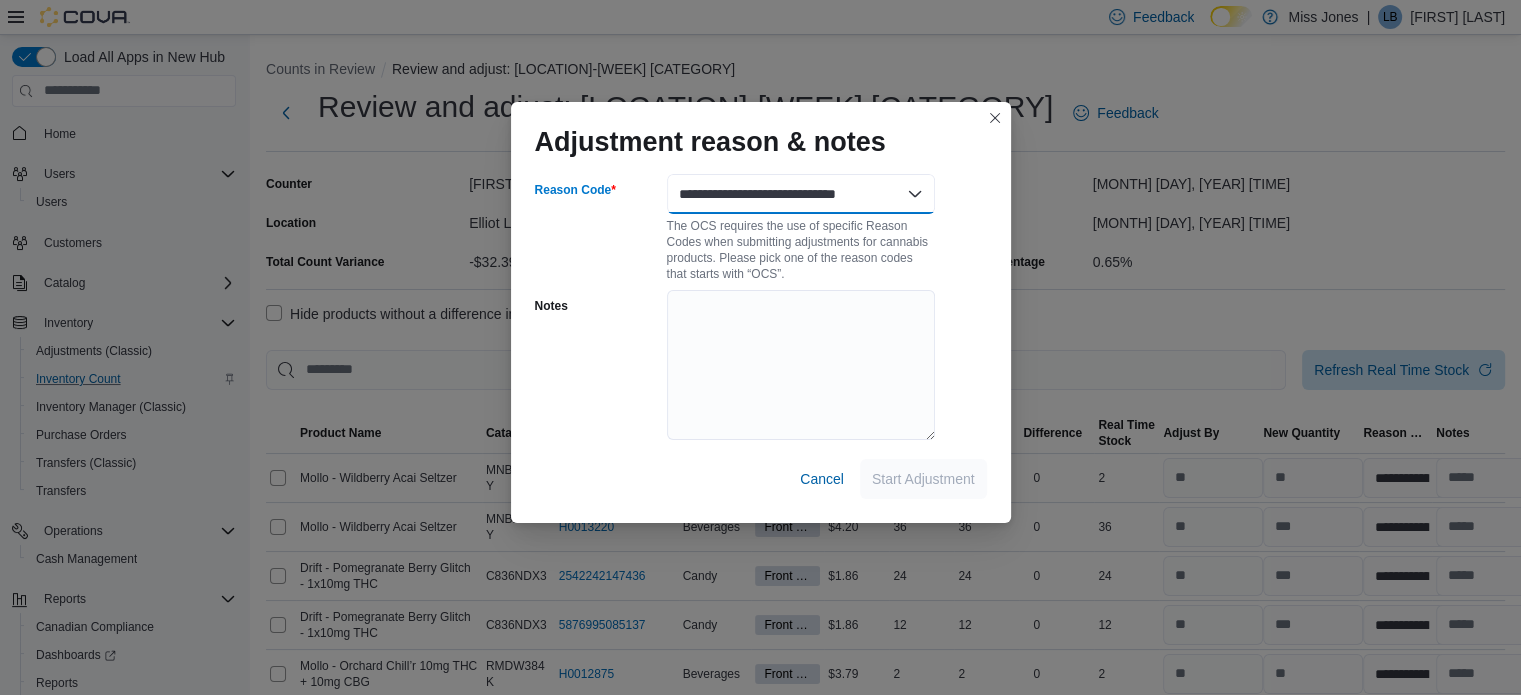 click on "**********" at bounding box center [801, 194] 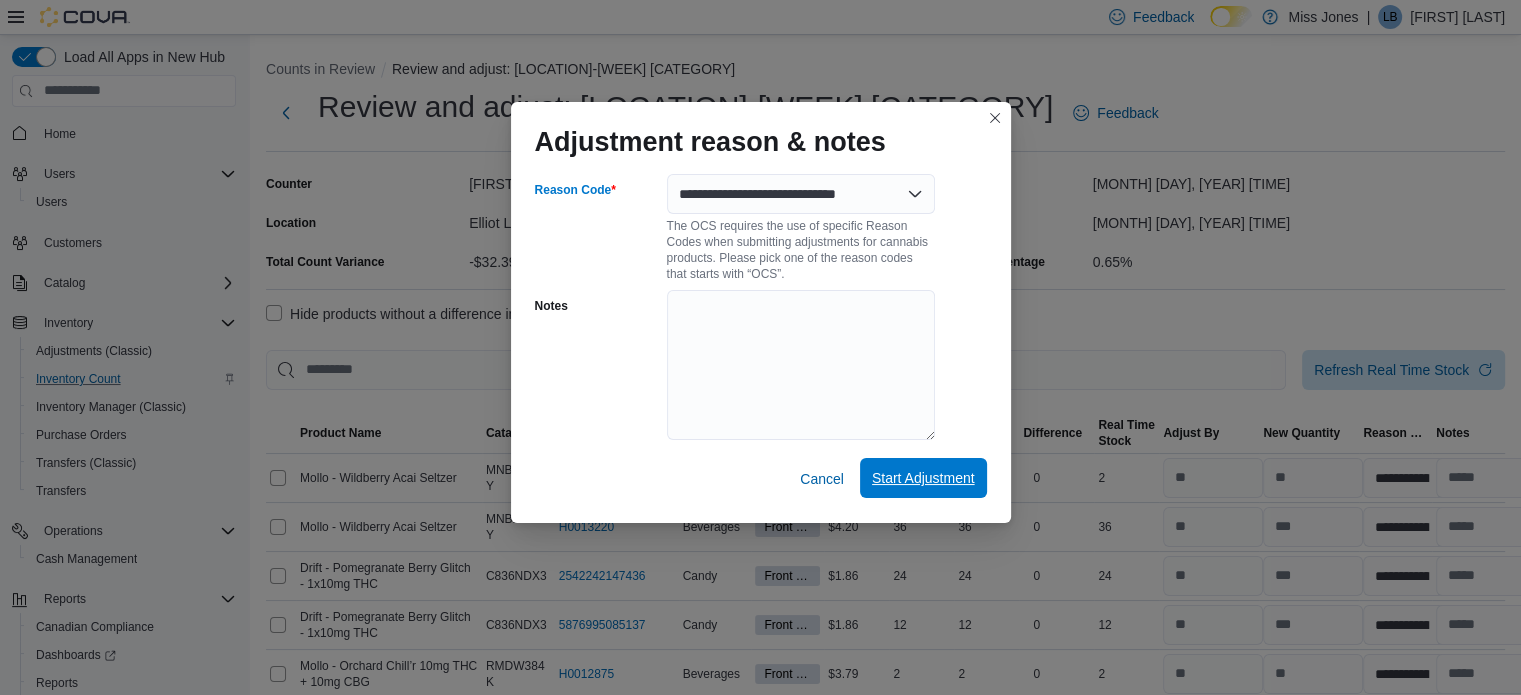click on "Start Adjustment" at bounding box center [923, 478] 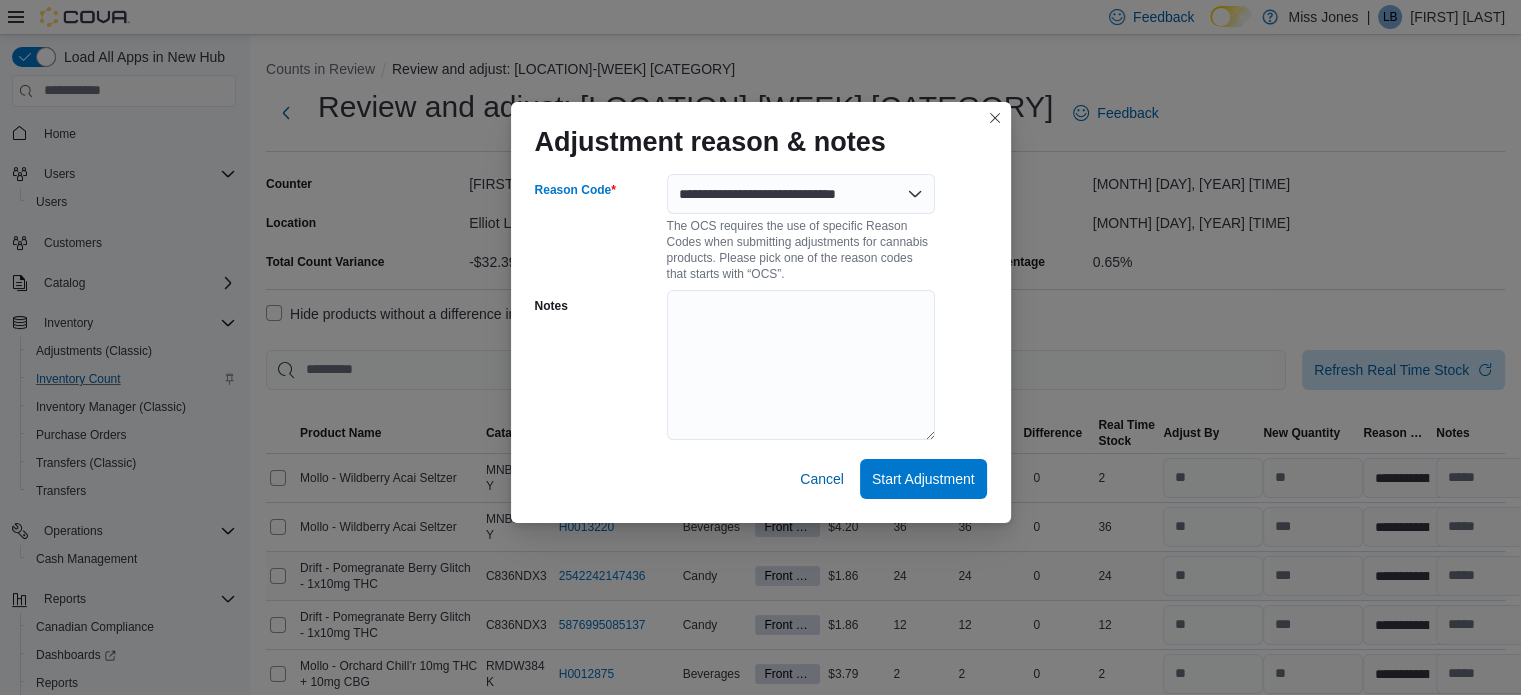 select on "**********" 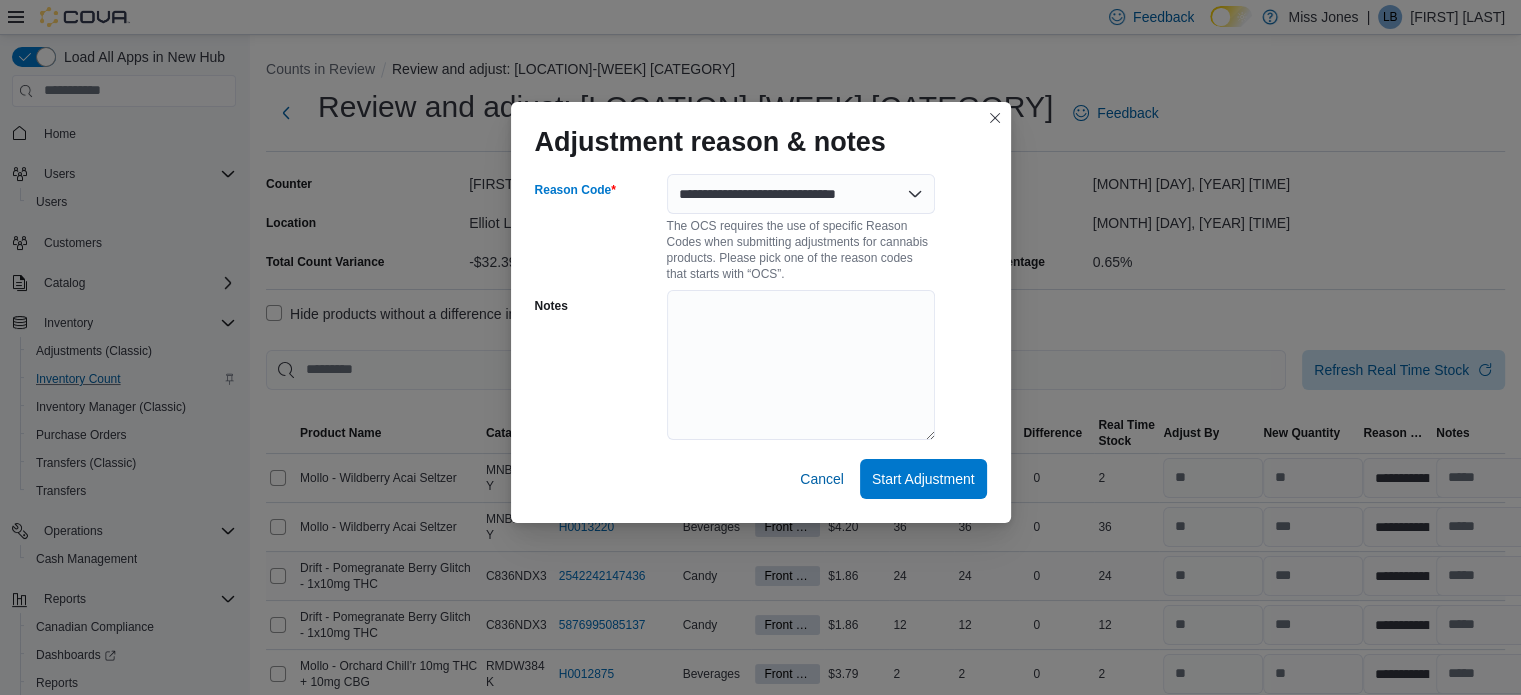 select on "**********" 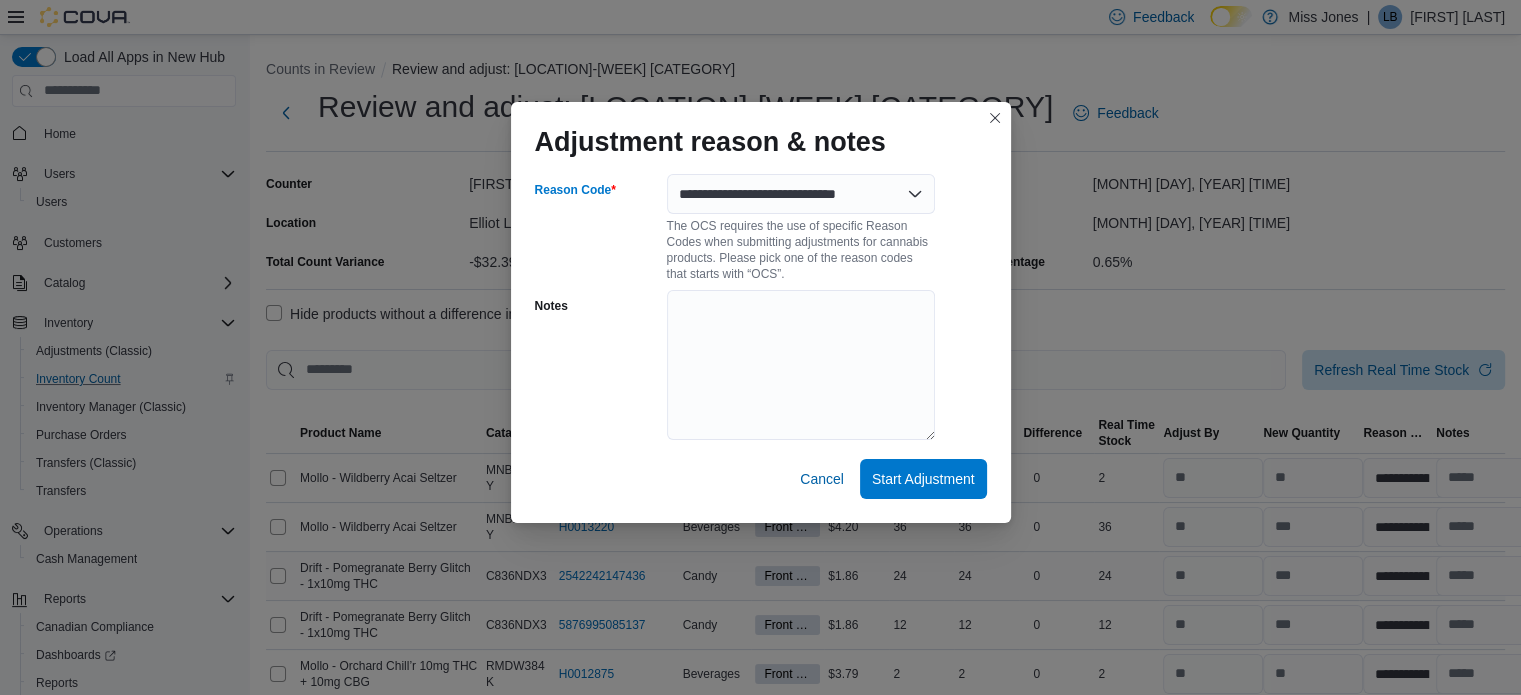 select on "**********" 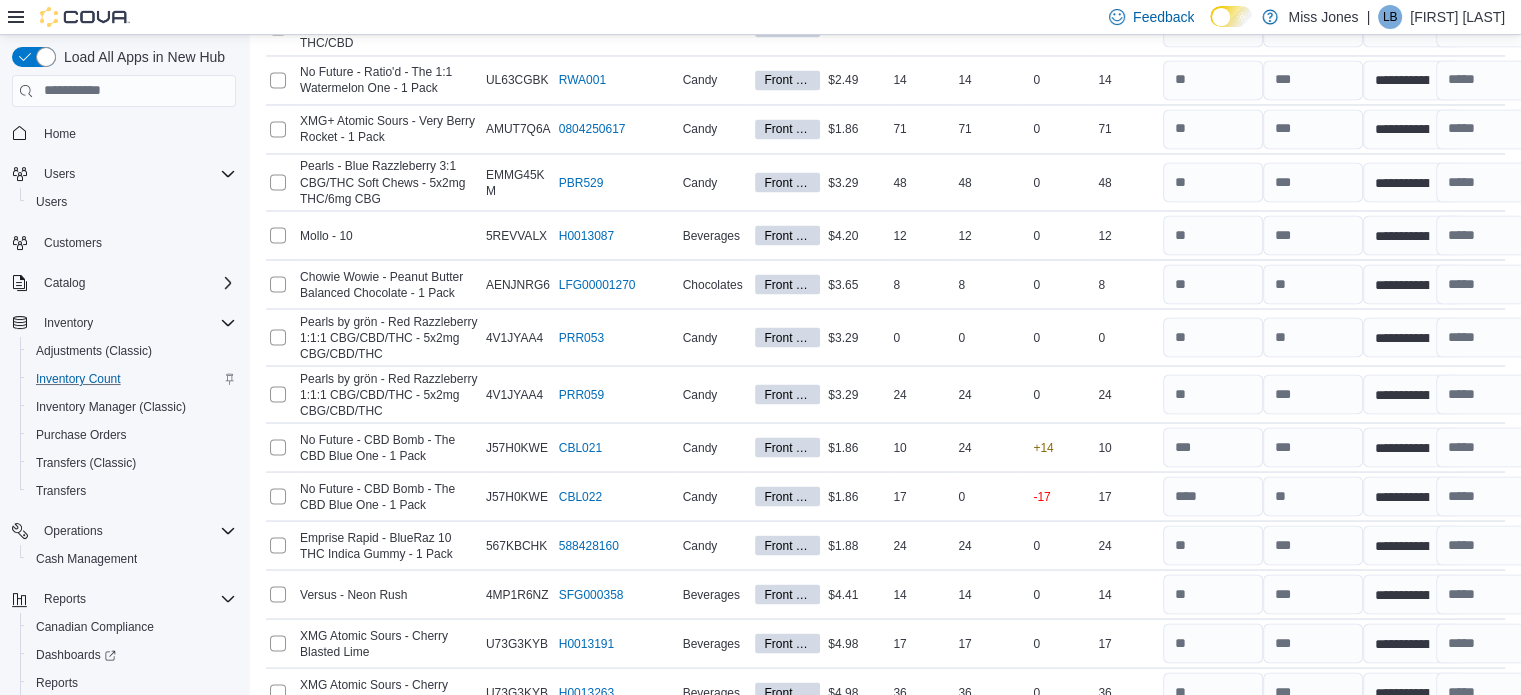 scroll, scrollTop: 3804, scrollLeft: 0, axis: vertical 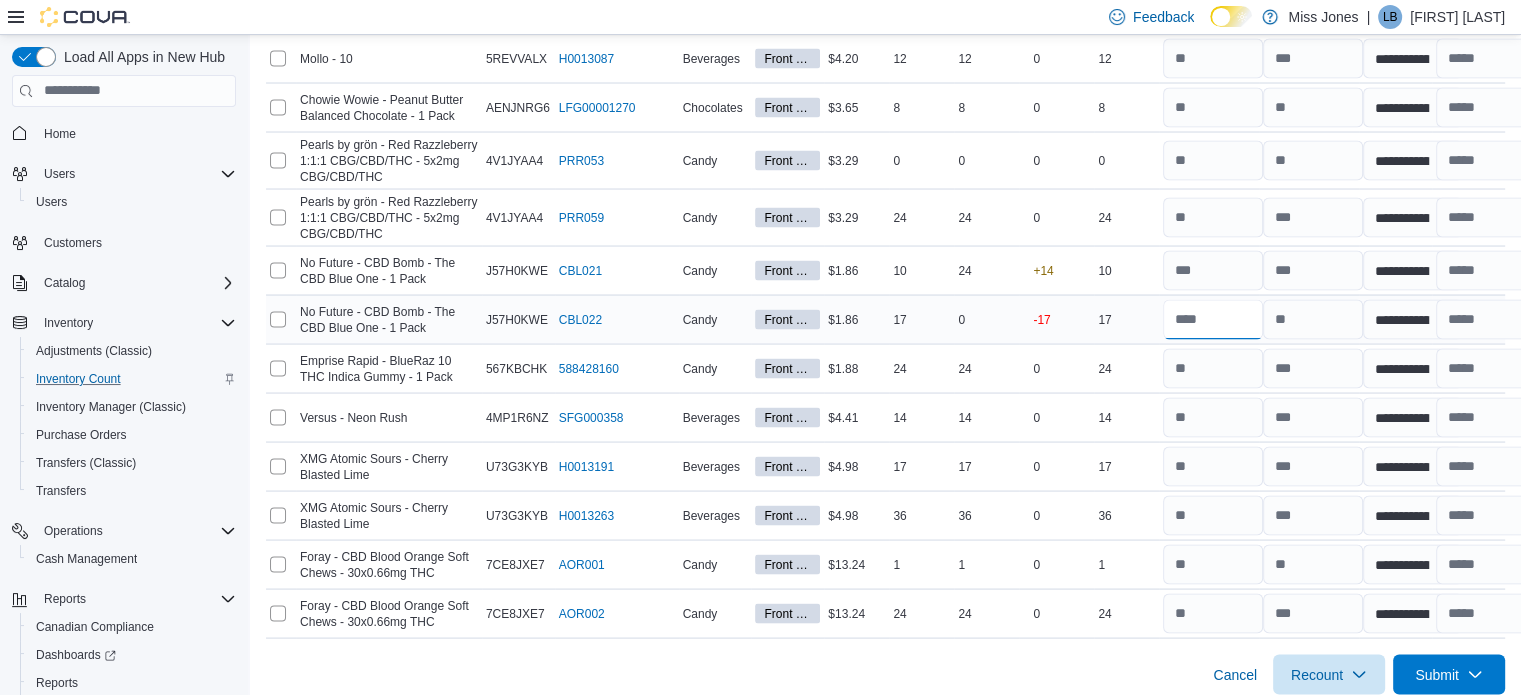 click at bounding box center (1213, 320) 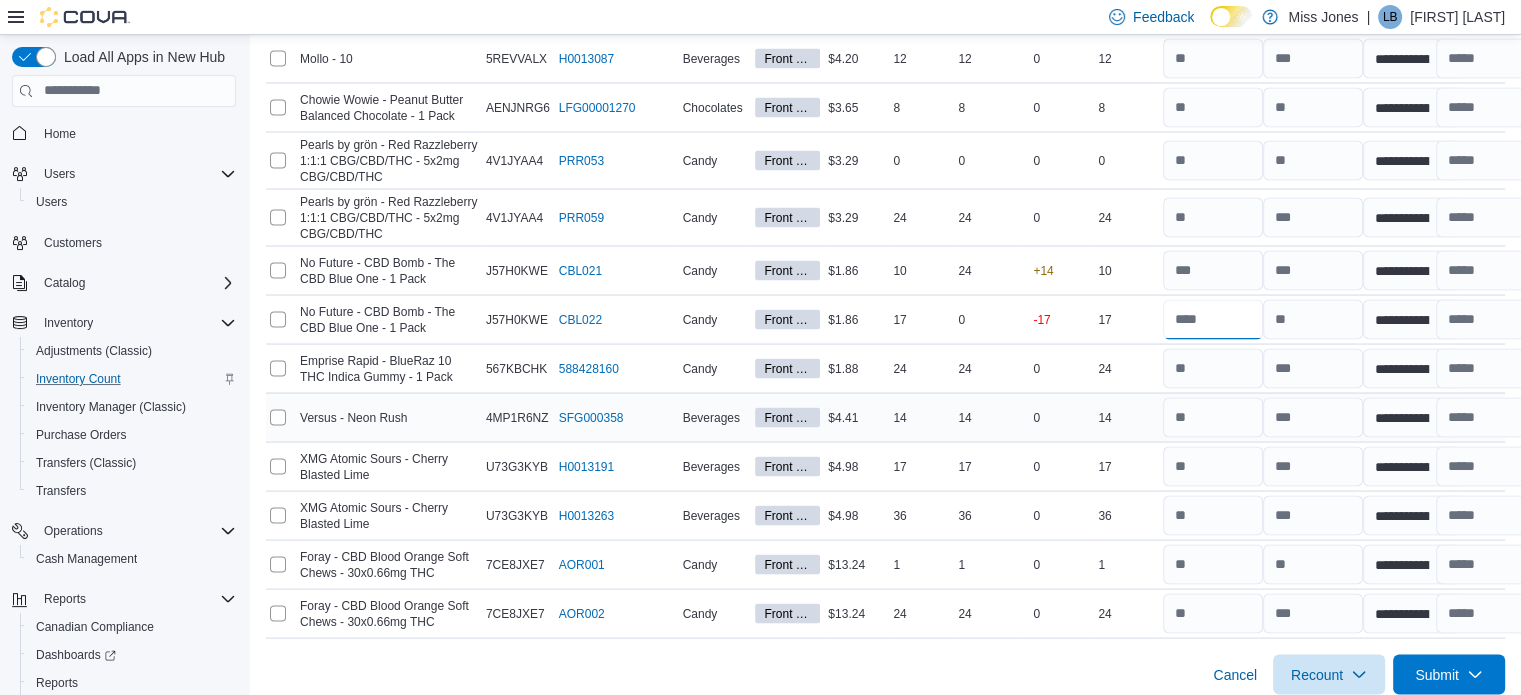 type on "***" 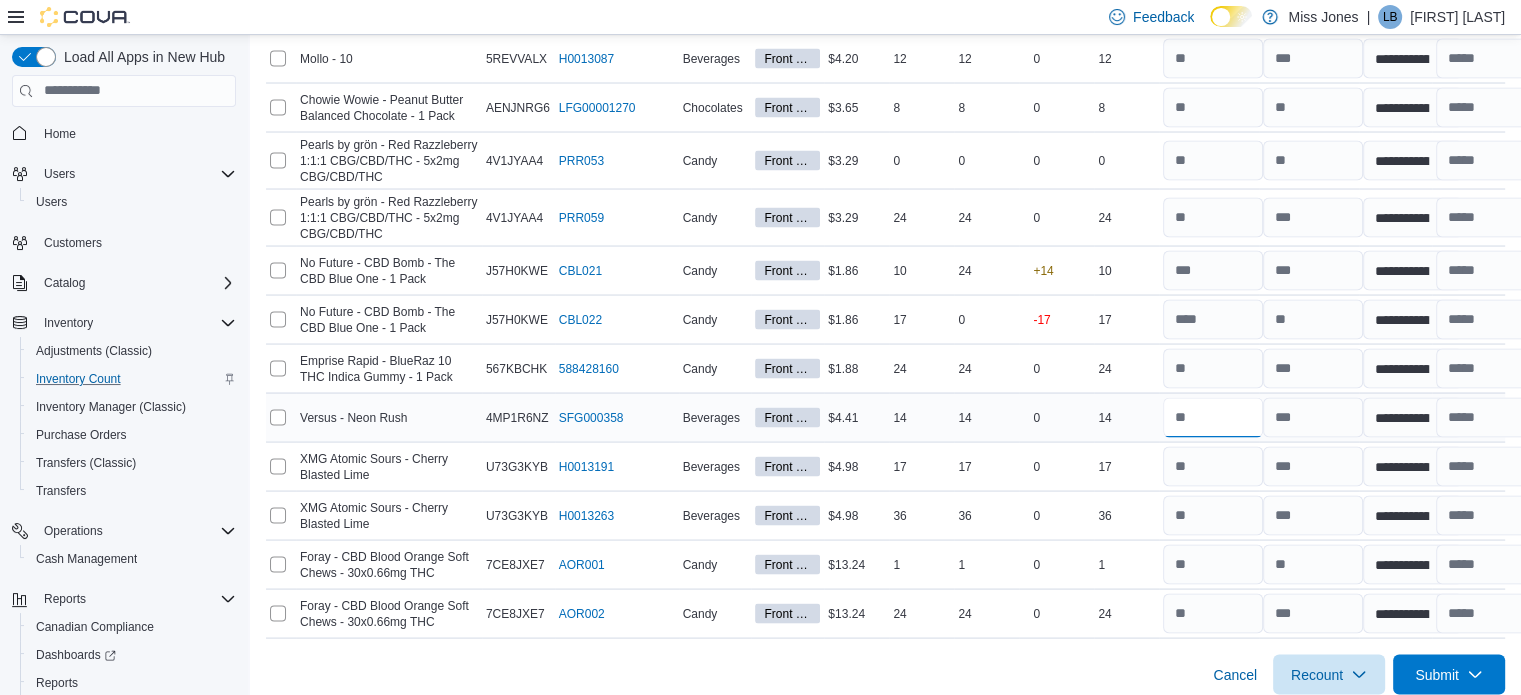 click at bounding box center (1213, 418) 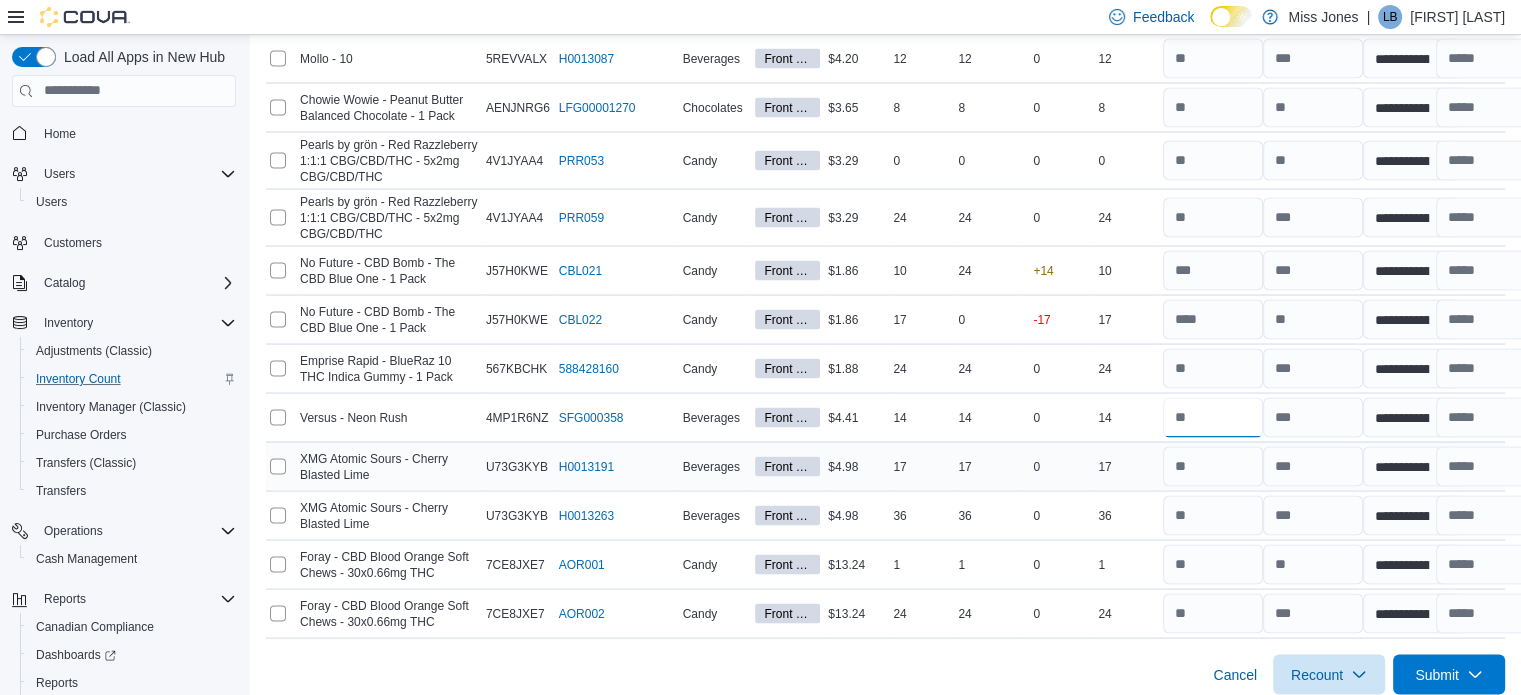 type 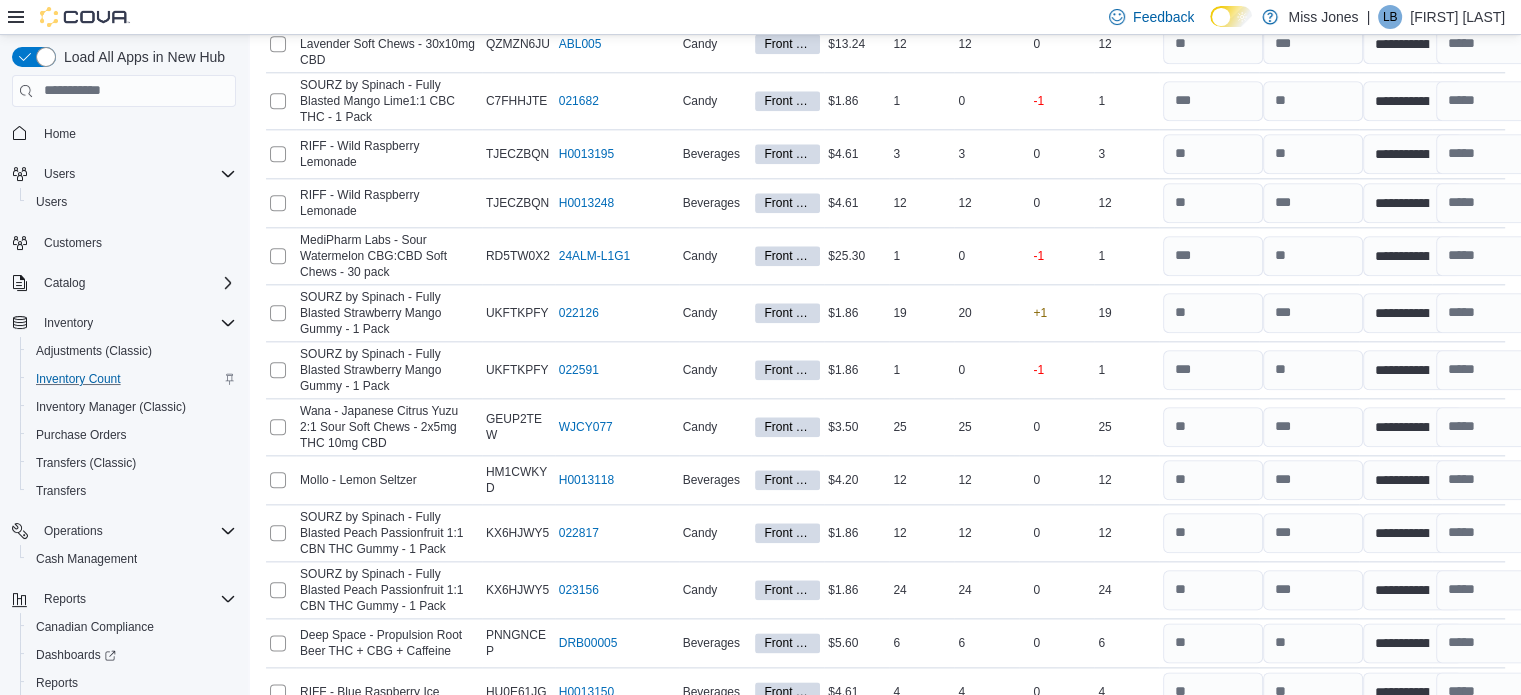 scroll, scrollTop: 2204, scrollLeft: 0, axis: vertical 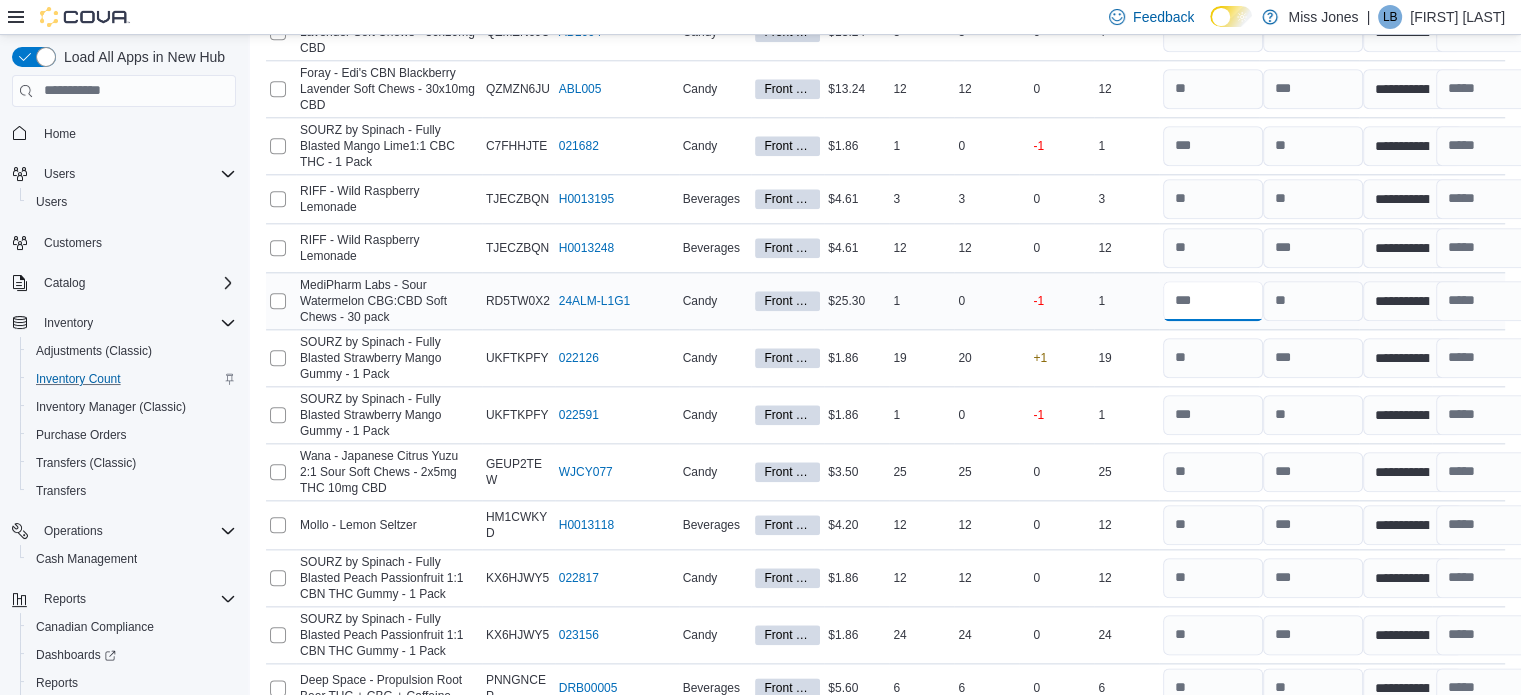 click at bounding box center (1213, 301) 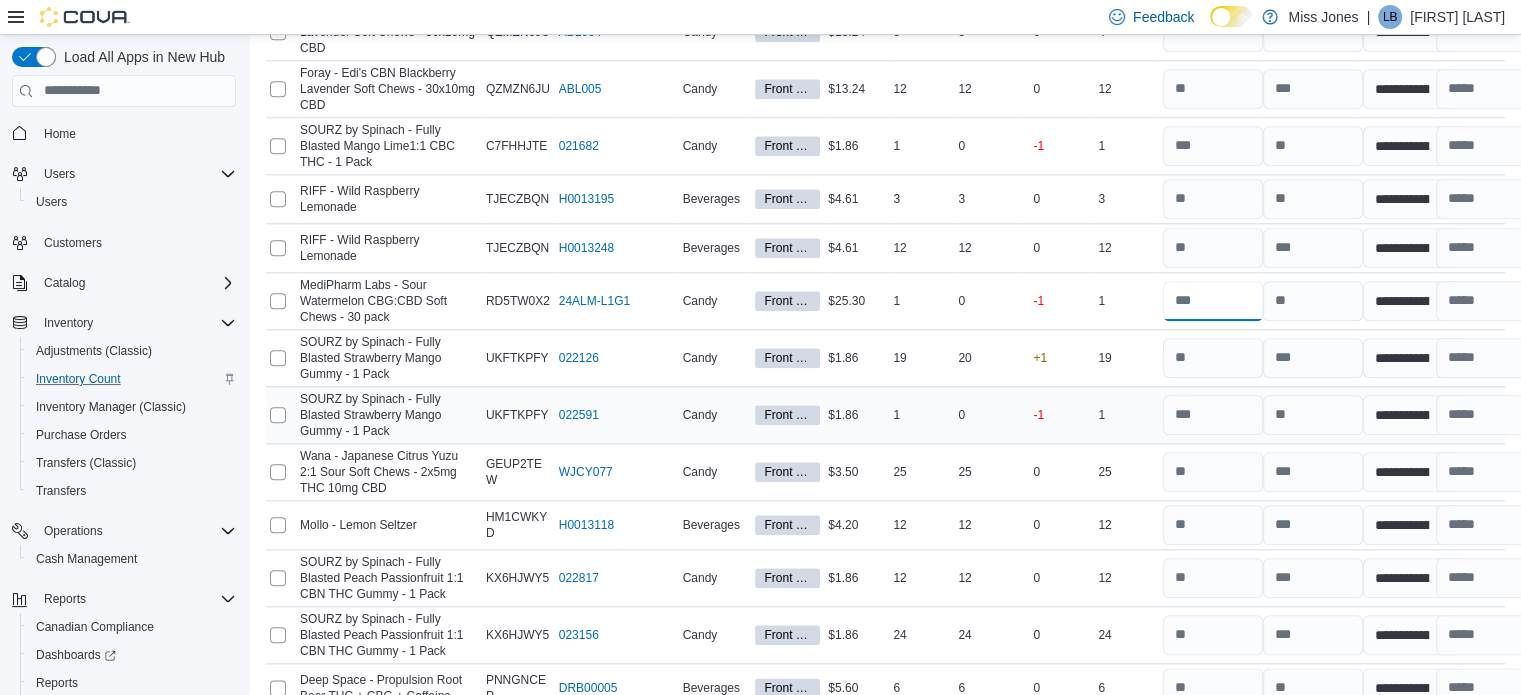type on "*" 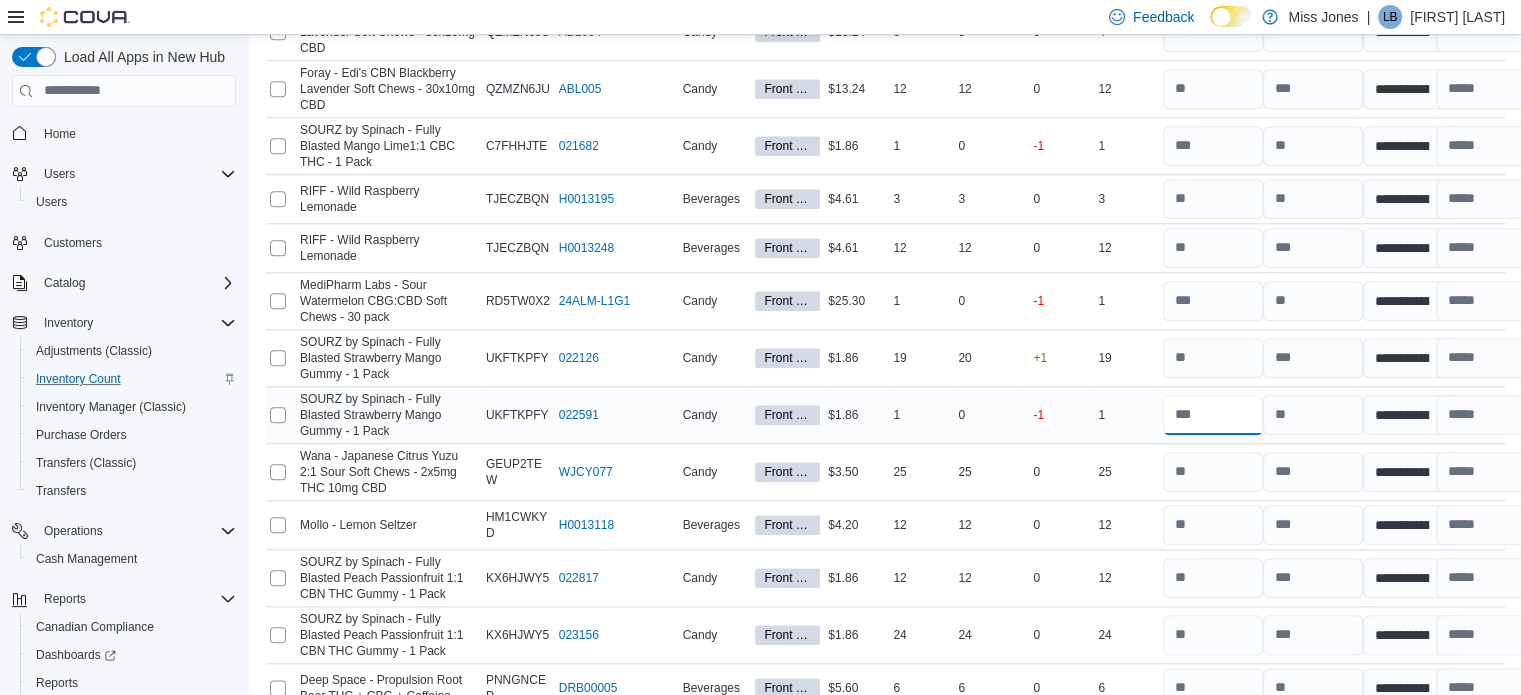 click at bounding box center (1213, 415) 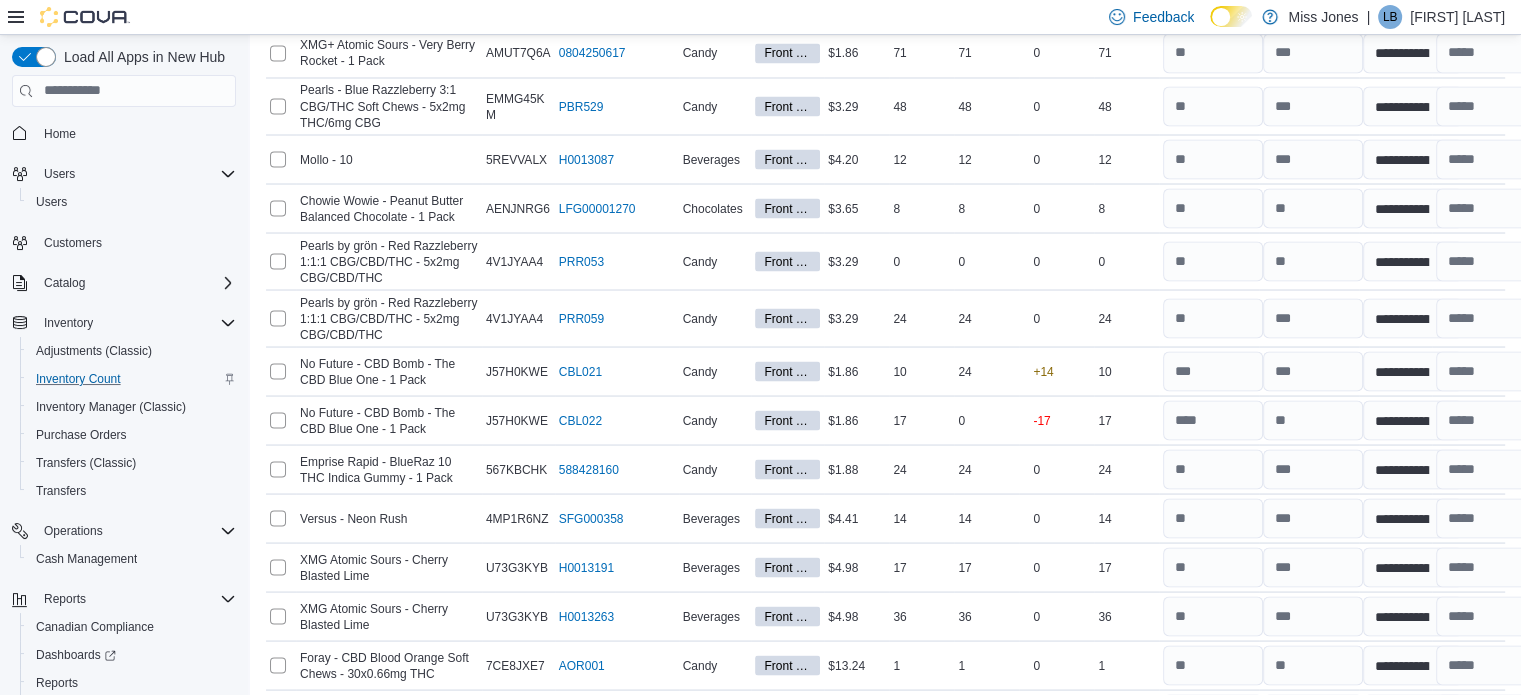 scroll, scrollTop: 3804, scrollLeft: 0, axis: vertical 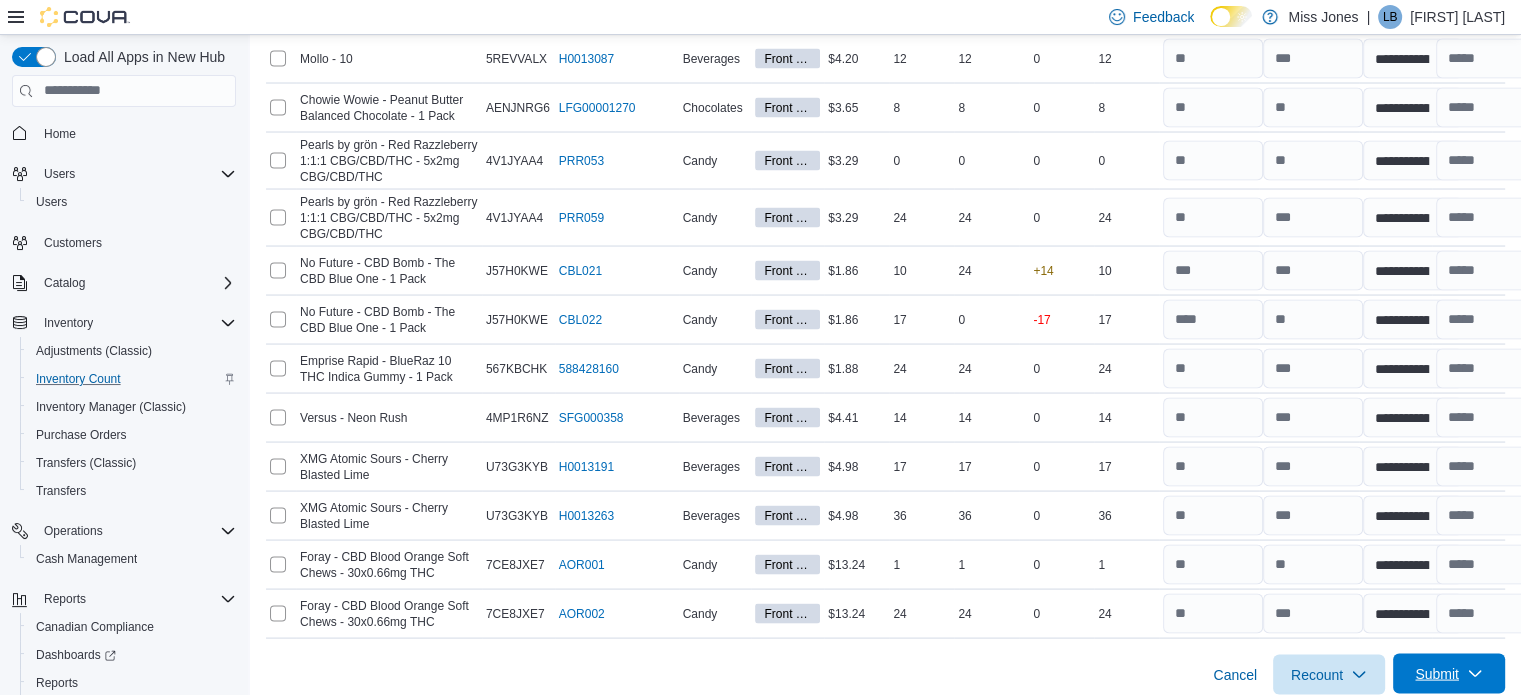 click 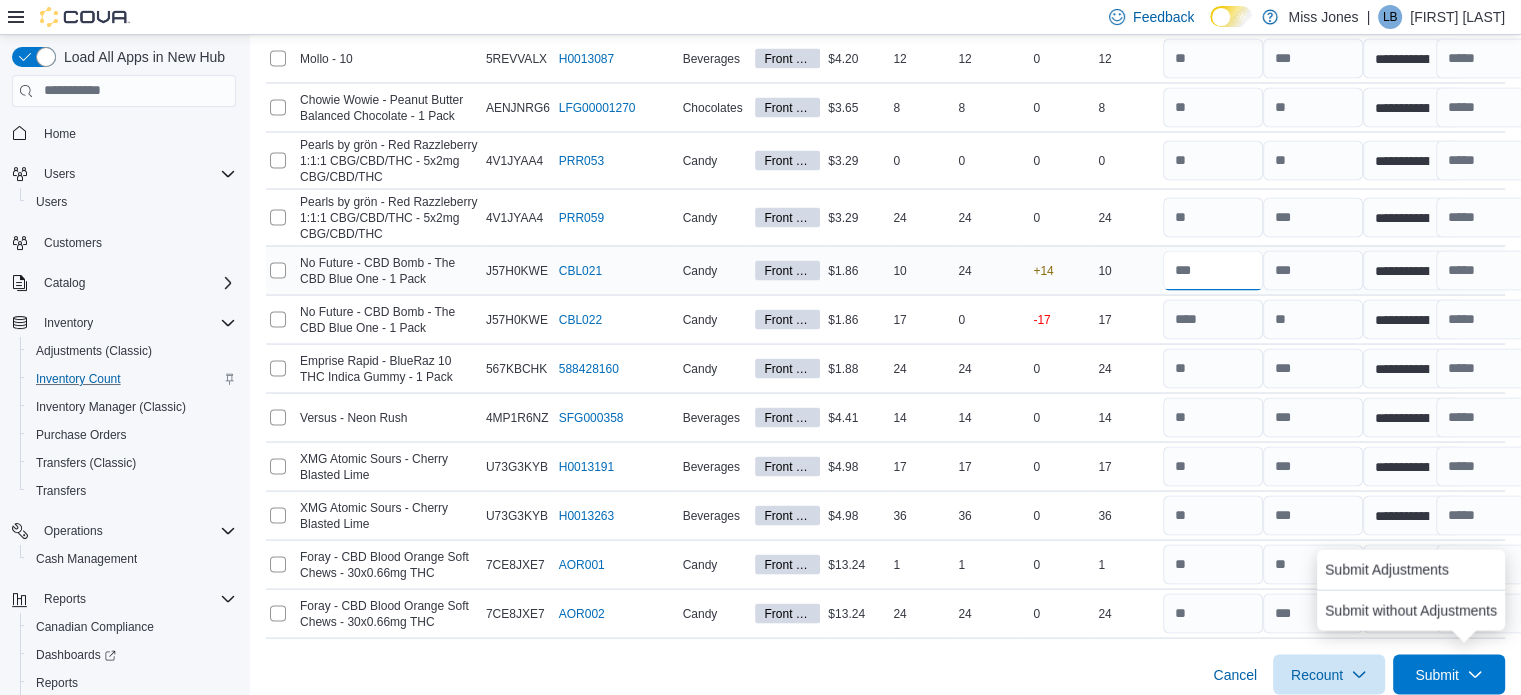 click at bounding box center [1213, 271] 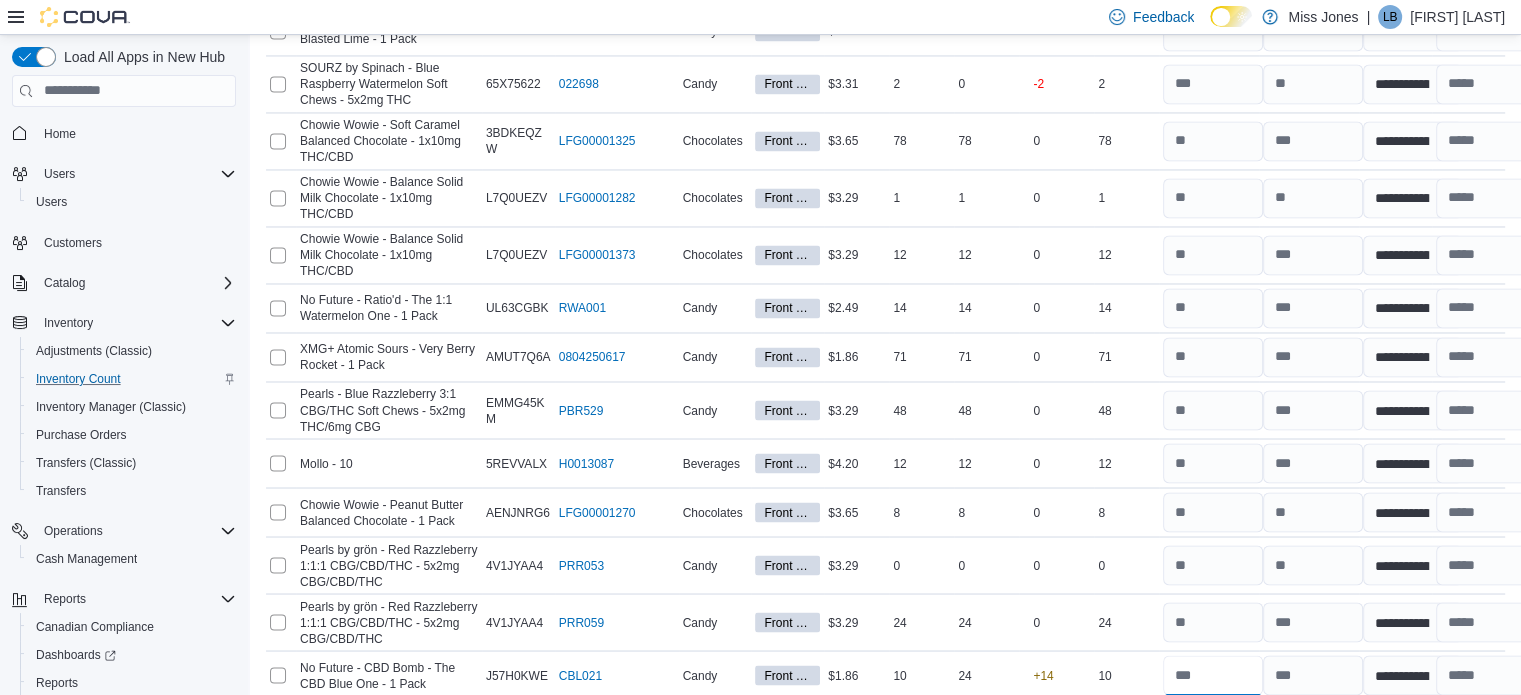 scroll, scrollTop: 3804, scrollLeft: 0, axis: vertical 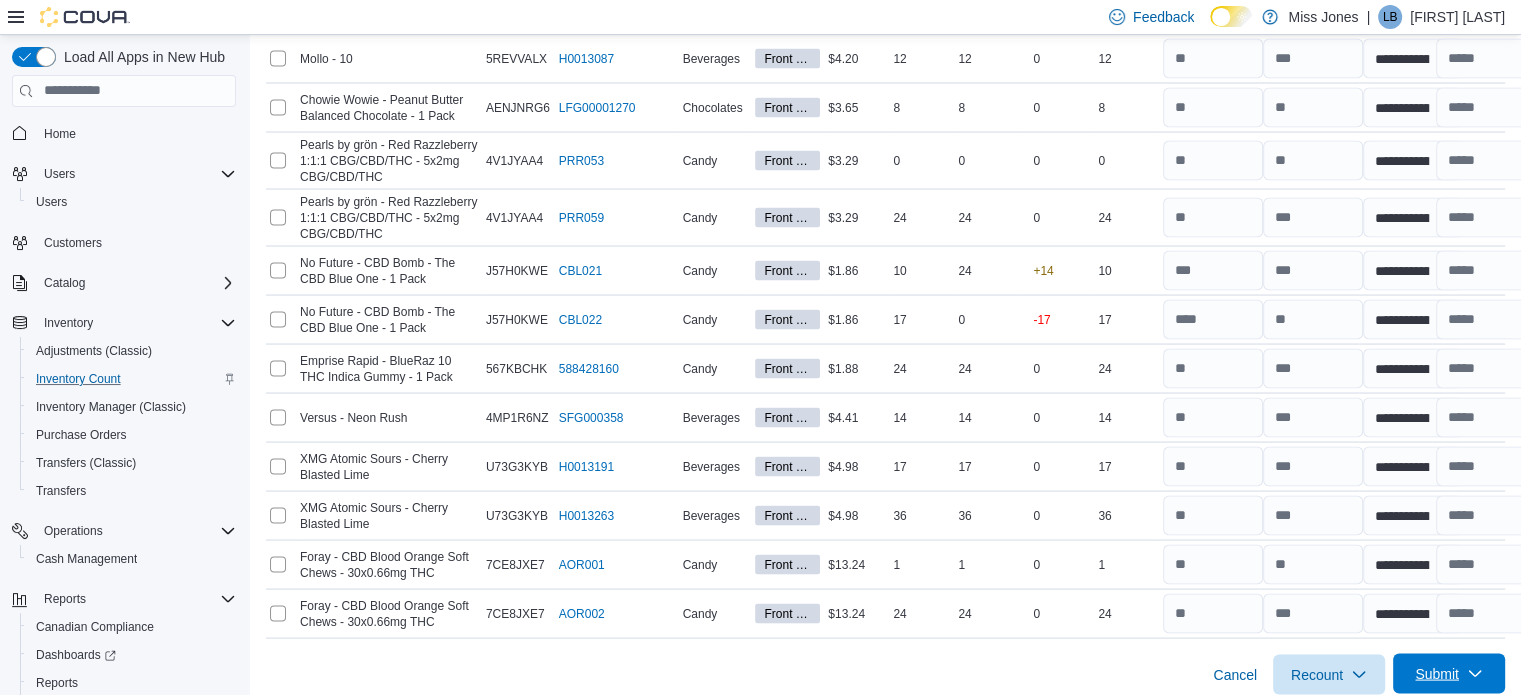 click 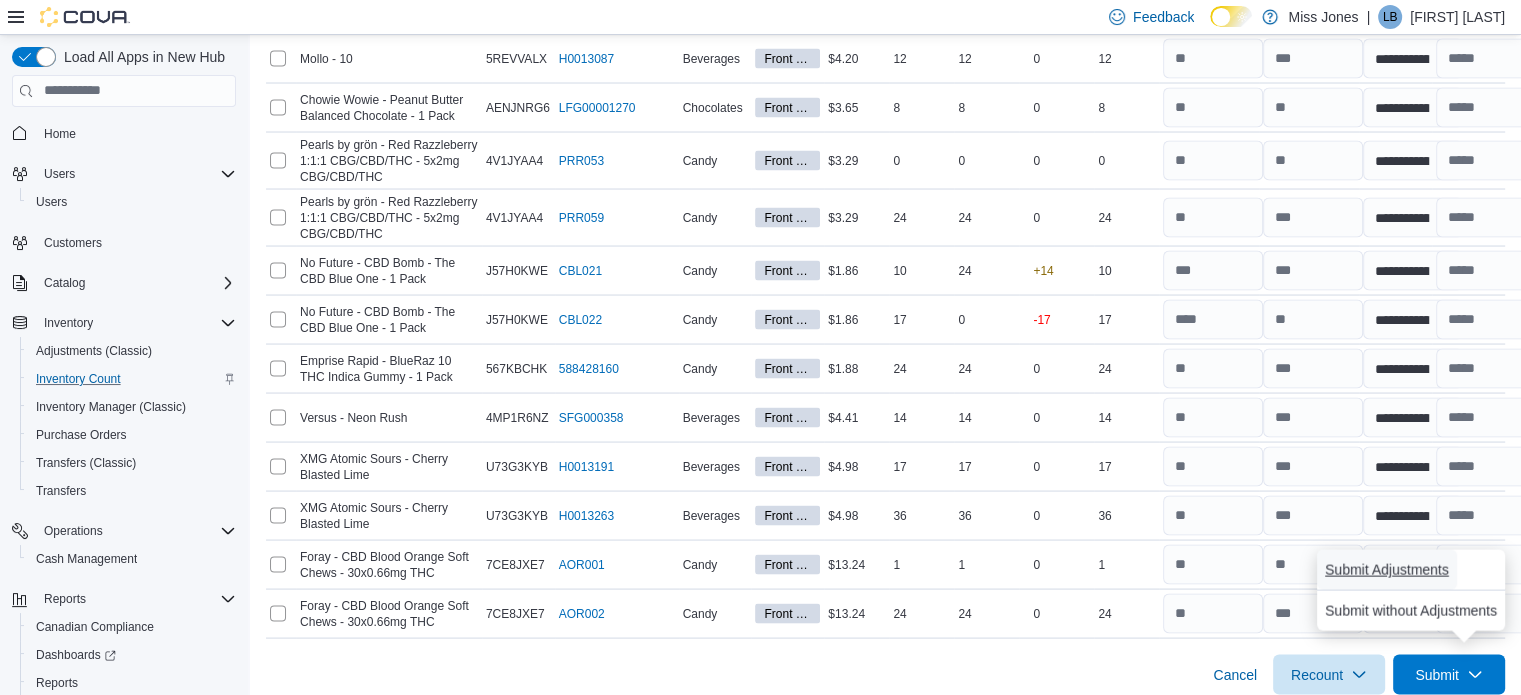 click on "Submit Adjustments" at bounding box center (1387, 570) 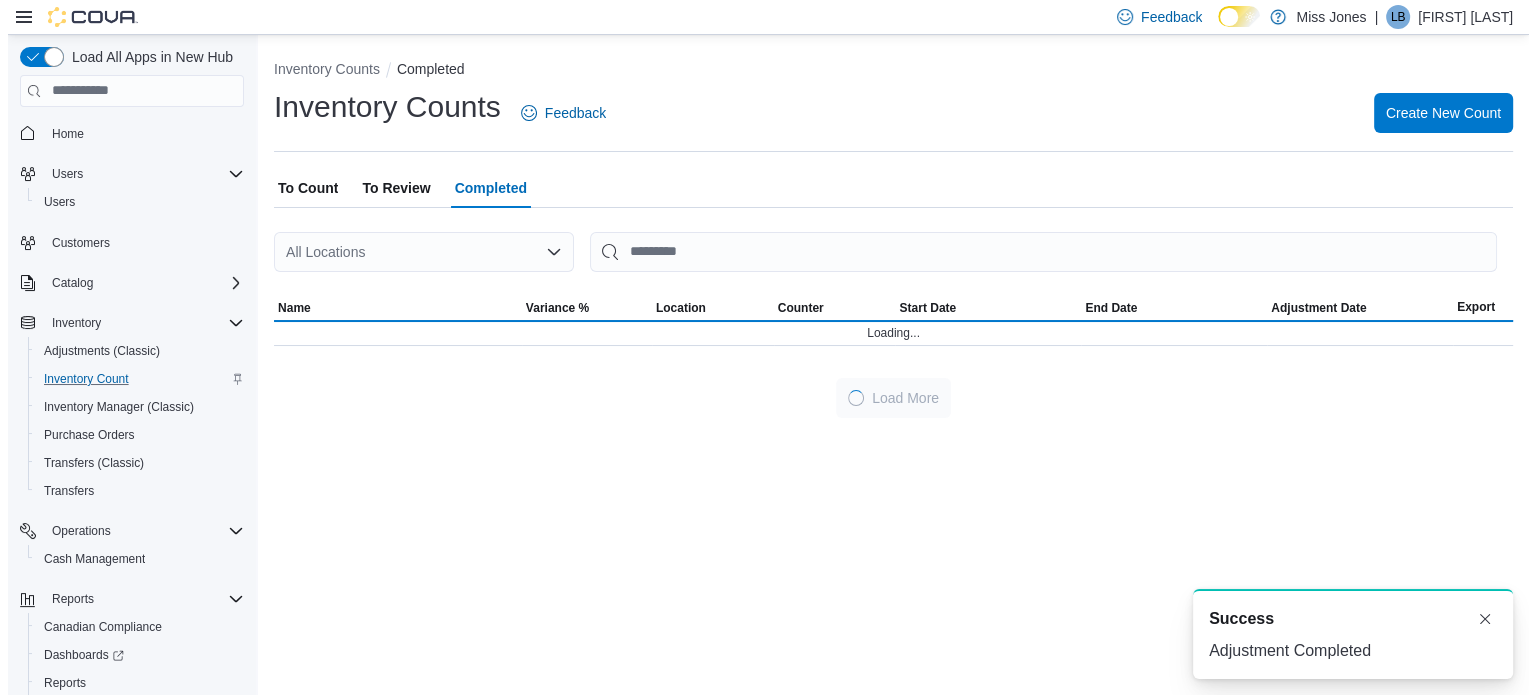 scroll, scrollTop: 0, scrollLeft: 0, axis: both 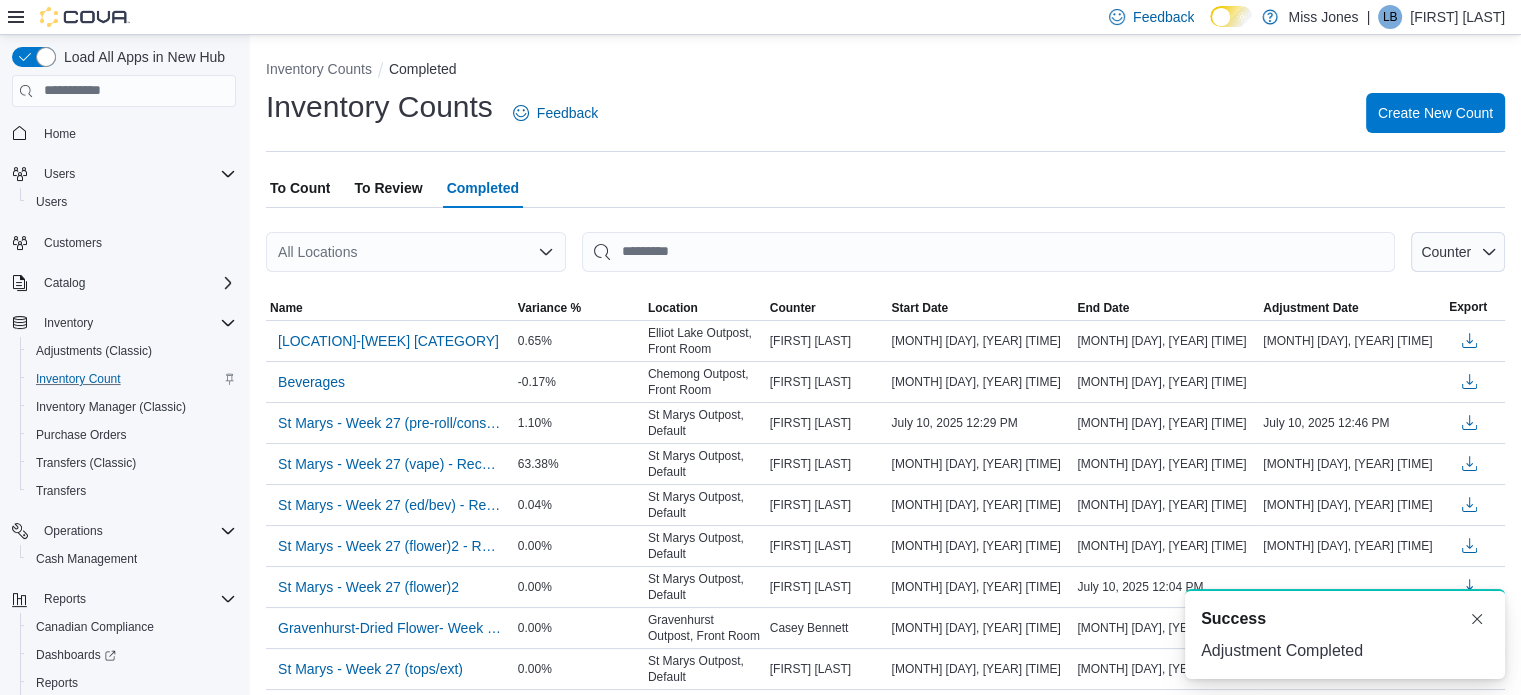 click on "To Review" at bounding box center (388, 188) 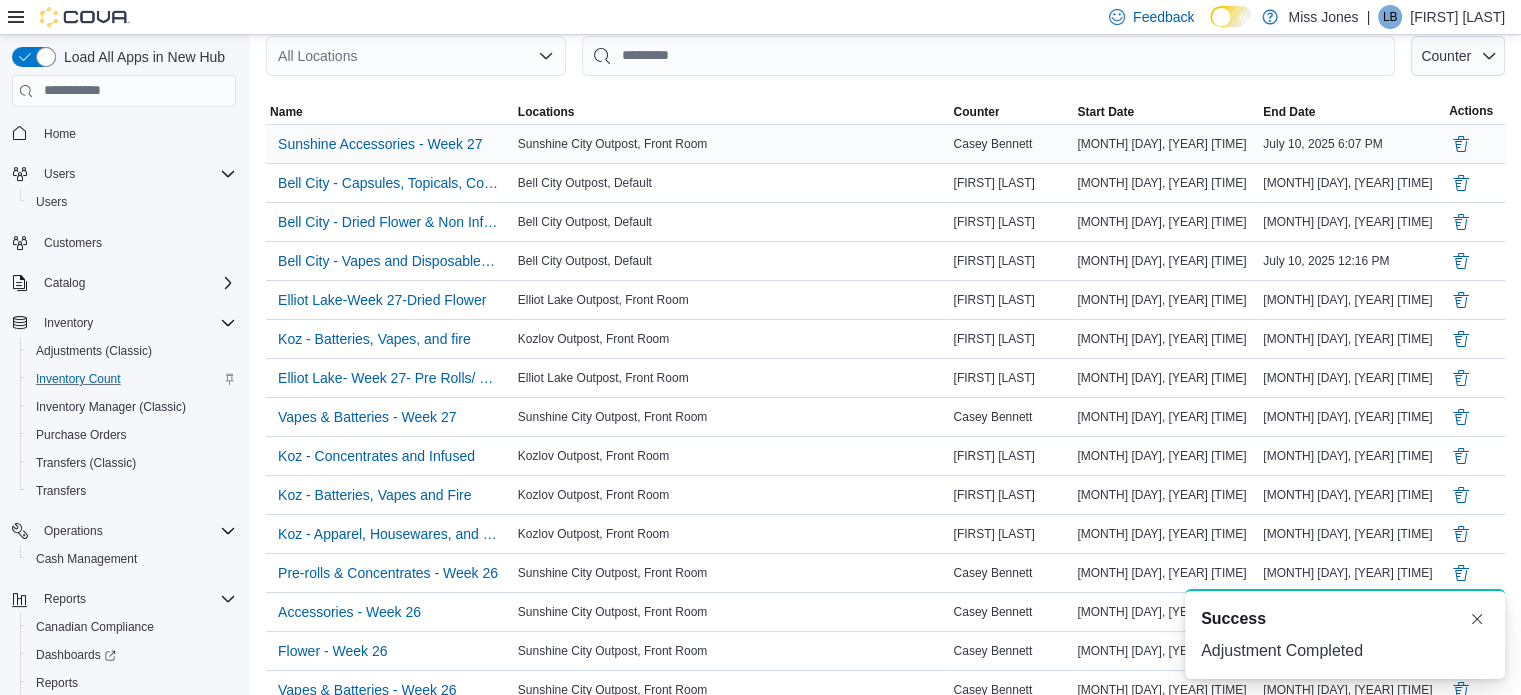 scroll, scrollTop: 200, scrollLeft: 0, axis: vertical 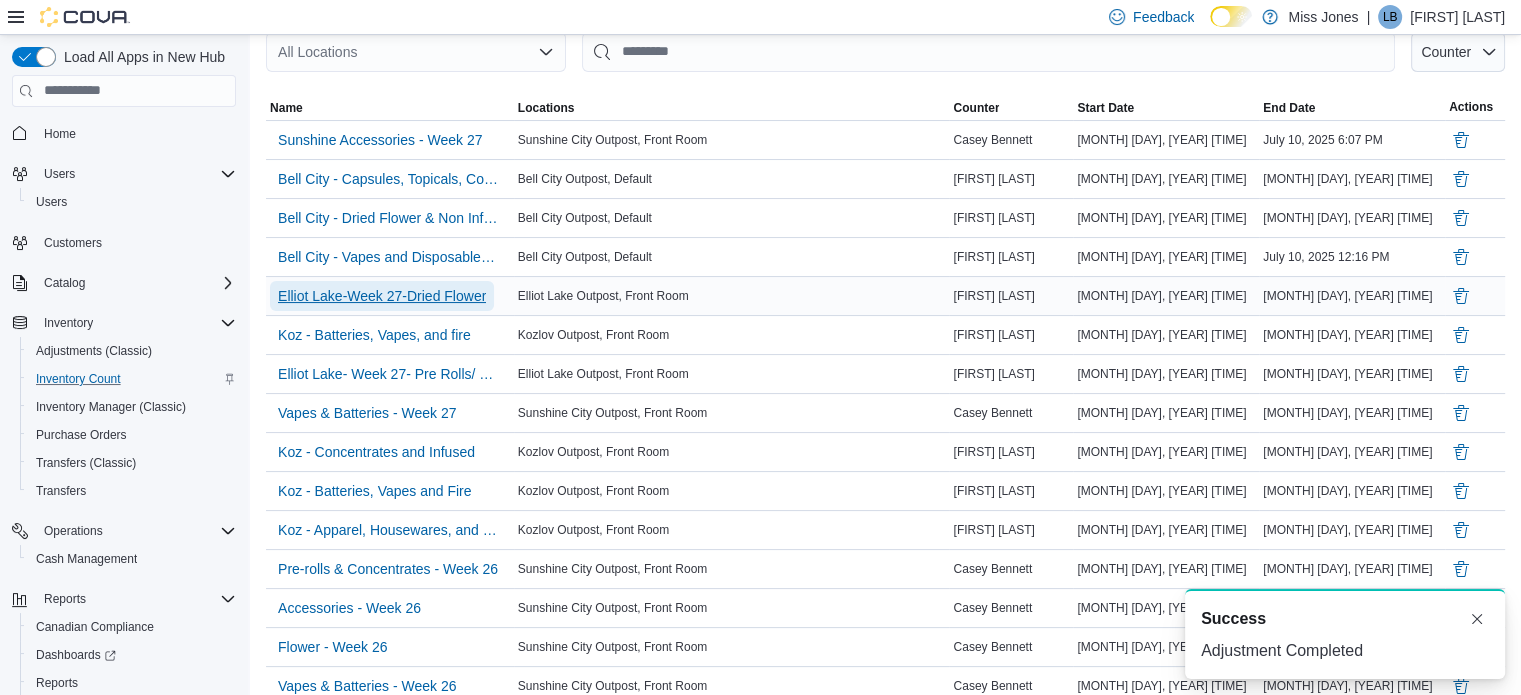 click on "Elliot Lake-Week 27-Dried Flower" at bounding box center (382, 296) 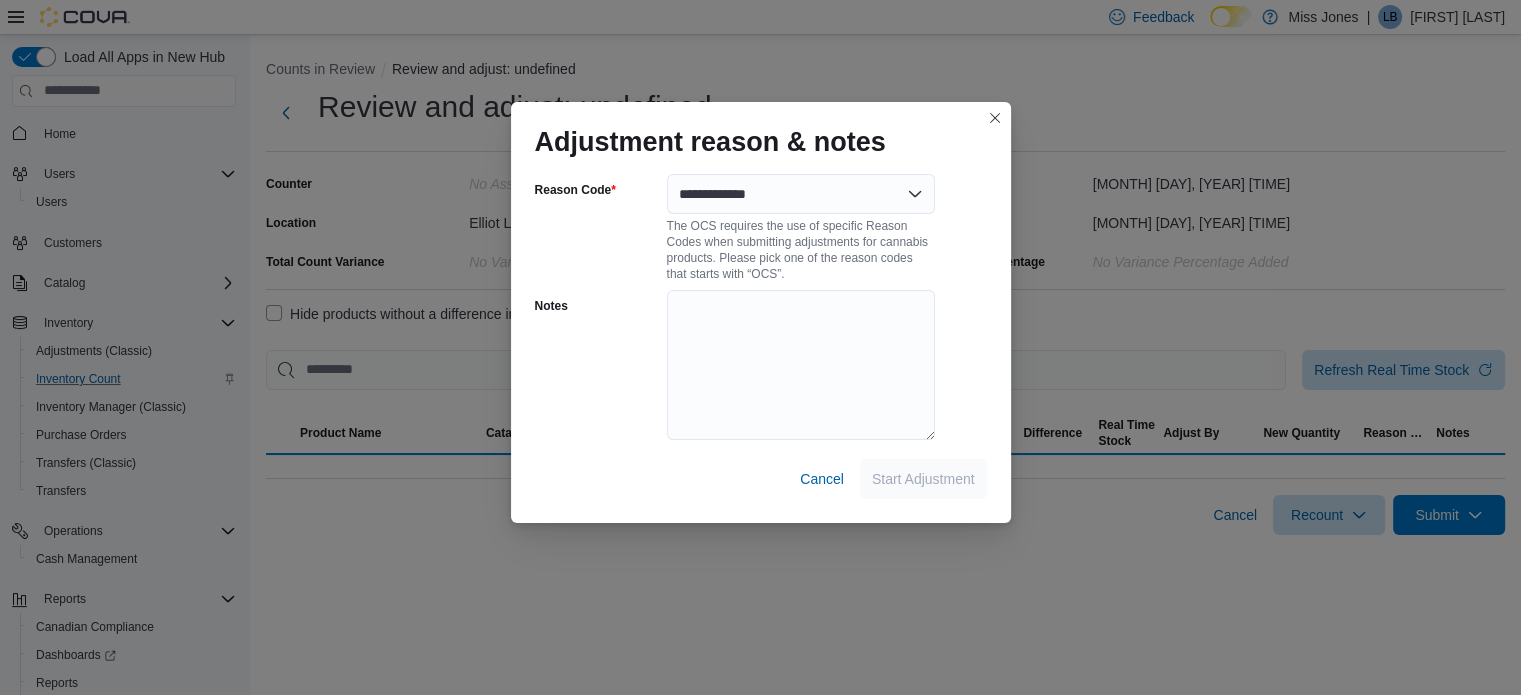 scroll, scrollTop: 0, scrollLeft: 0, axis: both 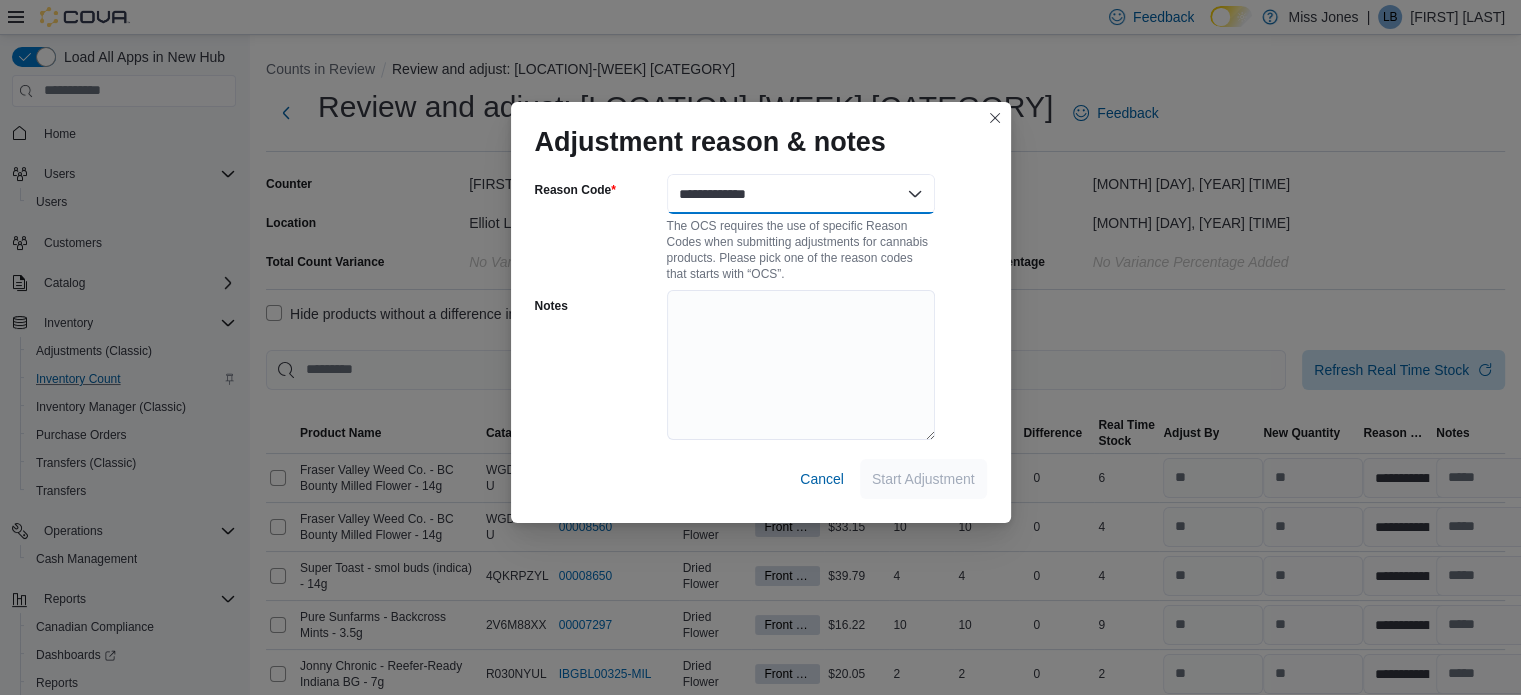 click on "**********" at bounding box center (801, 194) 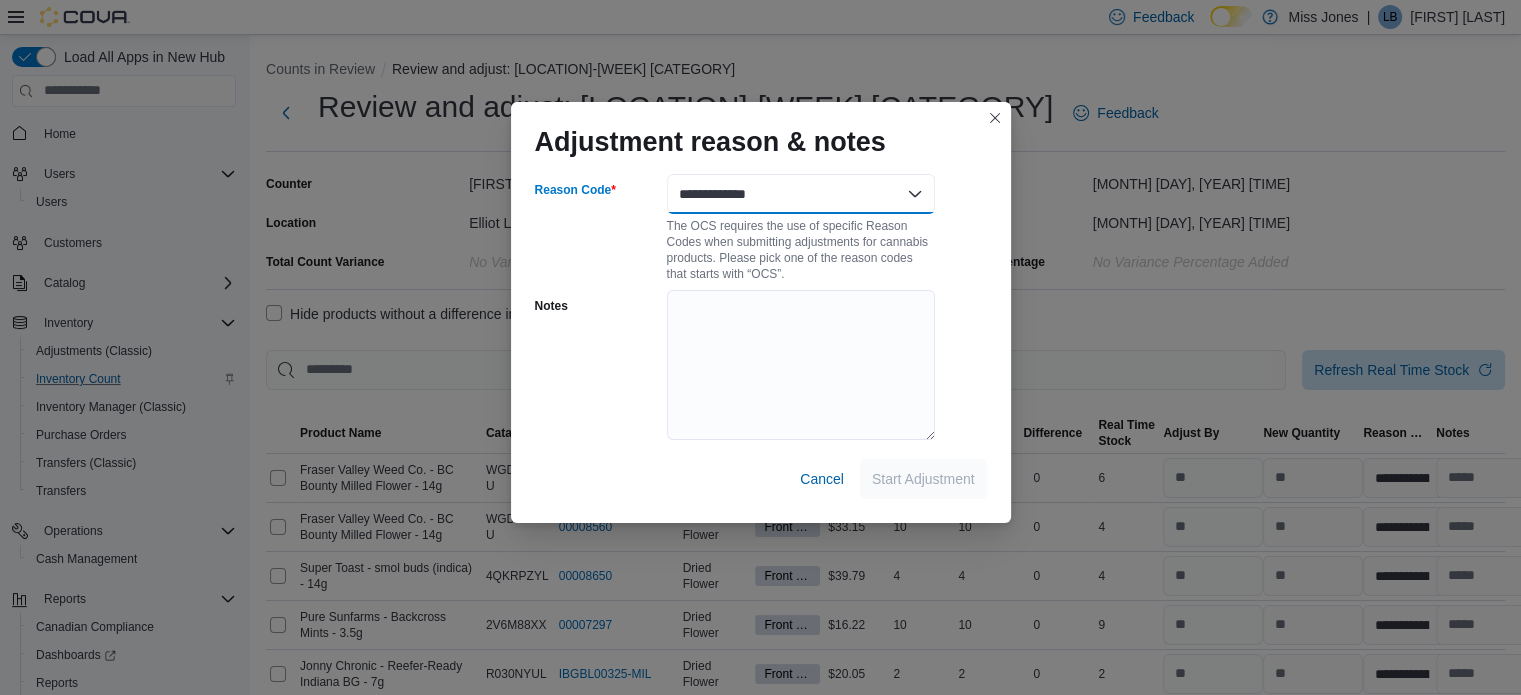select on "**********" 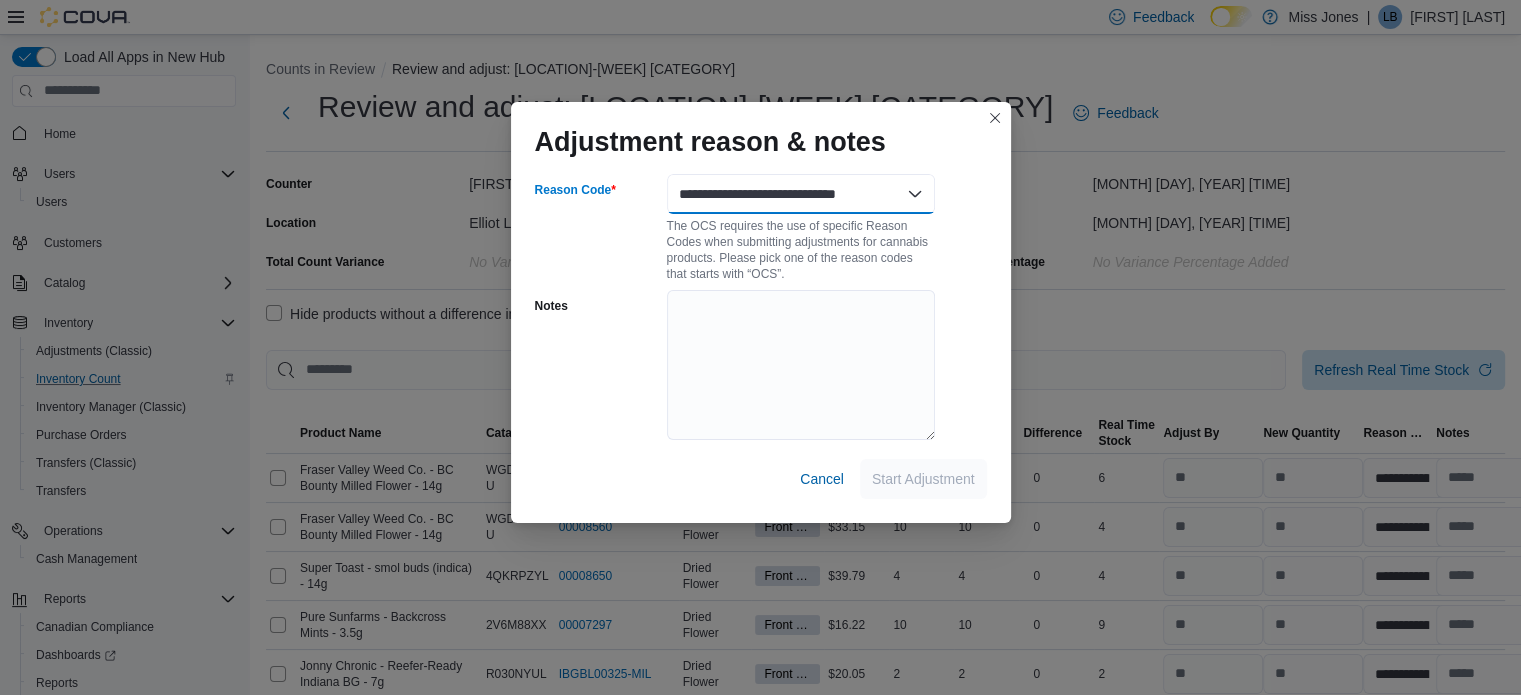 click on "**********" at bounding box center (801, 194) 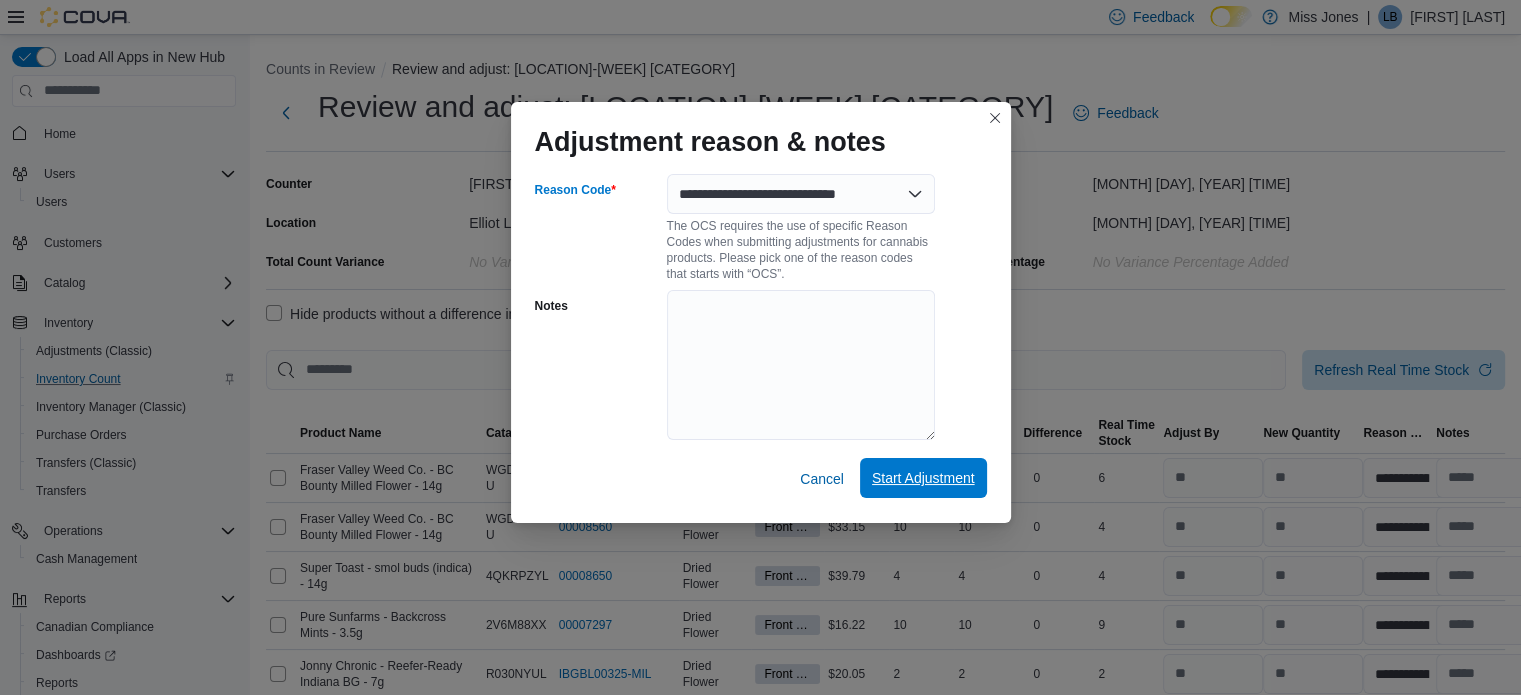 click on "Start Adjustment" at bounding box center (923, 478) 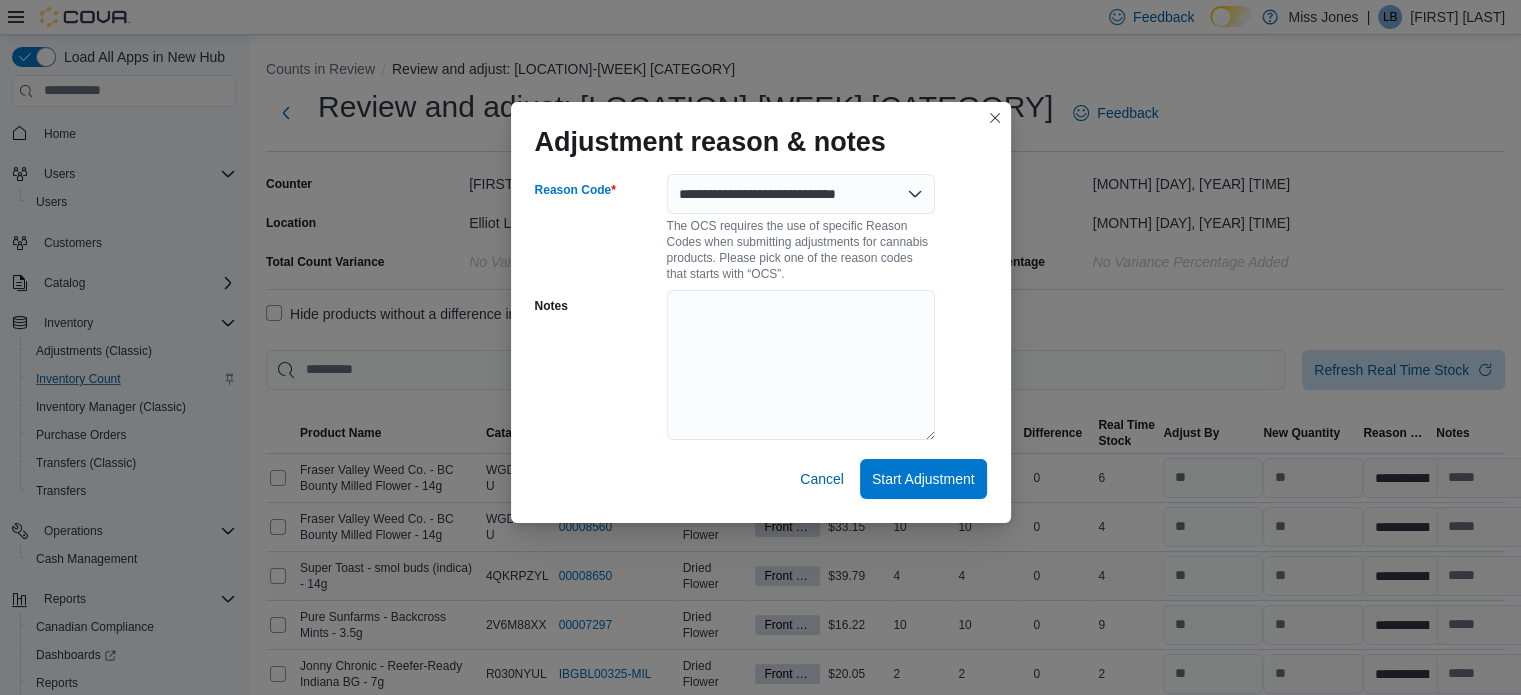 select on "**********" 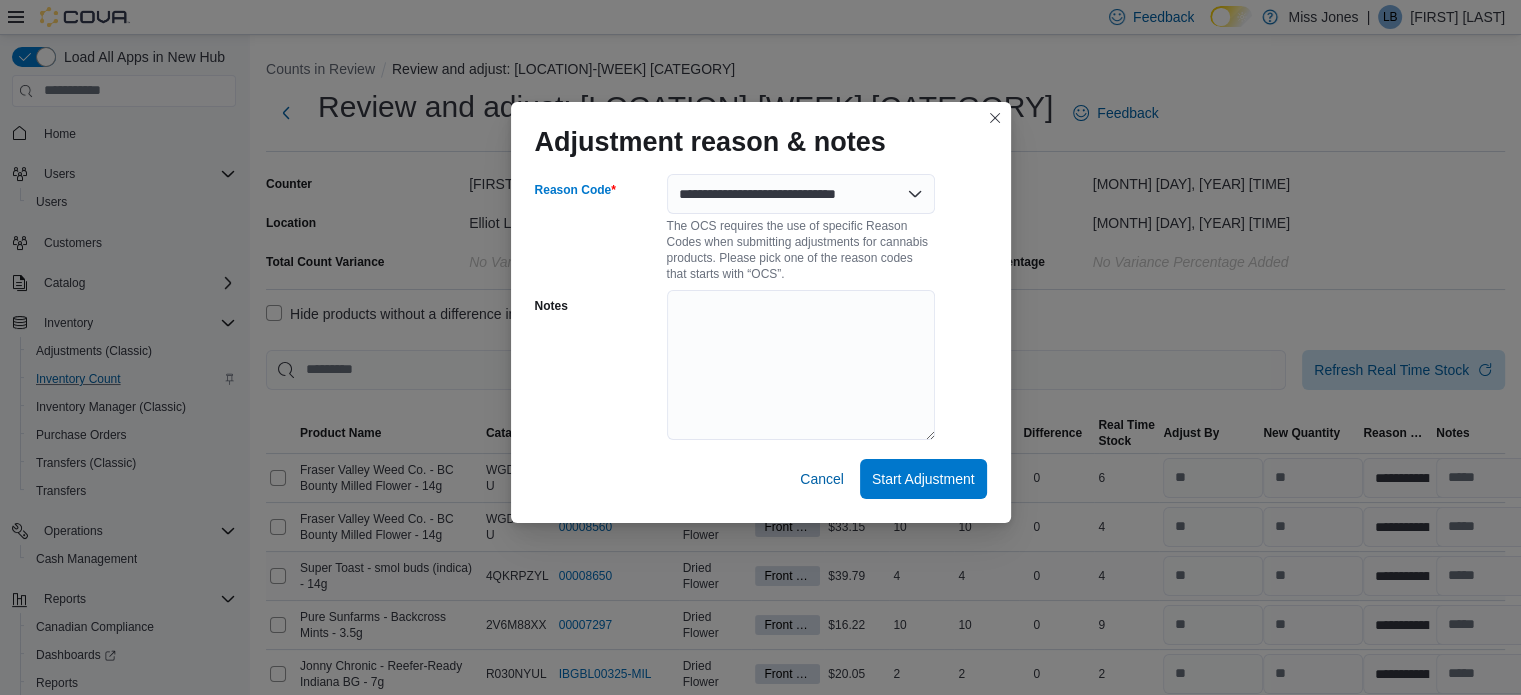 select on "**********" 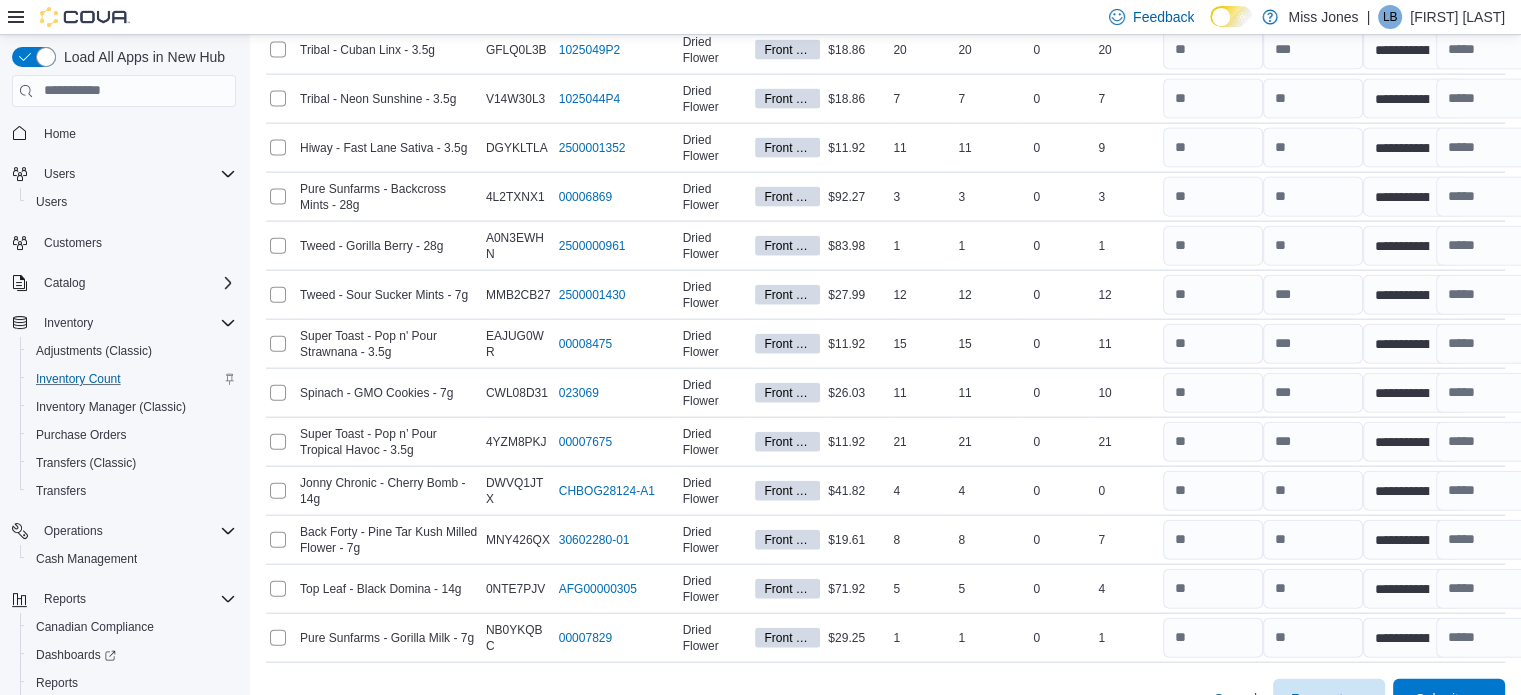 scroll, scrollTop: 4564, scrollLeft: 0, axis: vertical 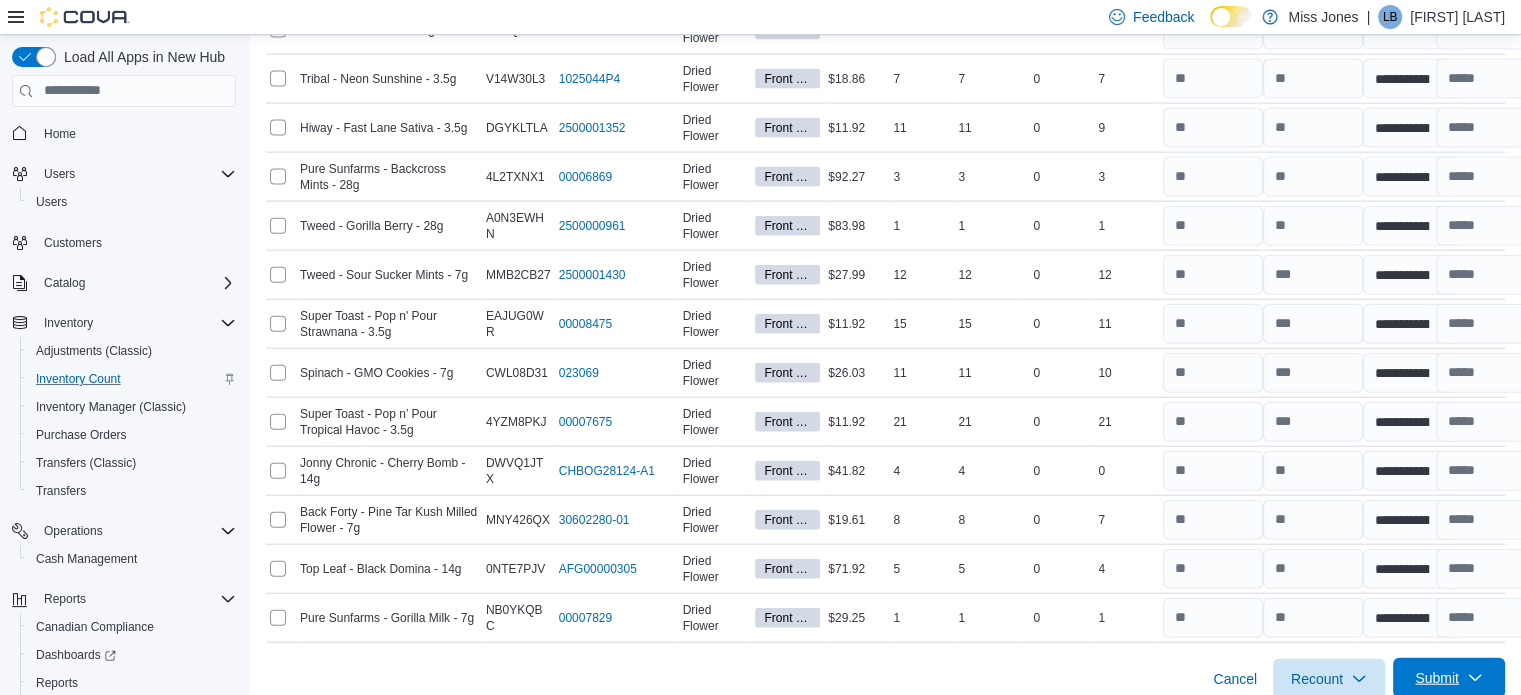 drag, startPoint x: 1487, startPoint y: 652, endPoint x: 1461, endPoint y: 659, distance: 26.925823 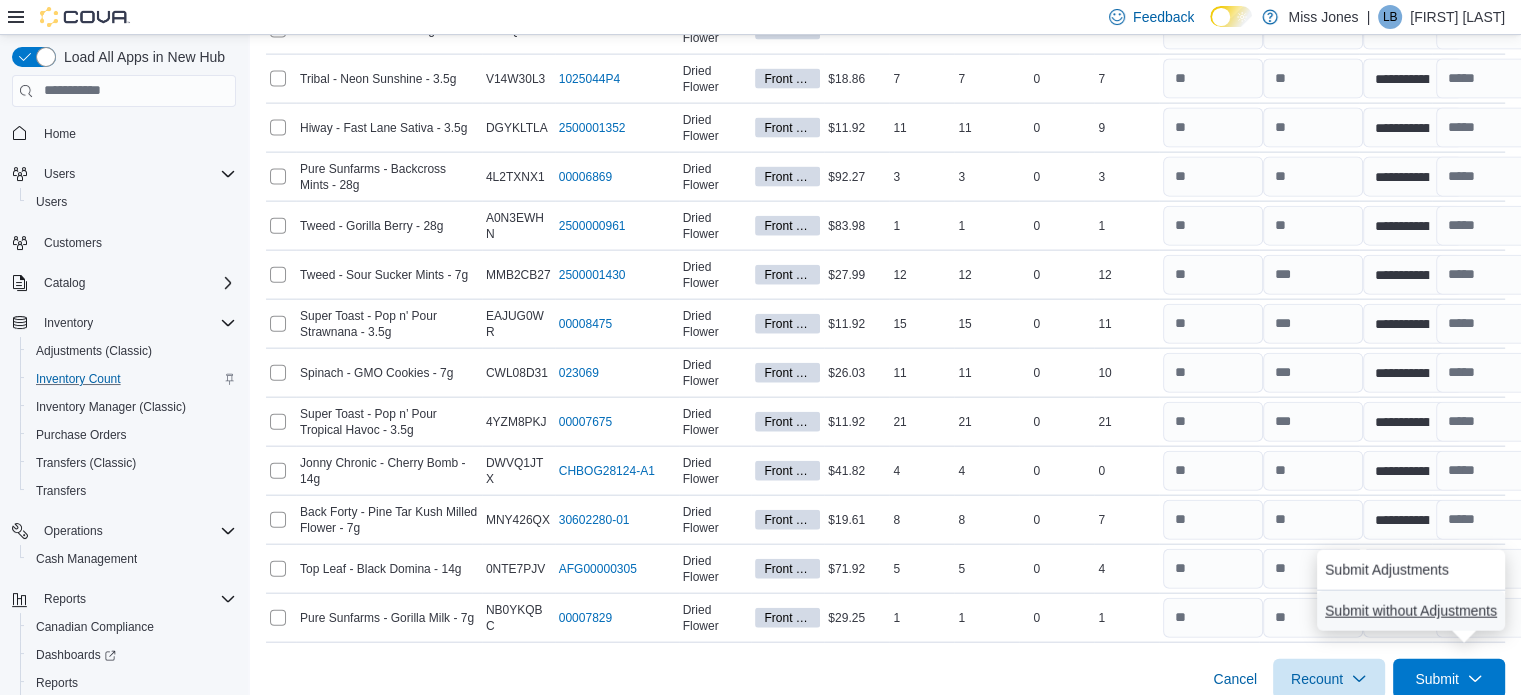 click on "Submit without Adjustments" at bounding box center (1411, 611) 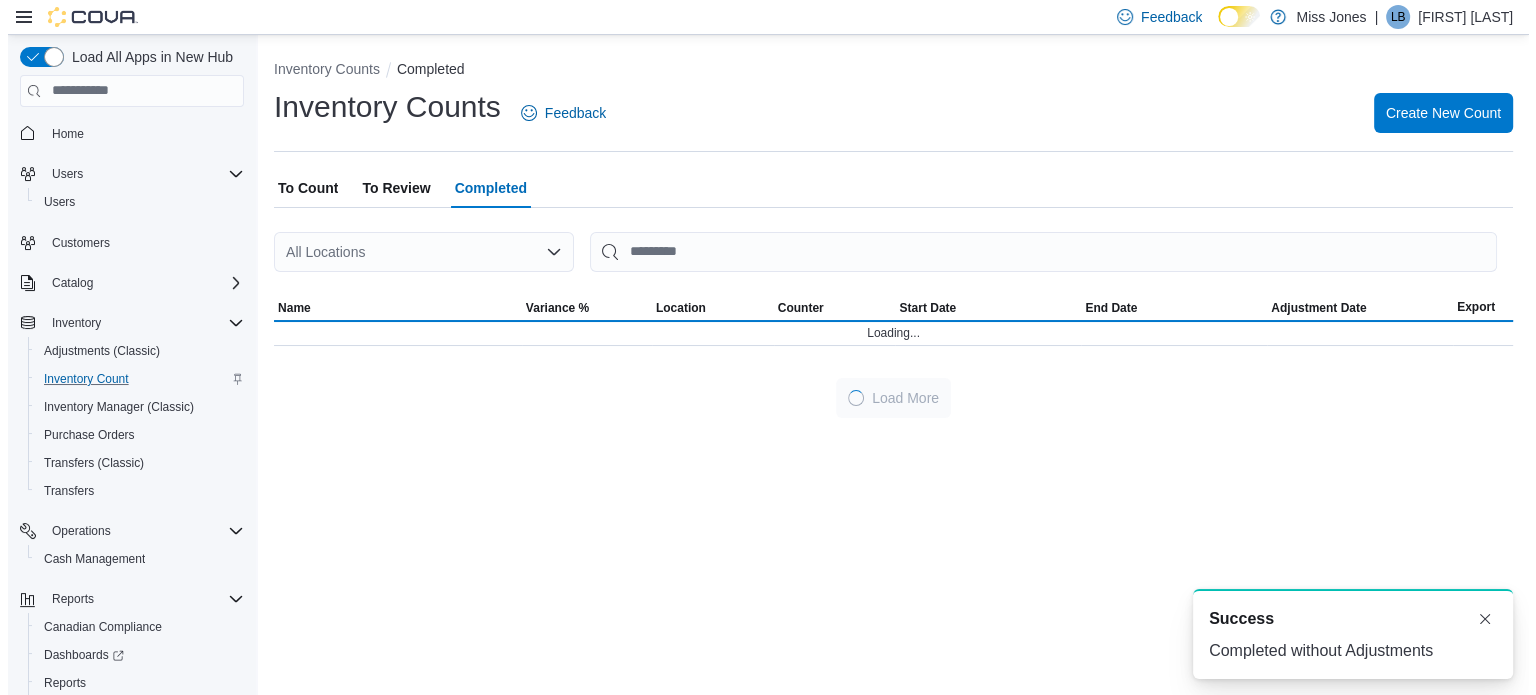 scroll, scrollTop: 0, scrollLeft: 0, axis: both 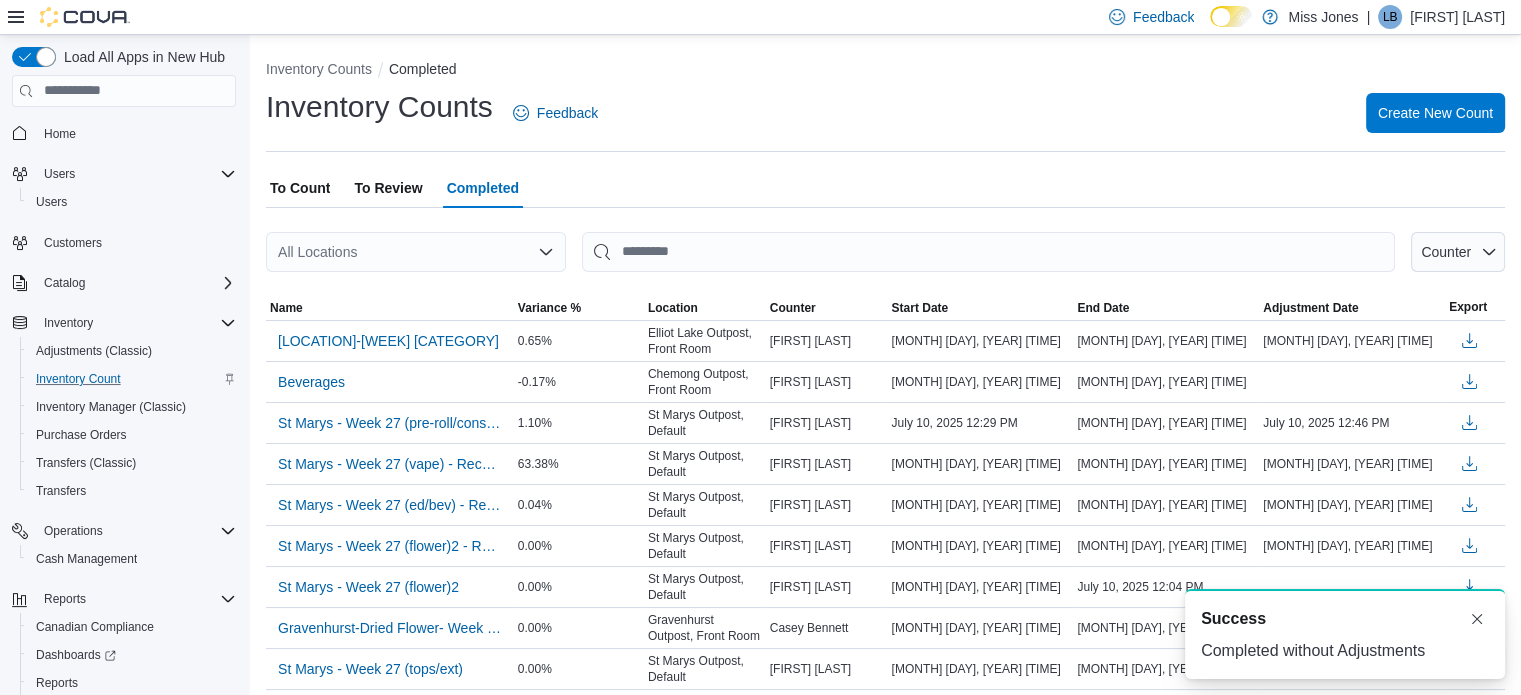 click on "To Review" at bounding box center (388, 188) 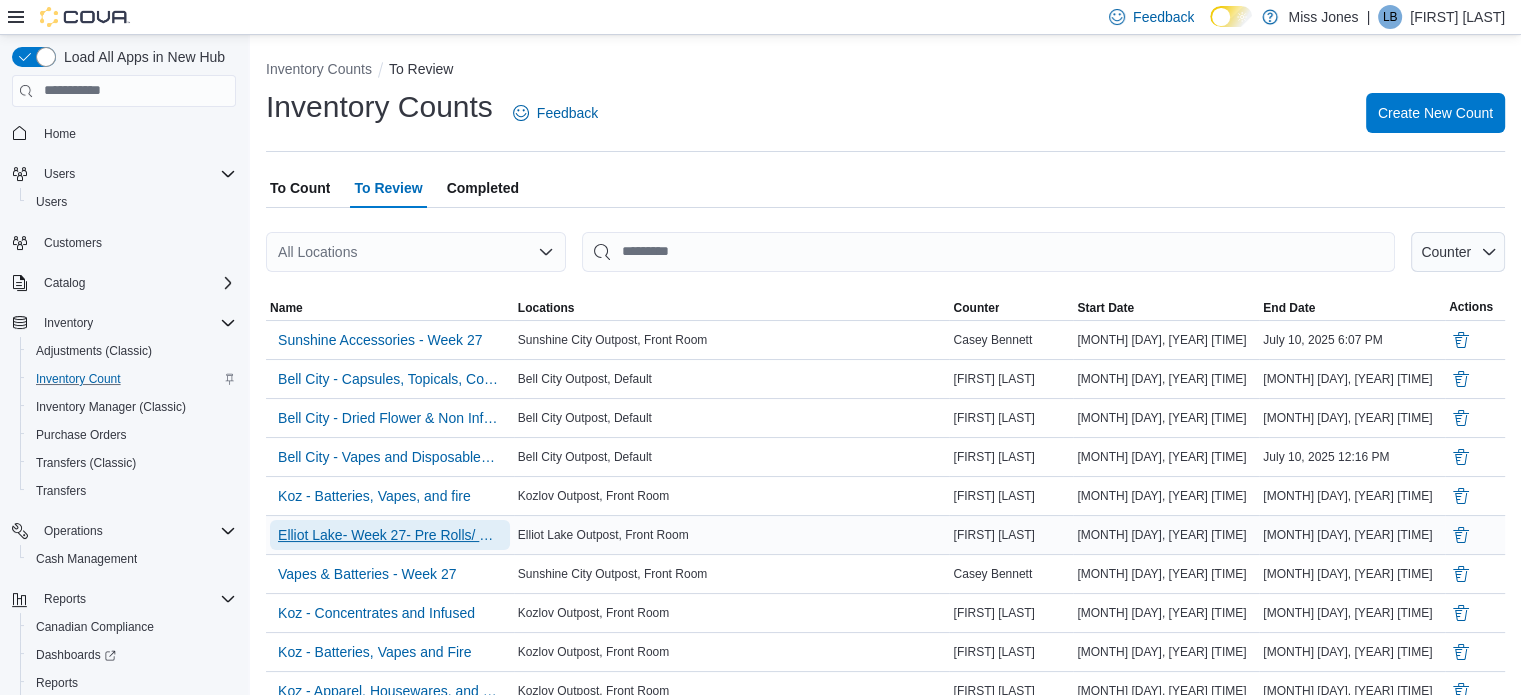 click on "Elliot Lake- Week 27- Pre Rolls/ Seeds" at bounding box center (390, 535) 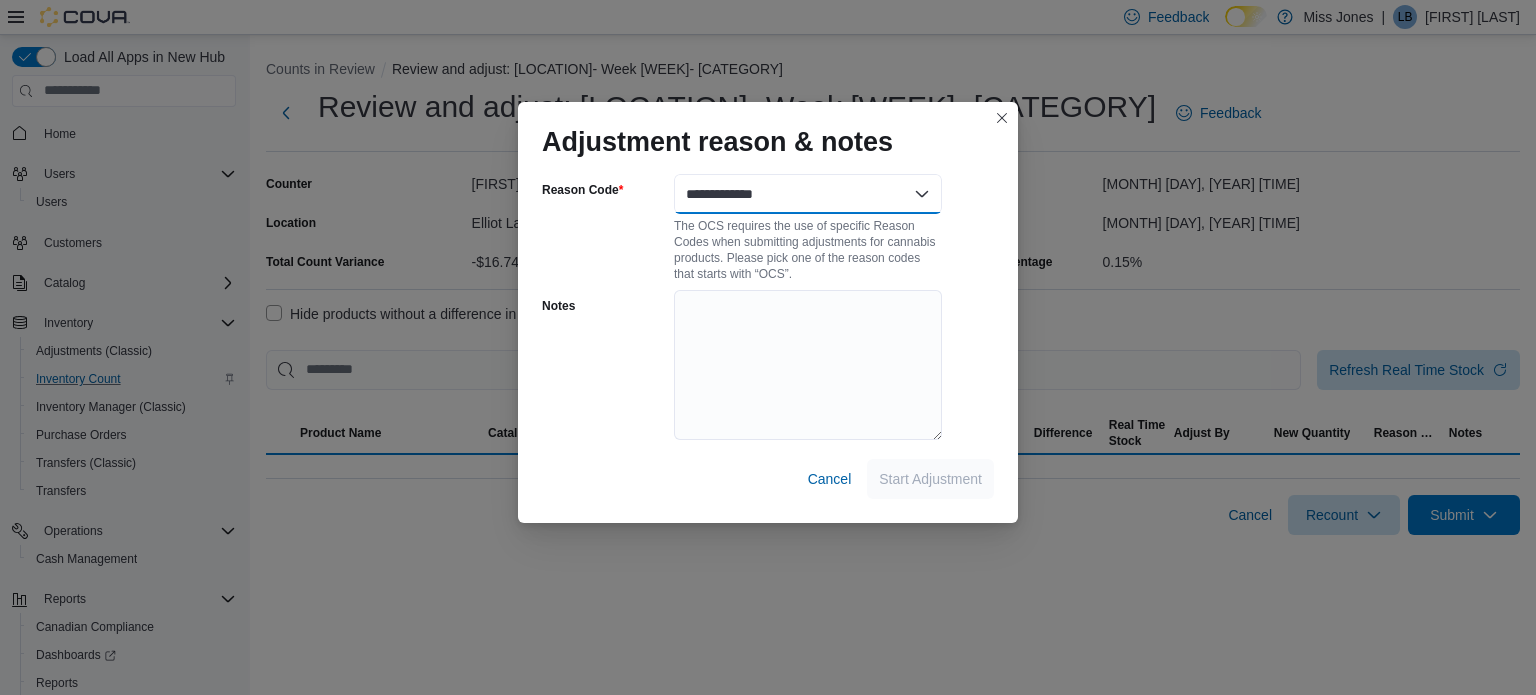 click on "**********" at bounding box center (808, 194) 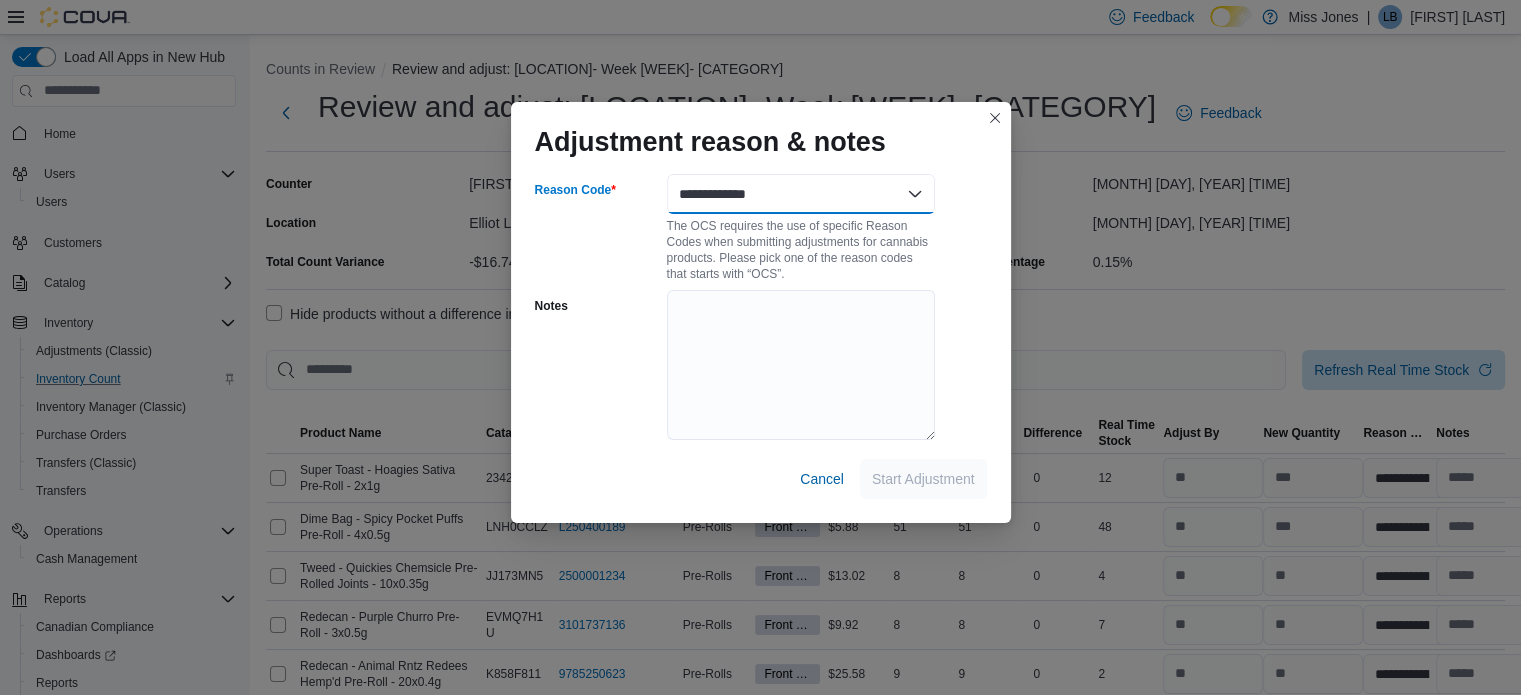select on "**********" 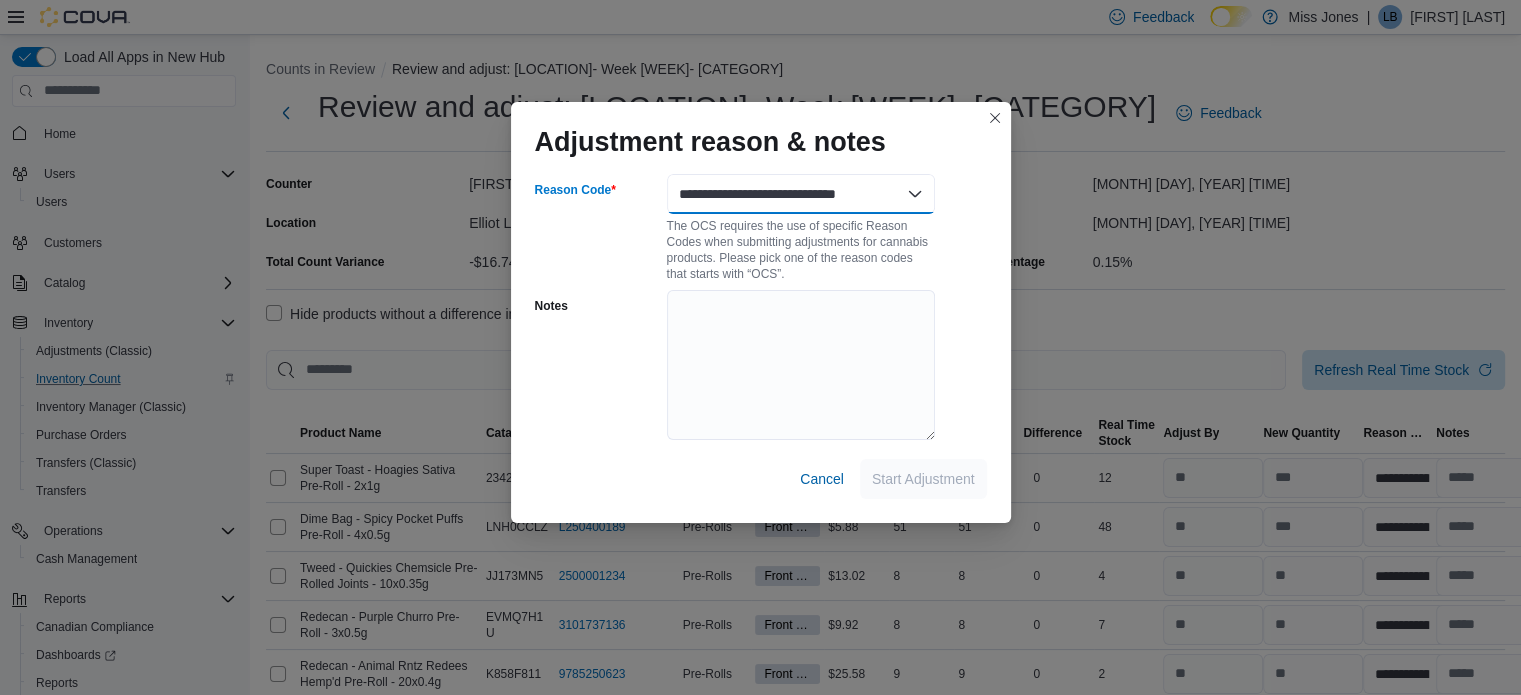 click on "**********" at bounding box center [801, 194] 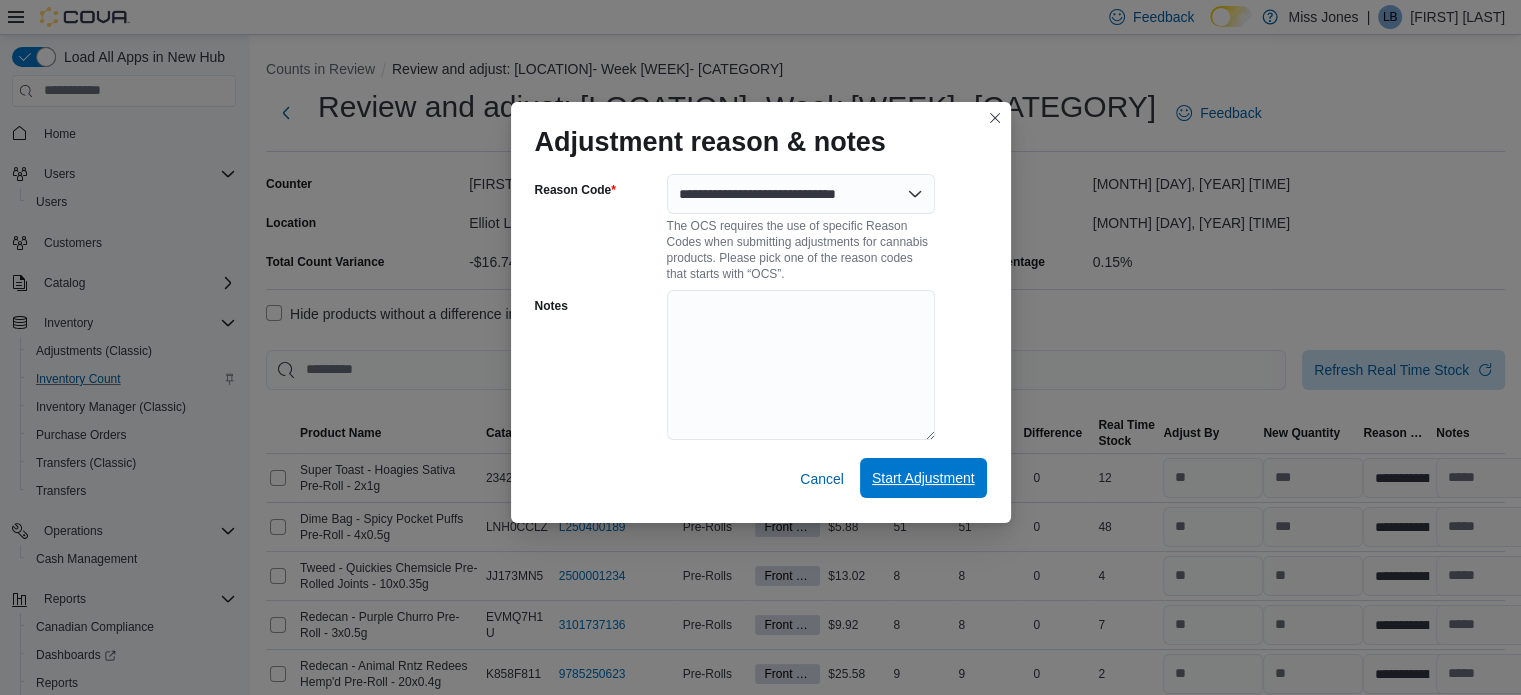 click on "Start Adjustment" at bounding box center [923, 478] 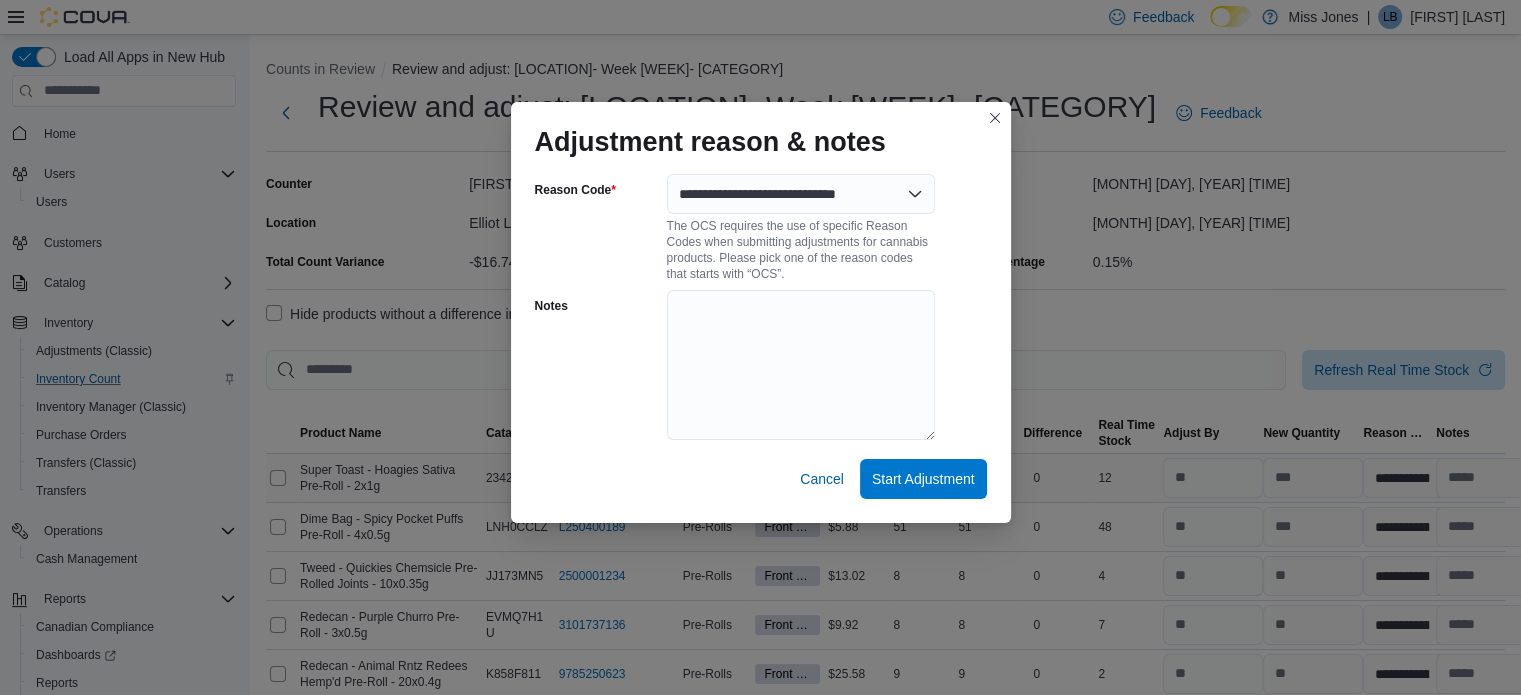 select on "**********" 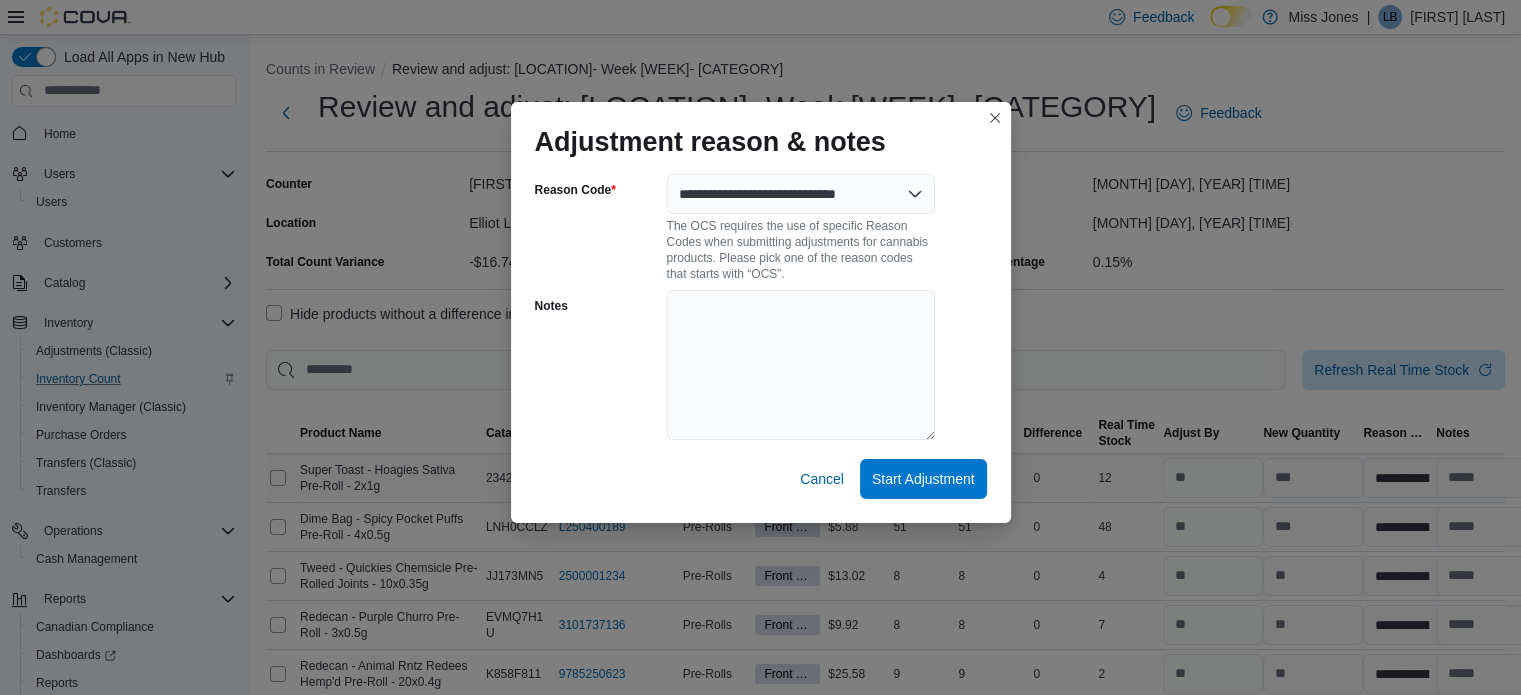 select on "**********" 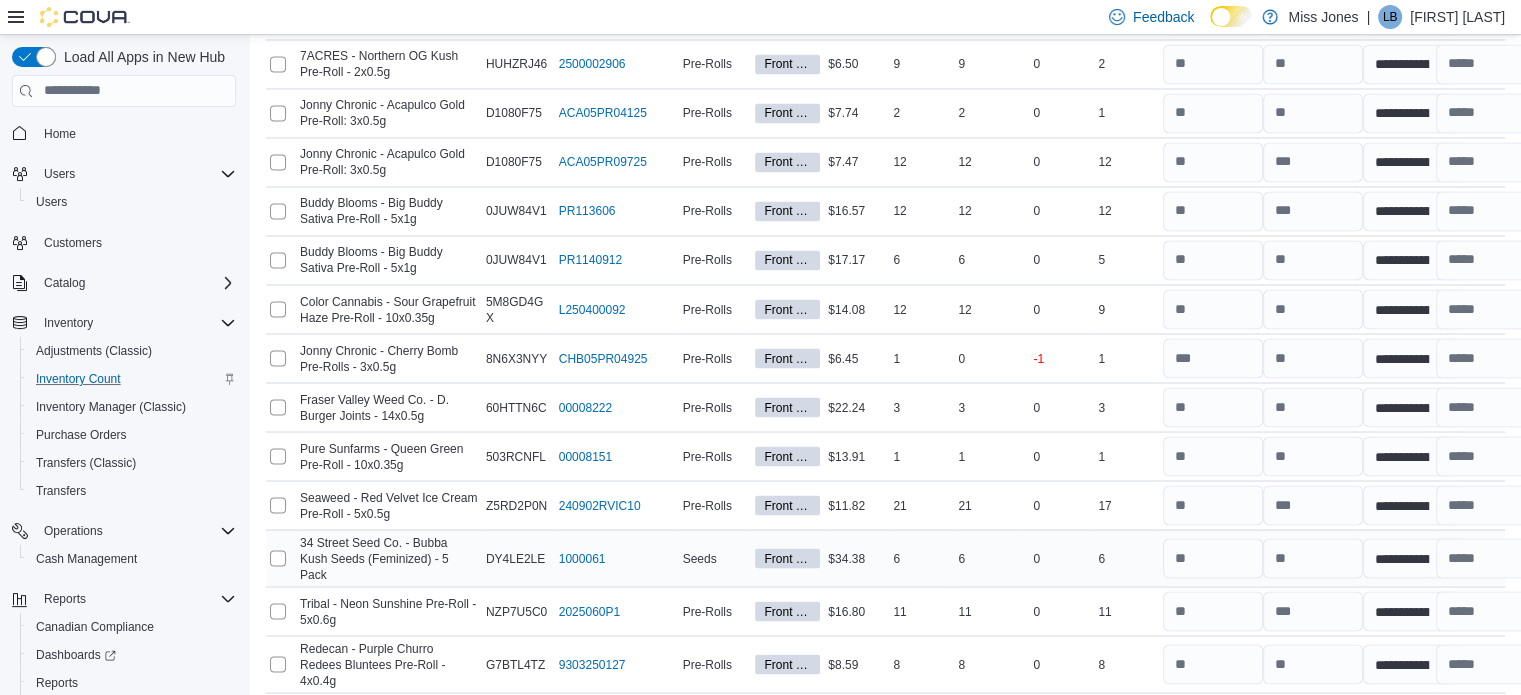 scroll, scrollTop: 3961, scrollLeft: 0, axis: vertical 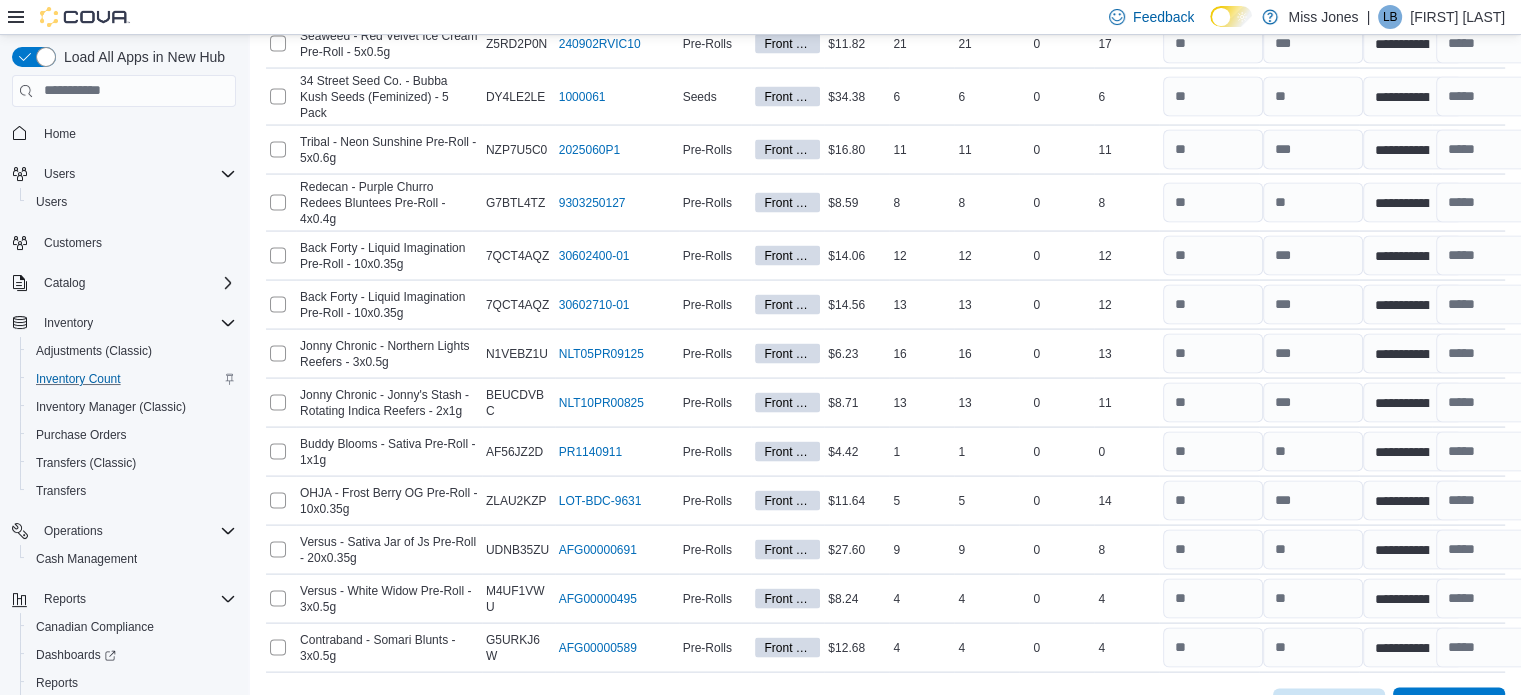 click 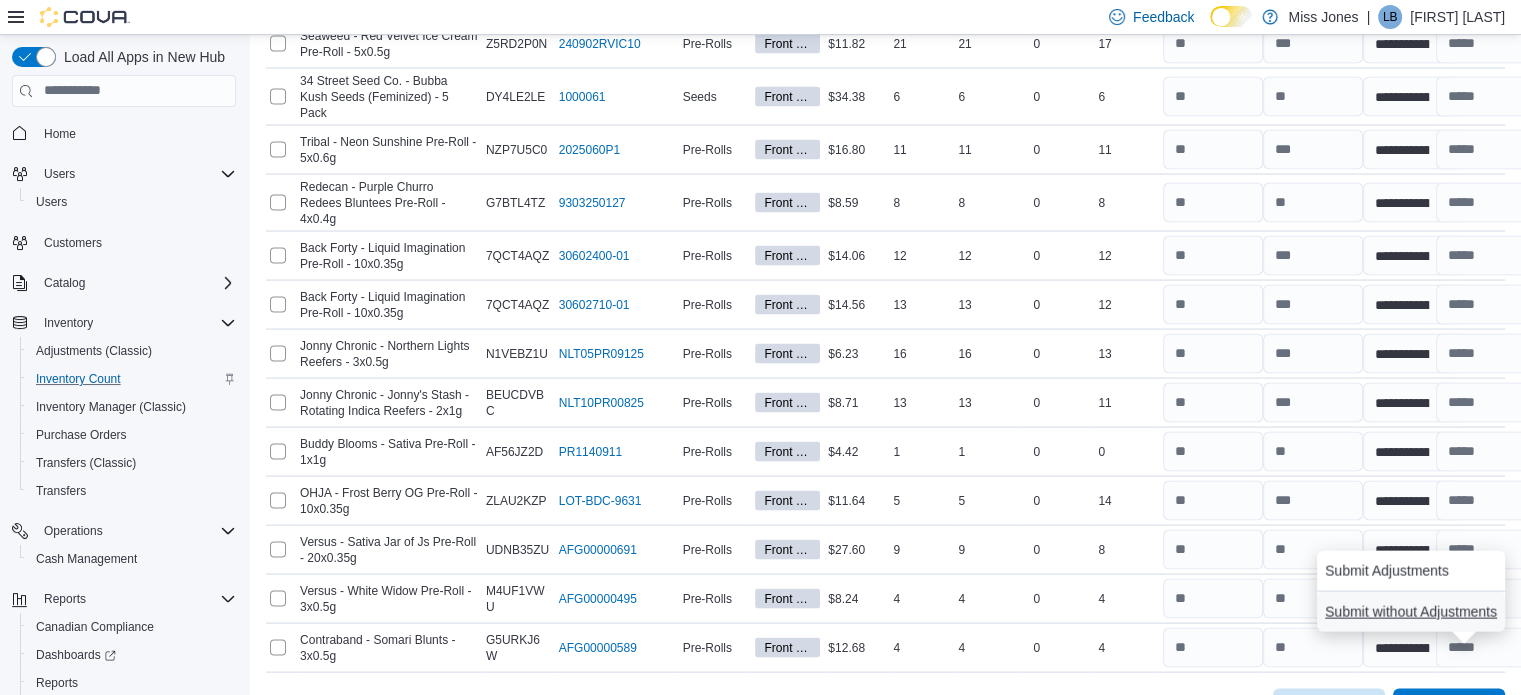 click on "Submit without Adjustments" at bounding box center (1411, 612) 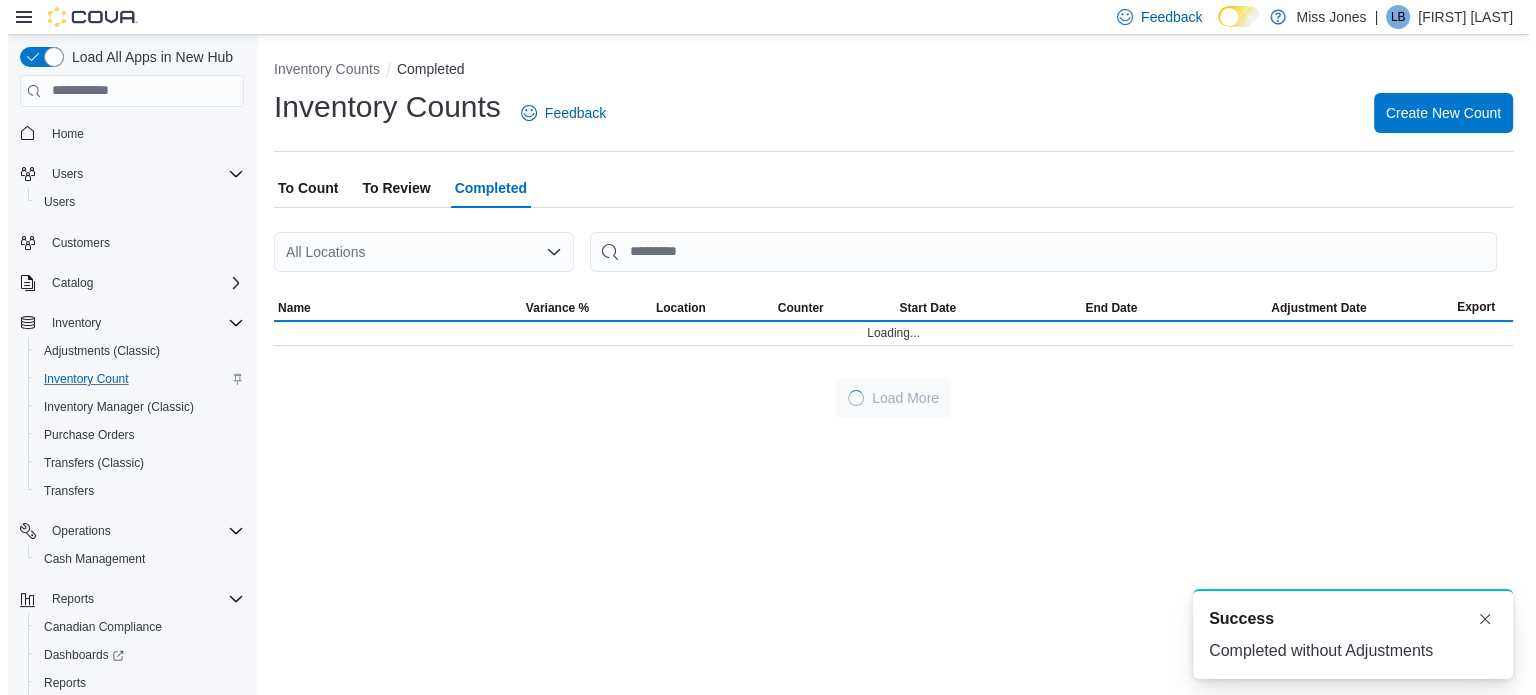 scroll, scrollTop: 0, scrollLeft: 0, axis: both 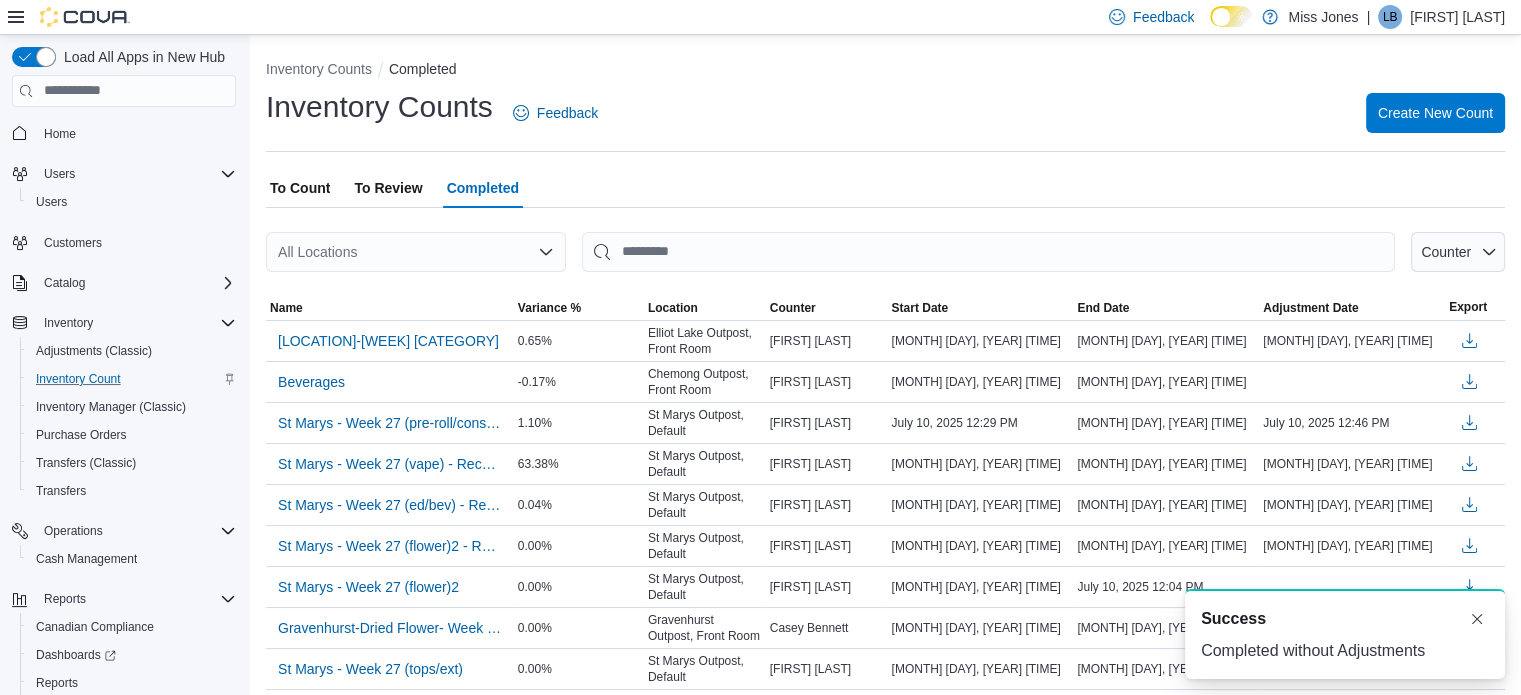 click on "To Review" at bounding box center (388, 188) 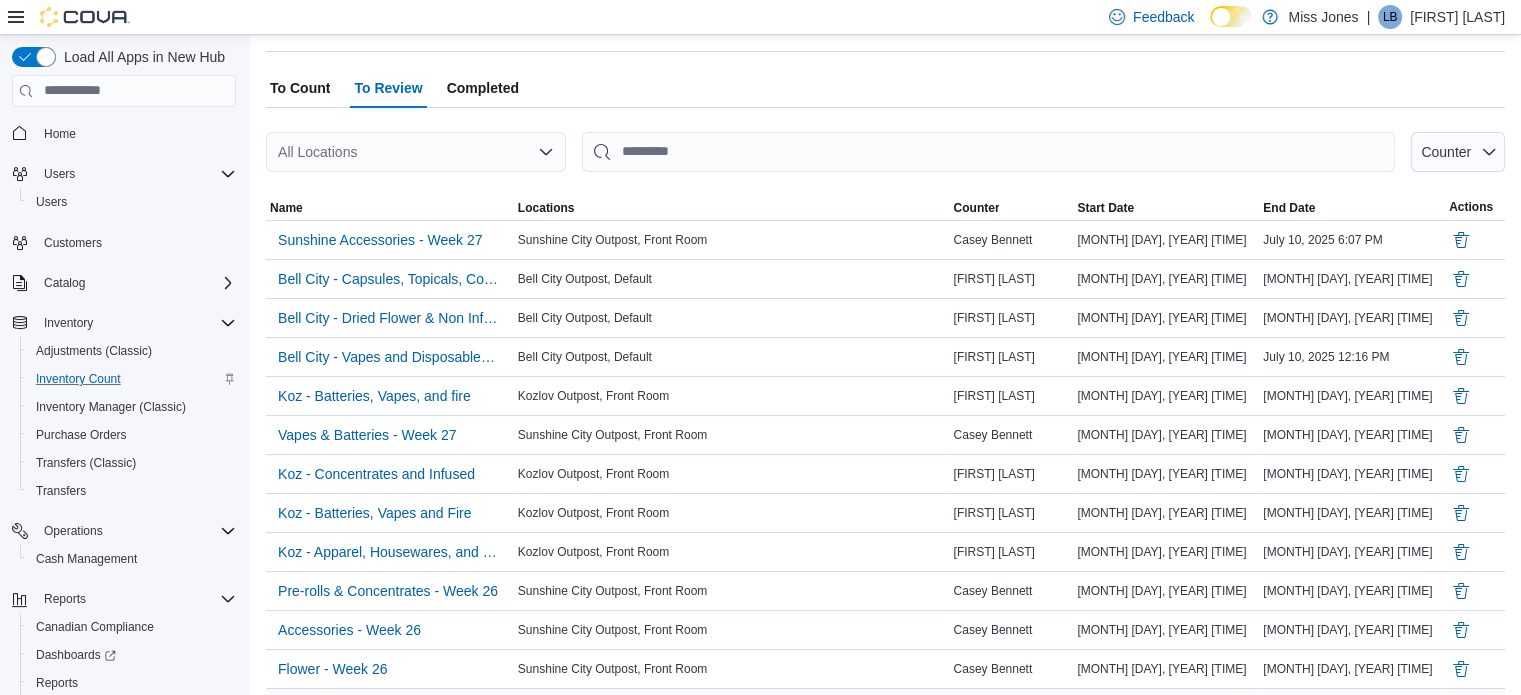 scroll, scrollTop: 0, scrollLeft: 0, axis: both 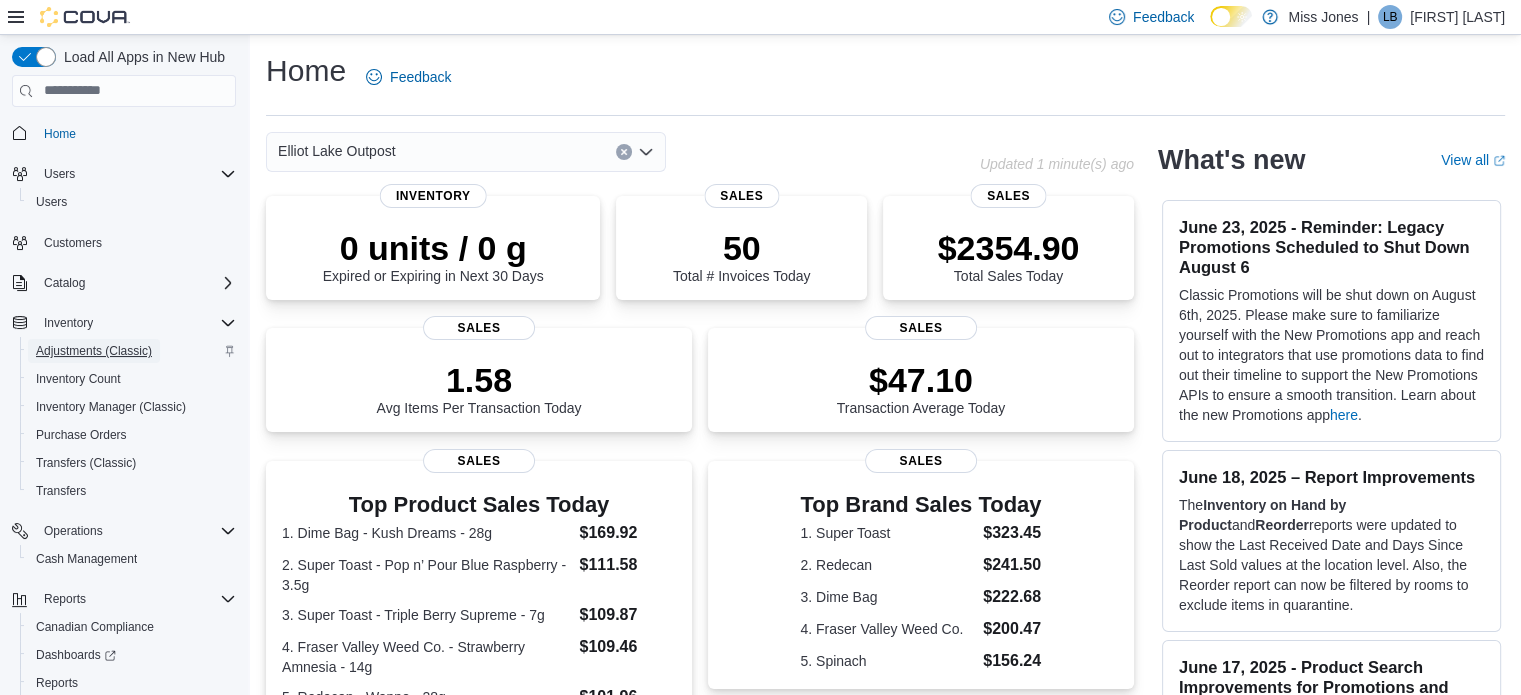 click on "Adjustments (Classic)" at bounding box center (94, 351) 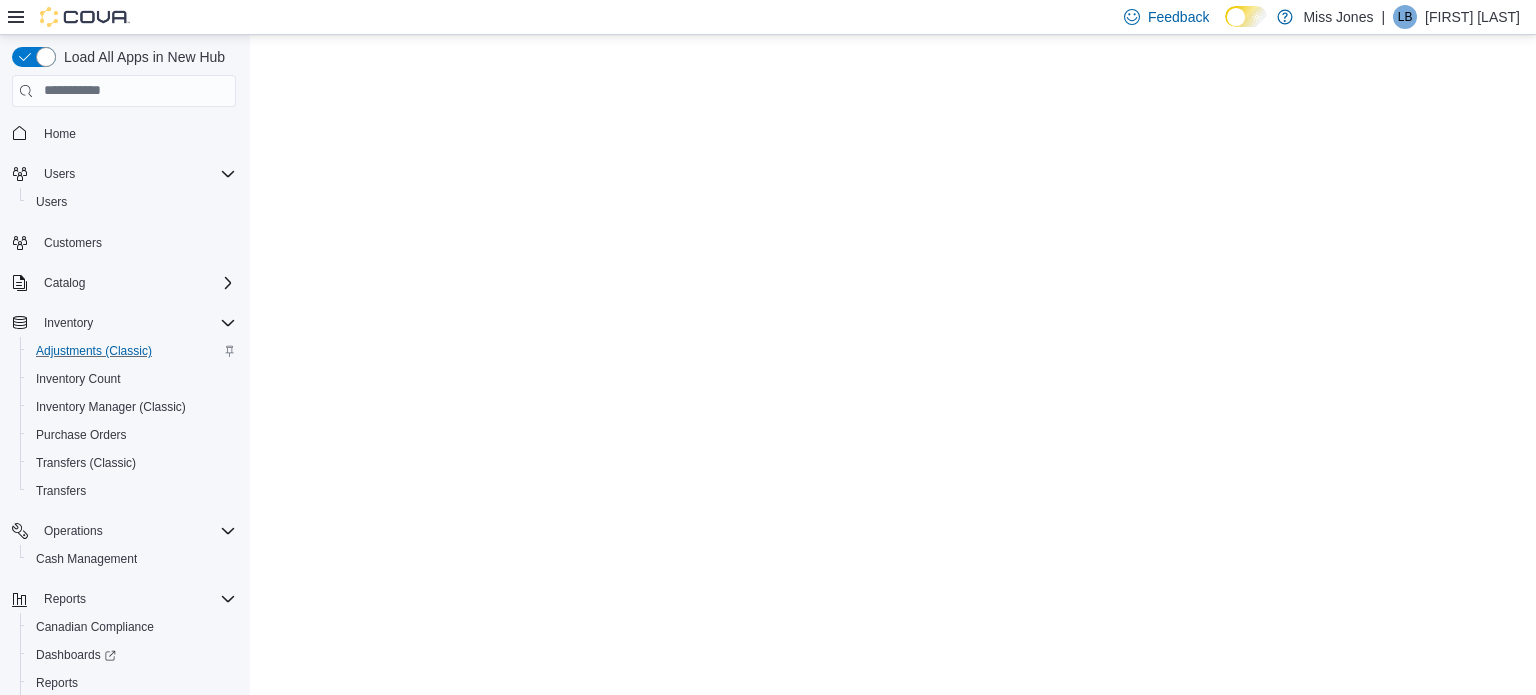 scroll, scrollTop: 0, scrollLeft: 0, axis: both 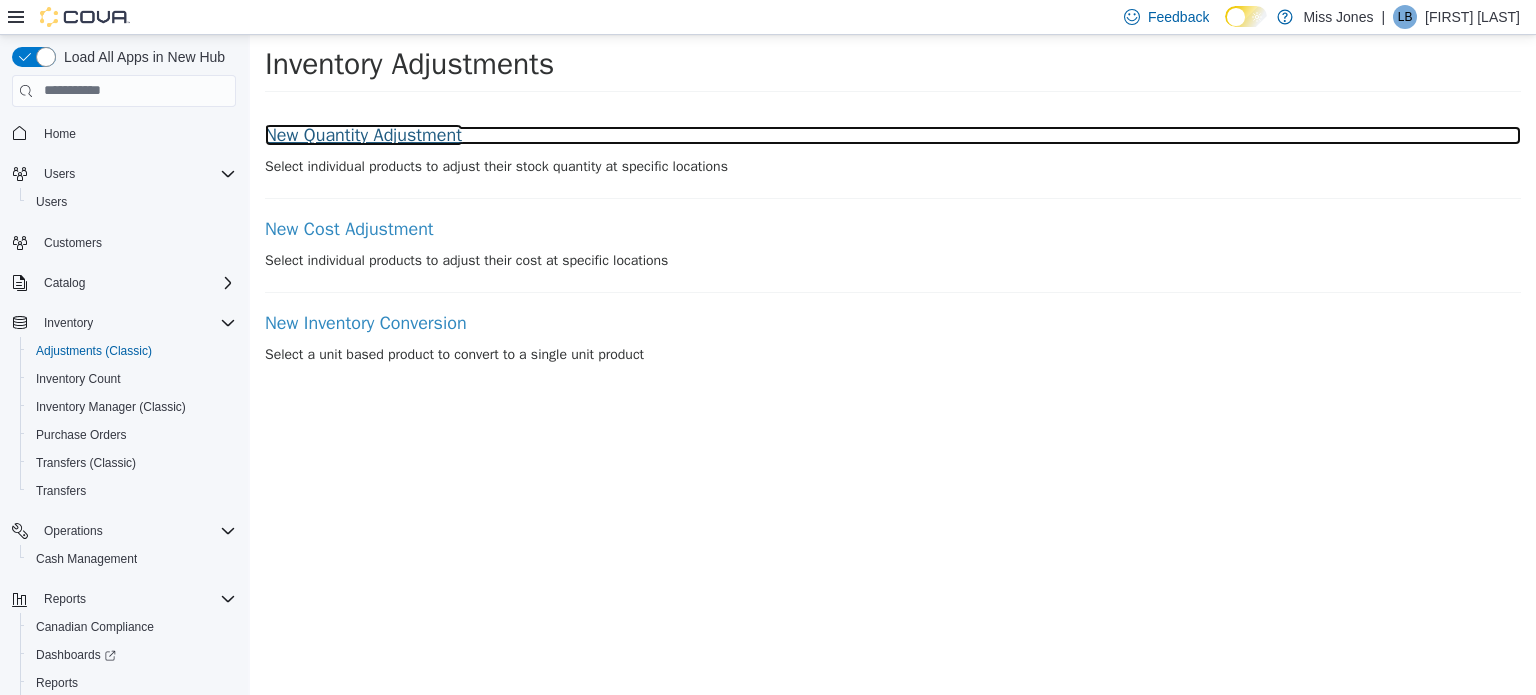 click on "New Quantity Adjustment" at bounding box center (893, 135) 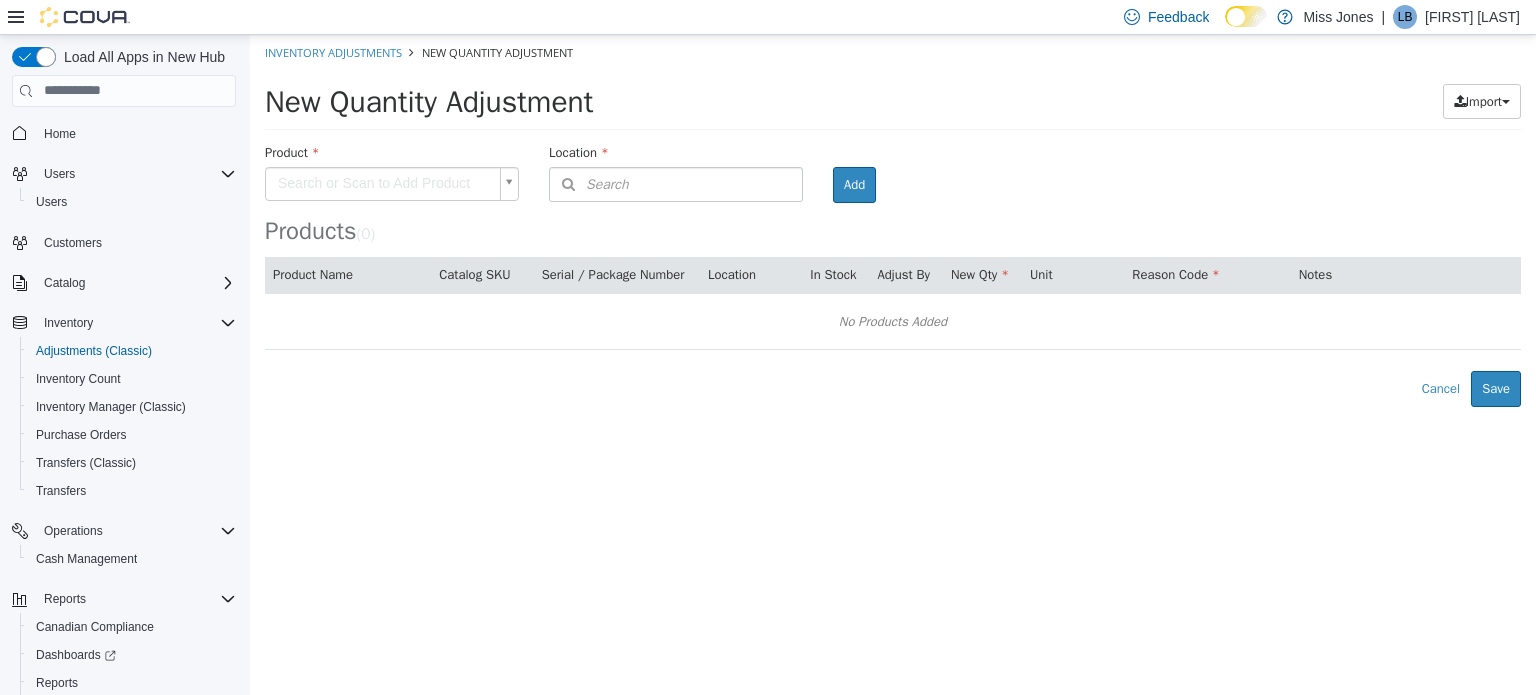click on "×
Inventory Adjustments
New Quantity Adjustment
New Quantity Adjustment
Import  Inventory Export (.CSV) Package List (.TXT)
Product     Search or Scan to Add Product                             Location Search Type 3 or more characters or browse       Miss Jones     (24)         Allandale Outpost             Ancaster Outpost             Bell City Outpost             Chemong Outpost             Dunlop Outpost             Elliot Lake Outpost             Fort York Outpost             Garden City Outpost             Goderich Outpost             Golden City Outpost             Gravenhurst Outpost             Hespeler Road Outpost             King West Outpost             Kozlov Outpost             Lakeshore Outpost             McKeown Outpost             MJJV             Osgoode Outpost             Rose City Outpost             St Marys Outpost             Stouffville Outpost             Sunshine City Outpost" at bounding box center [893, 220] 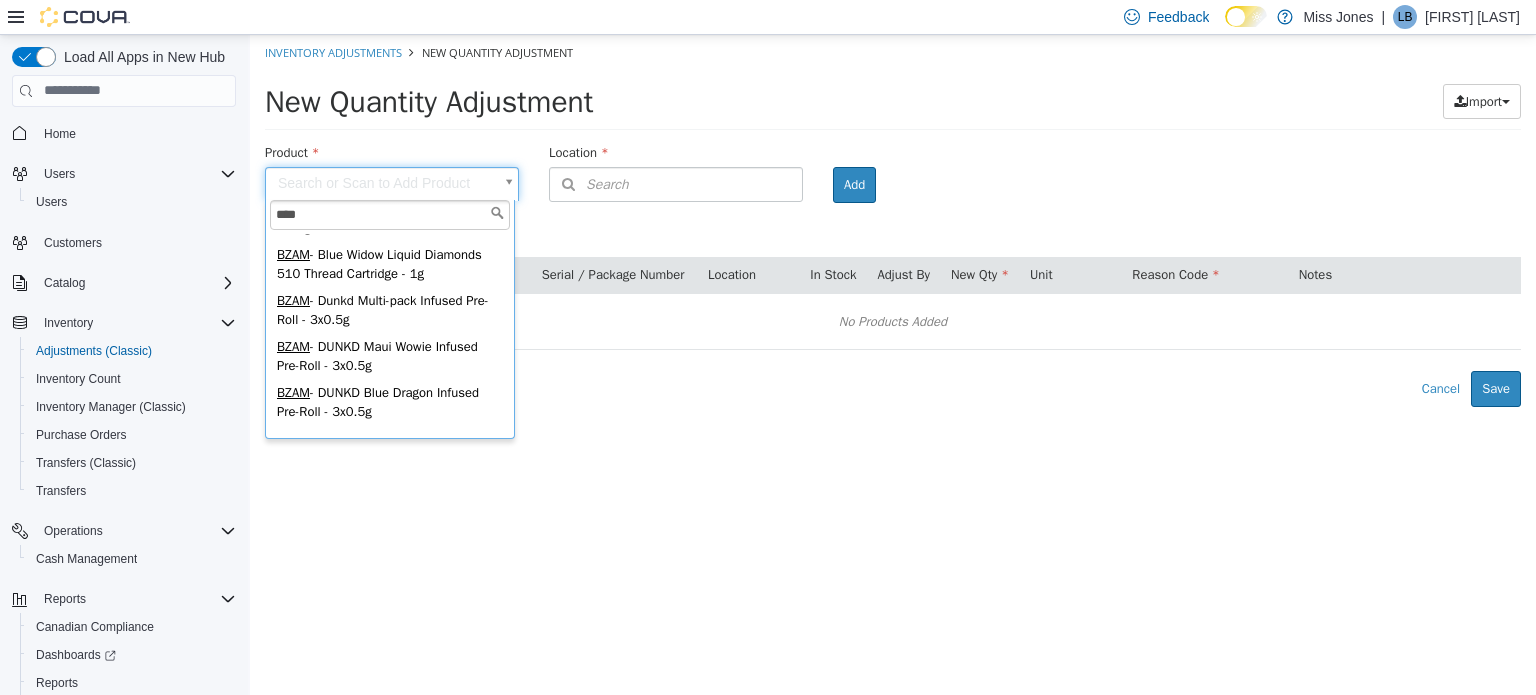 scroll, scrollTop: 200, scrollLeft: 0, axis: vertical 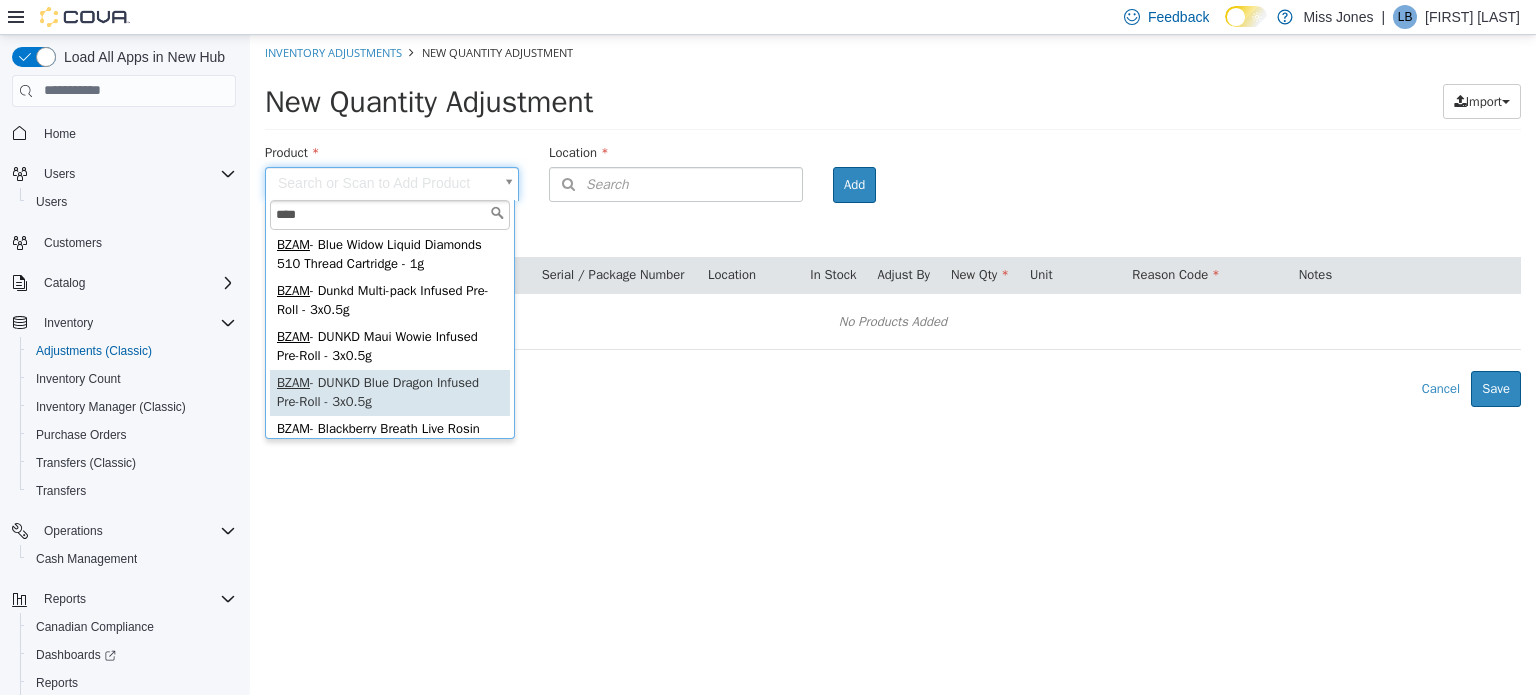 type on "****" 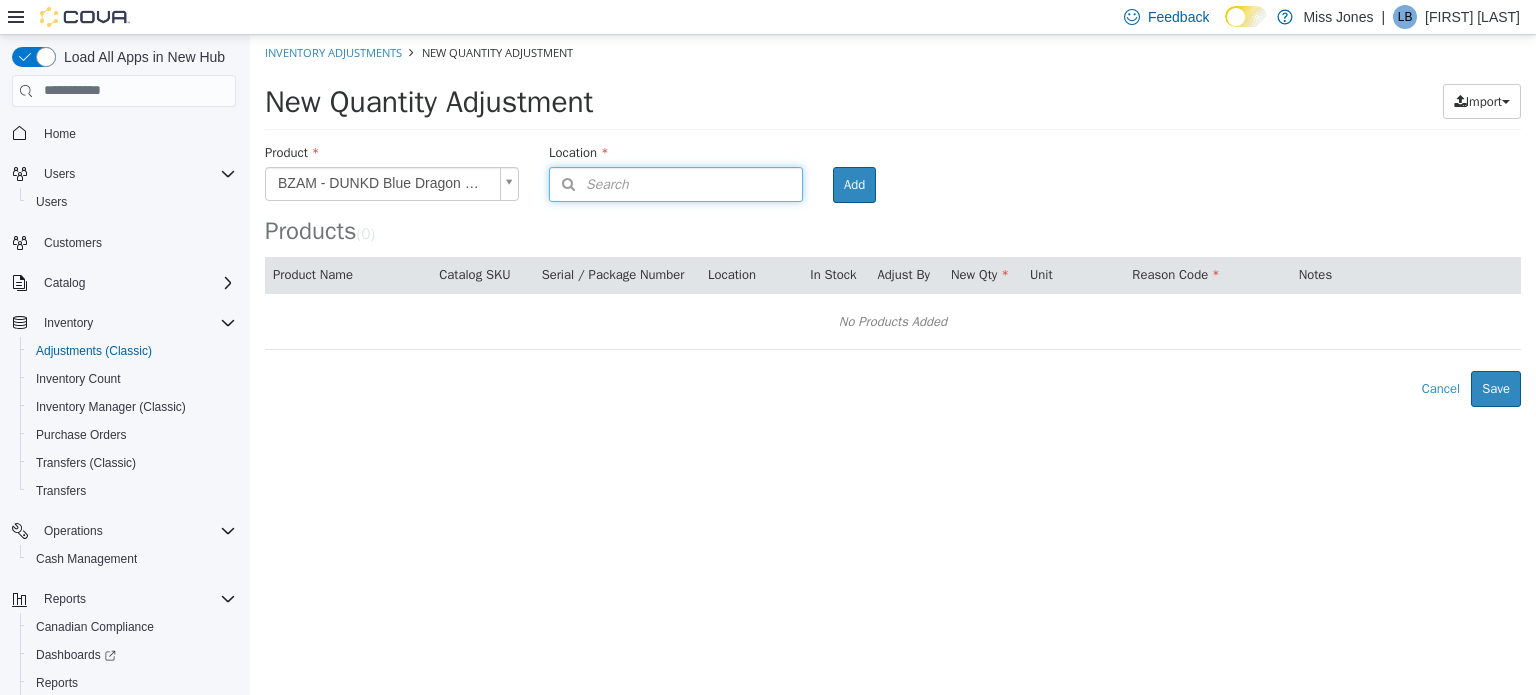 click on "Search" at bounding box center (676, 183) 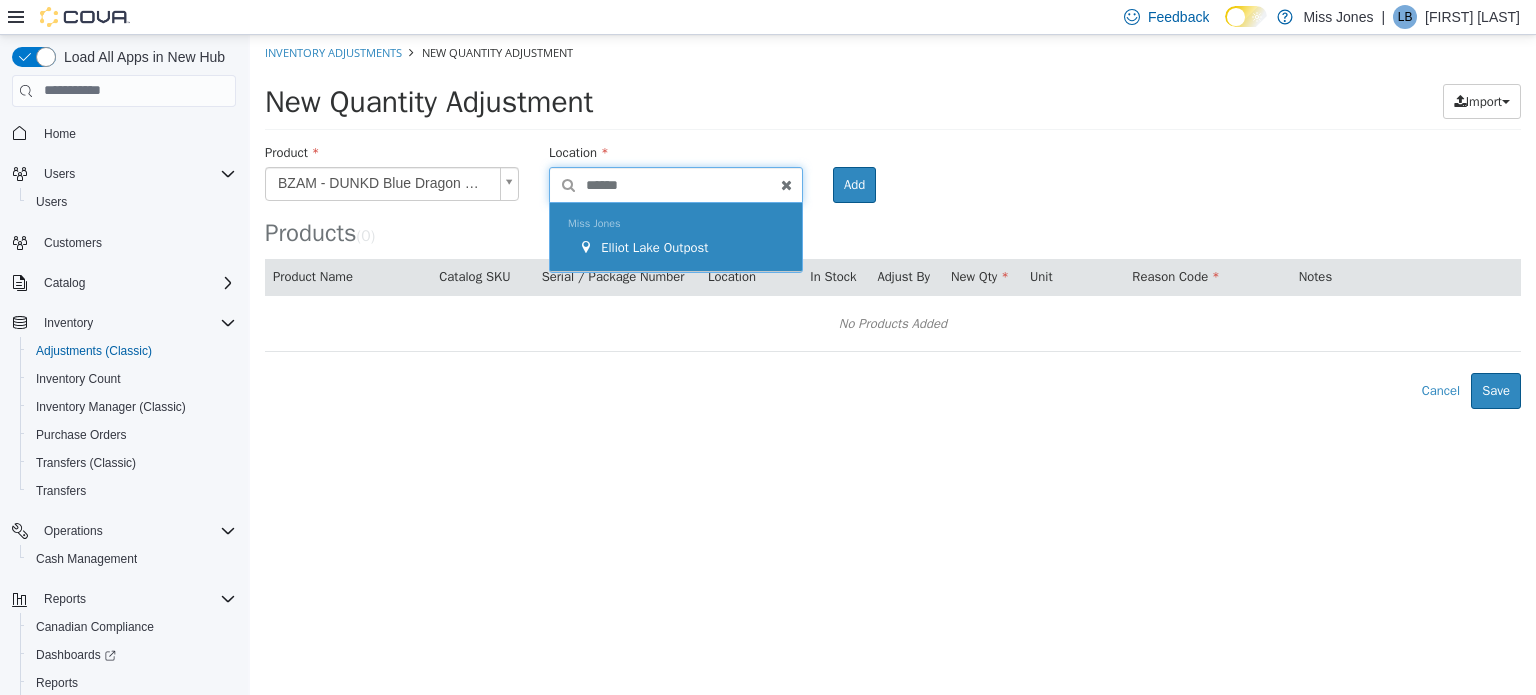 type on "******" 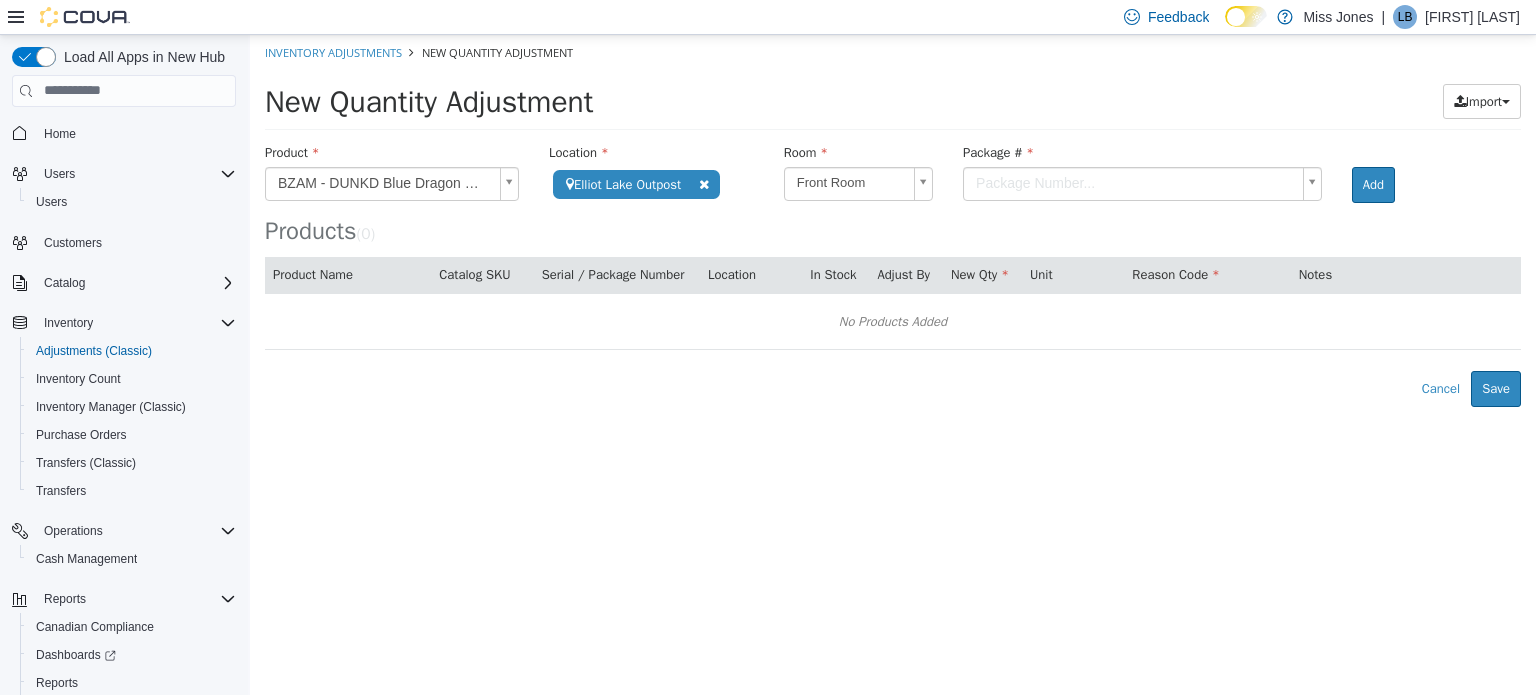 click on "**********" at bounding box center (893, 220) 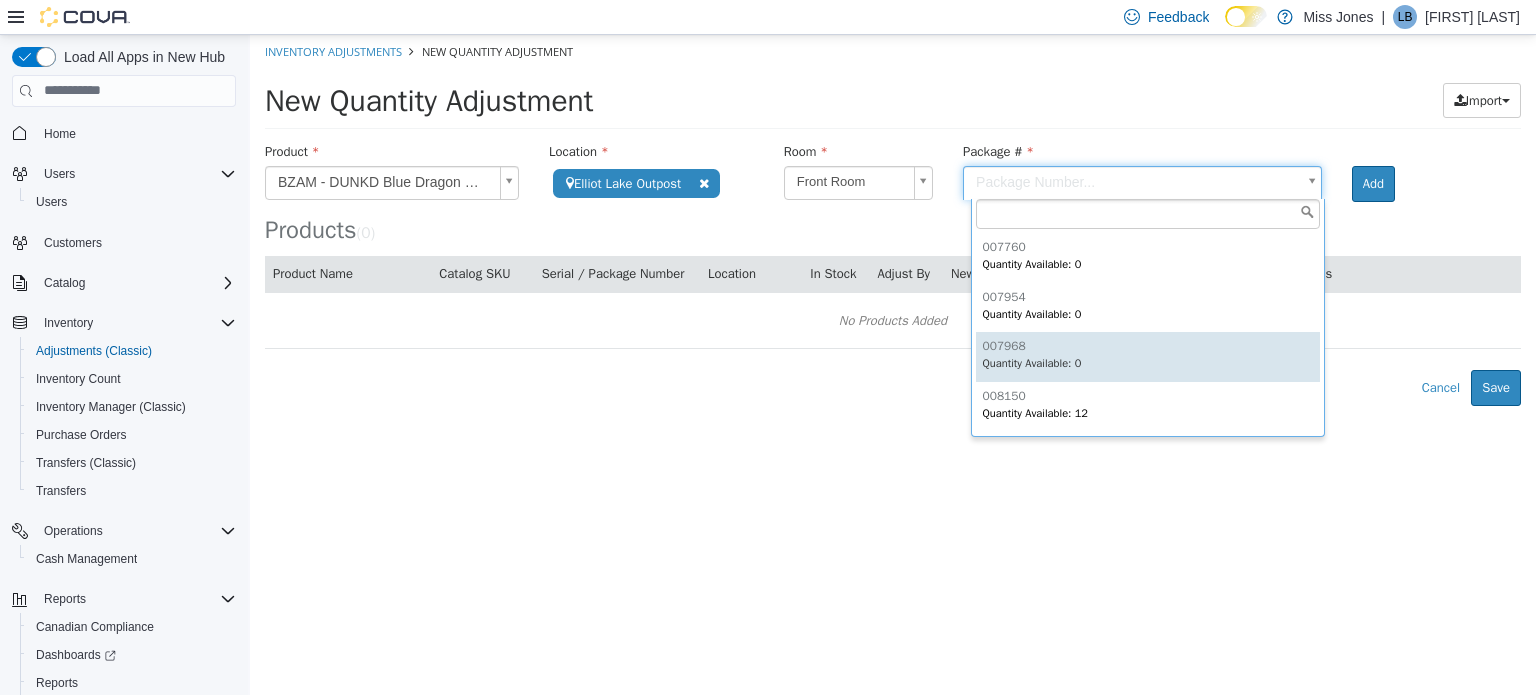 scroll, scrollTop: 15, scrollLeft: 0, axis: vertical 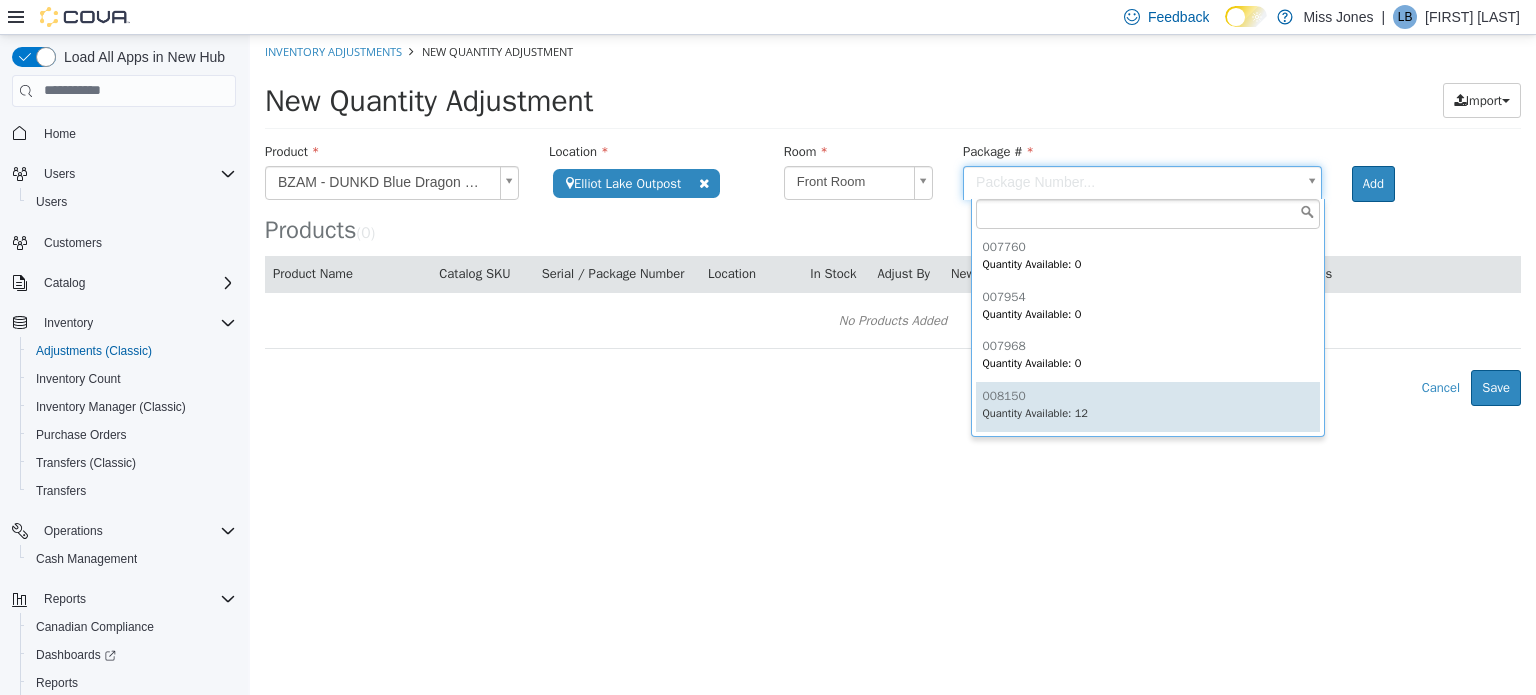 type on "******" 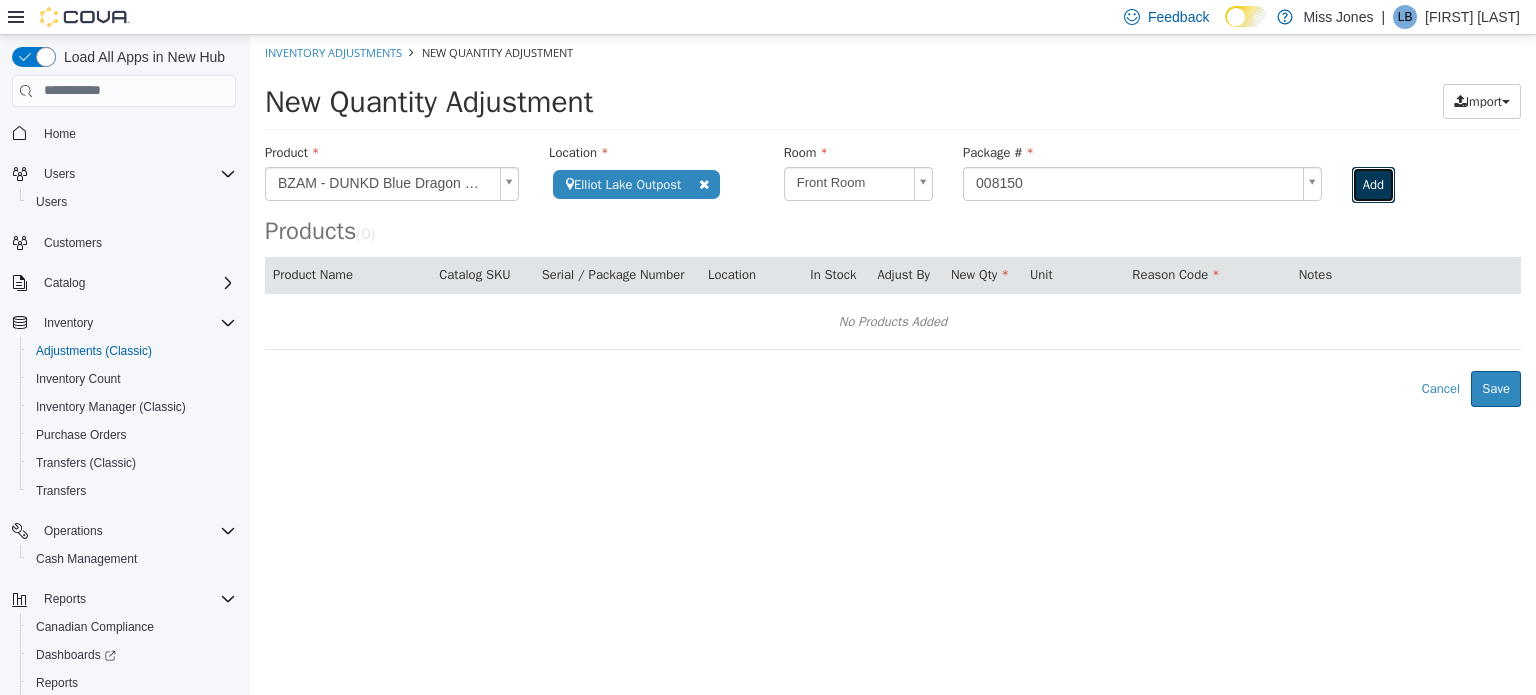 click on "Add" at bounding box center (1373, 184) 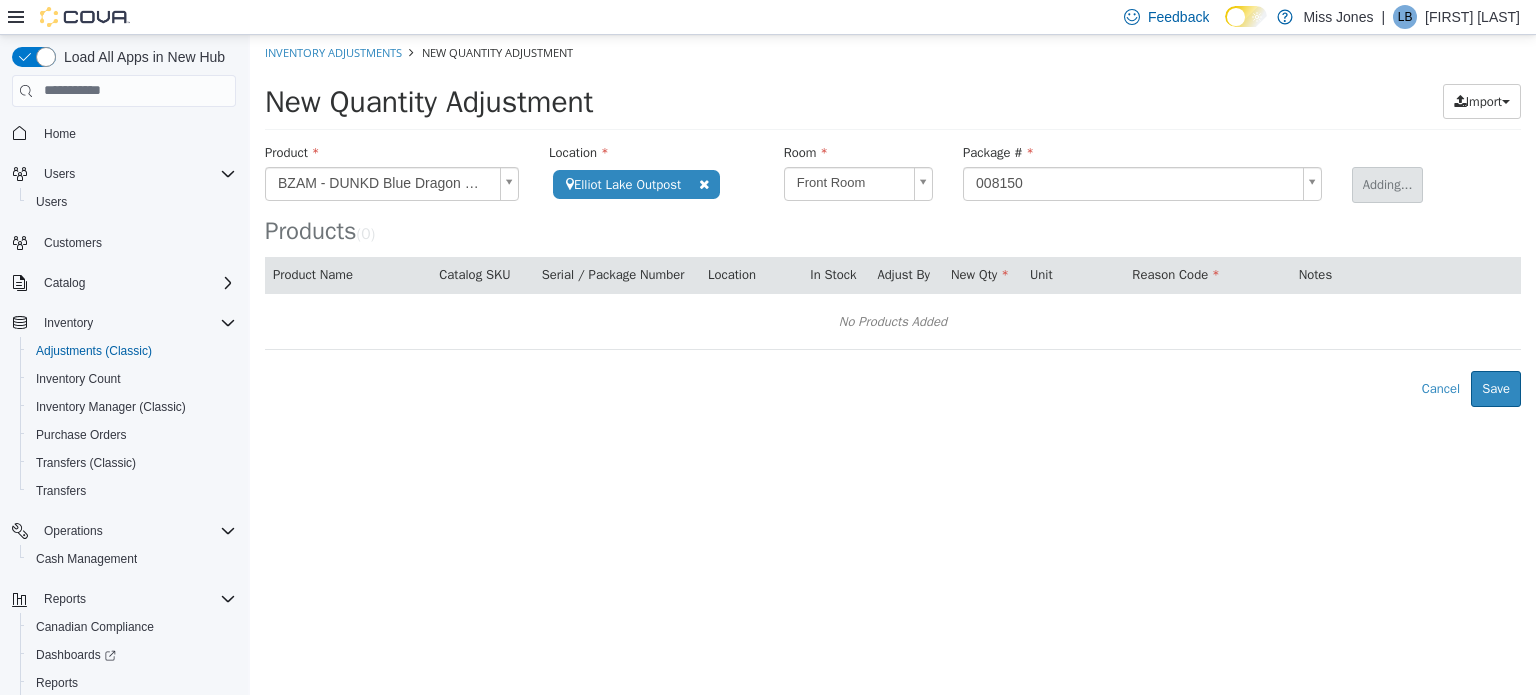 type 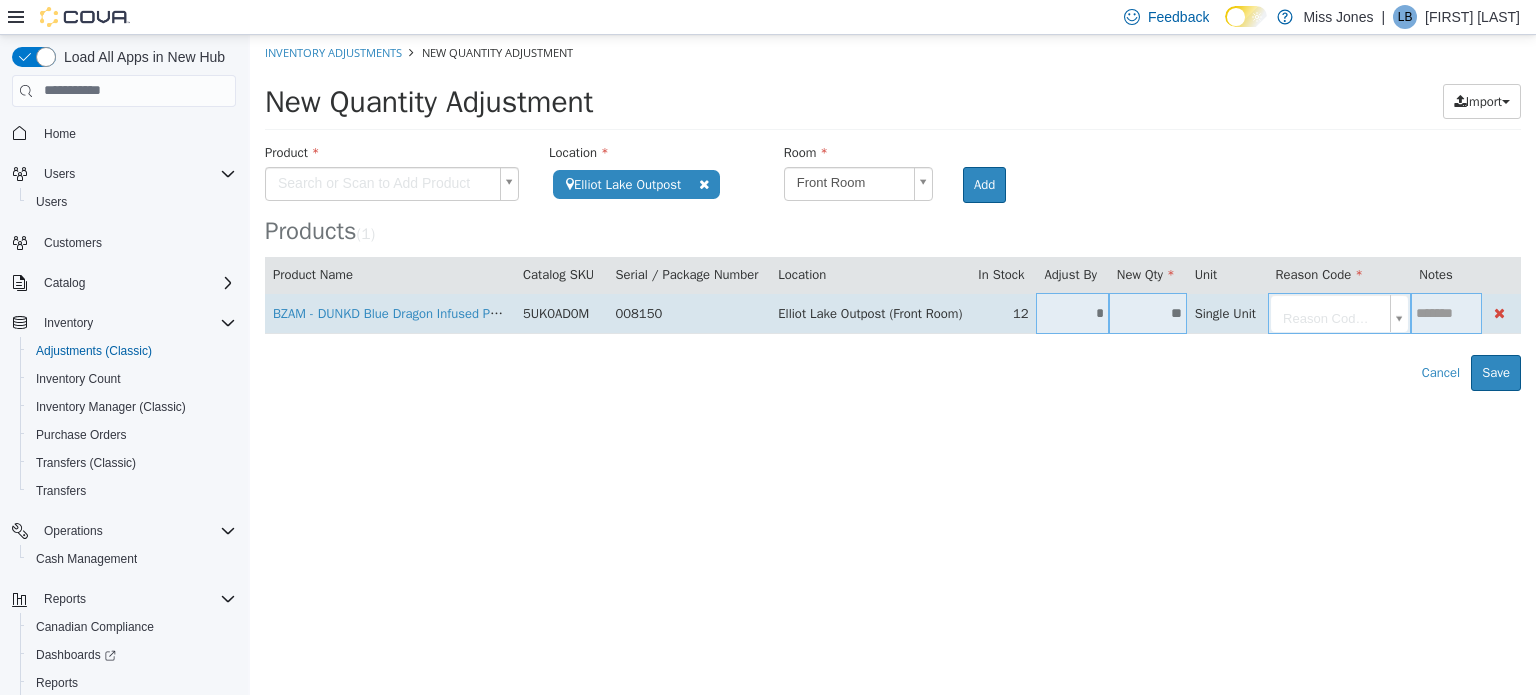 click on "*" at bounding box center (1072, 312) 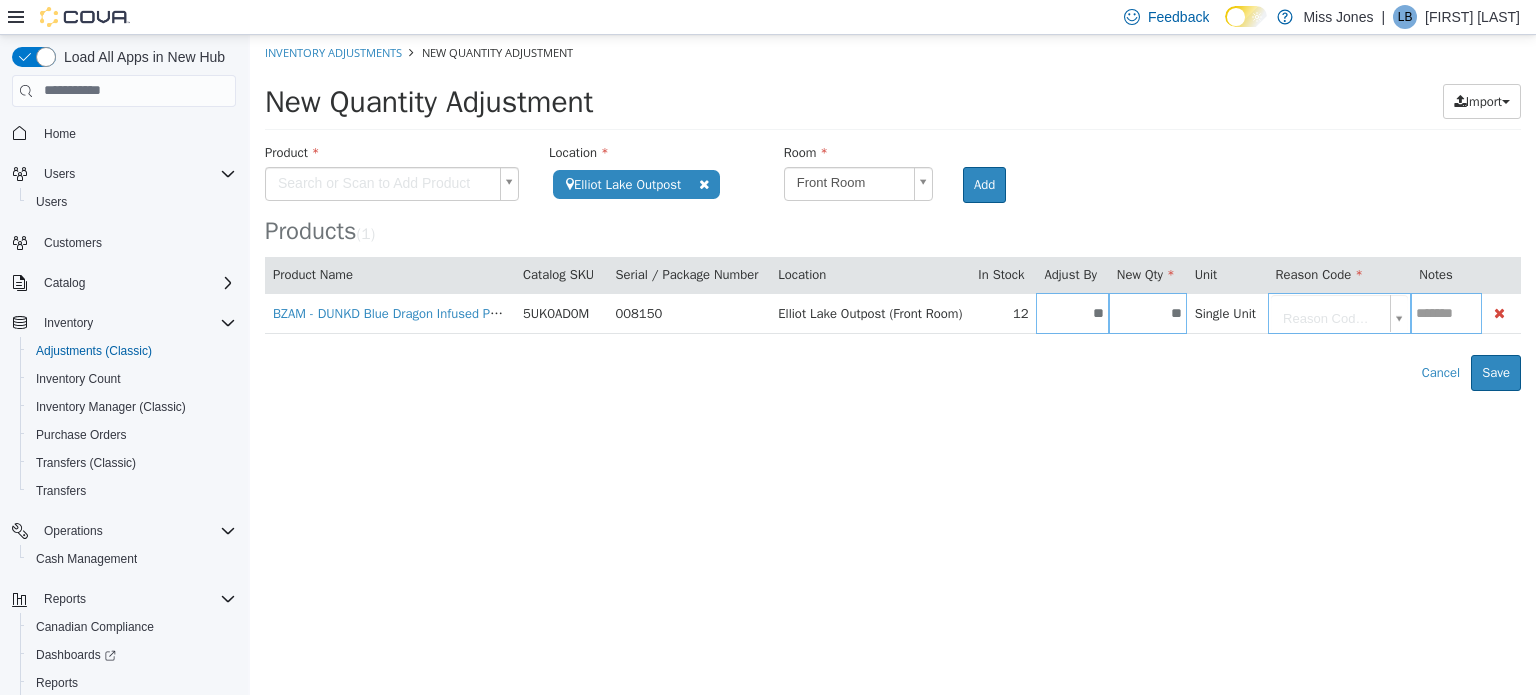 type on "**" 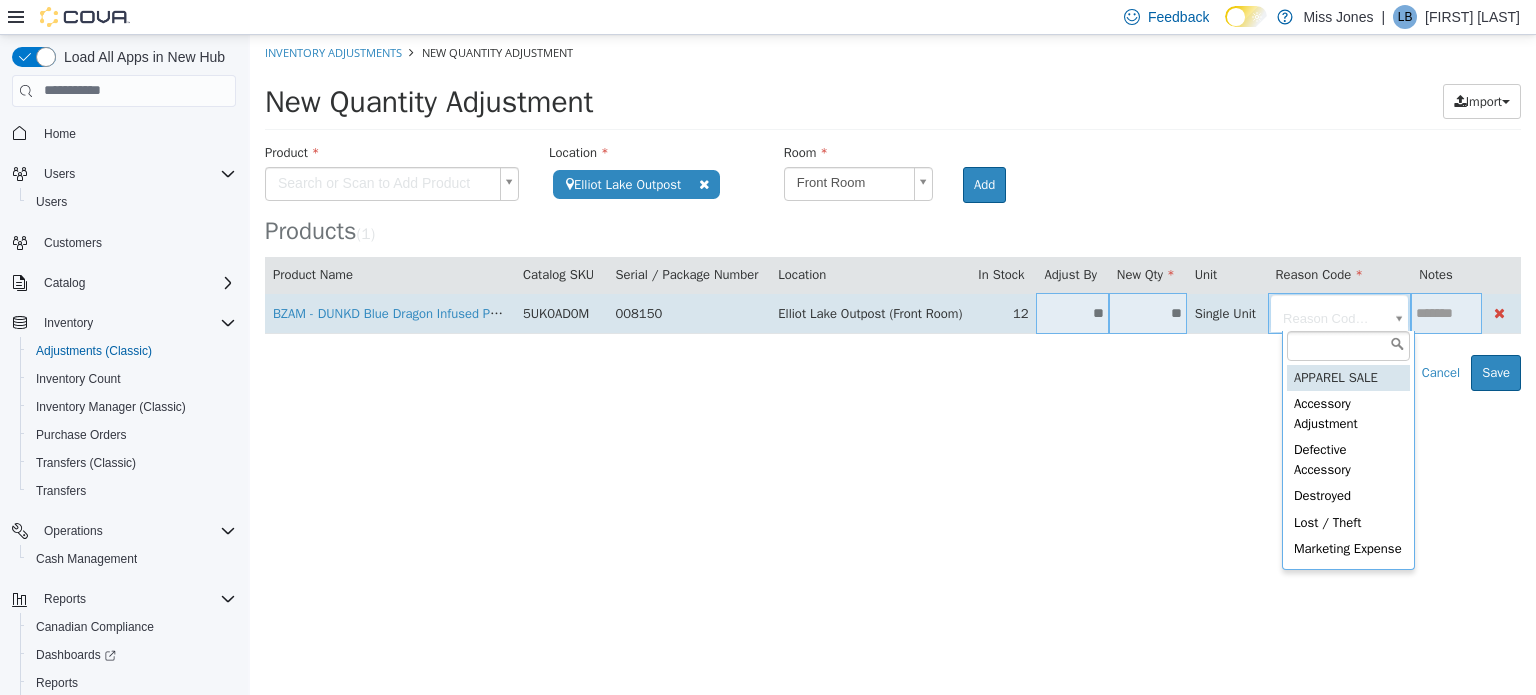 click on "**********" at bounding box center [893, 212] 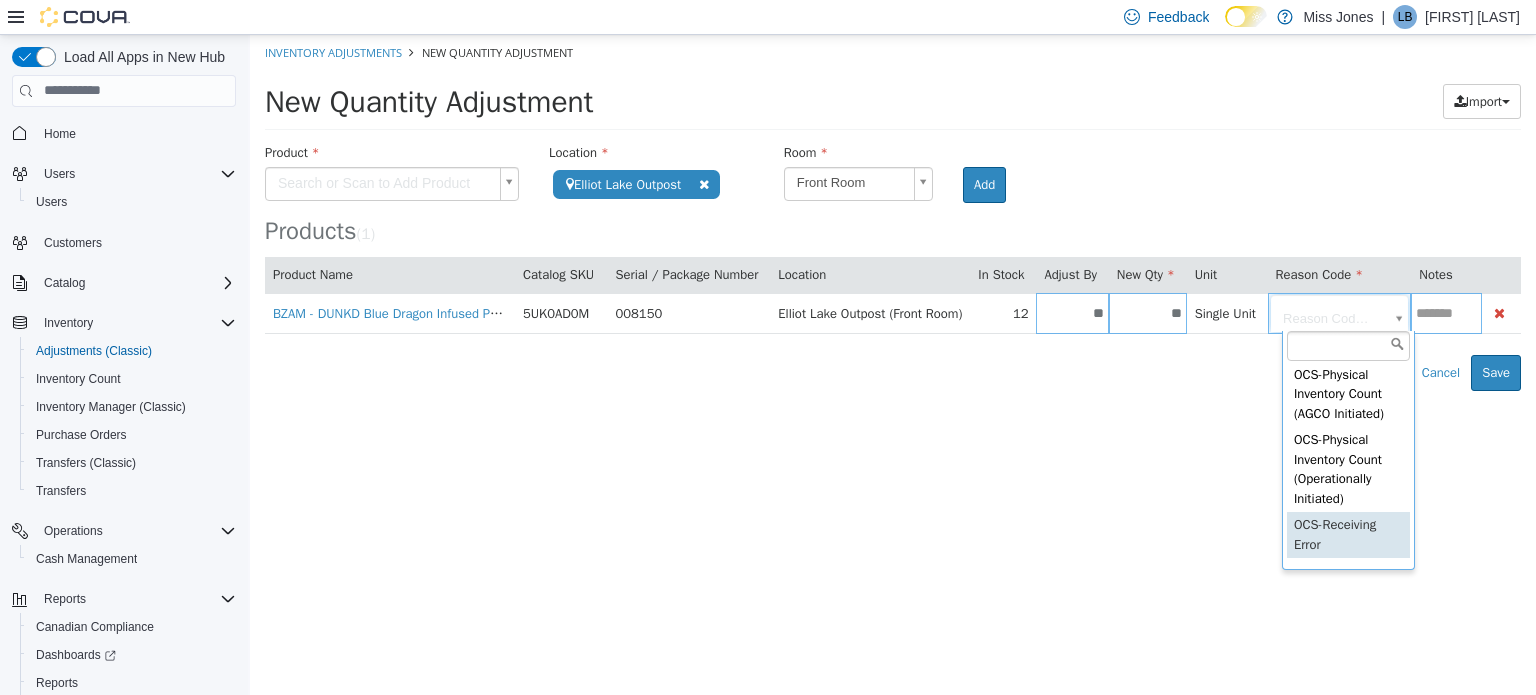 scroll, scrollTop: 200, scrollLeft: 0, axis: vertical 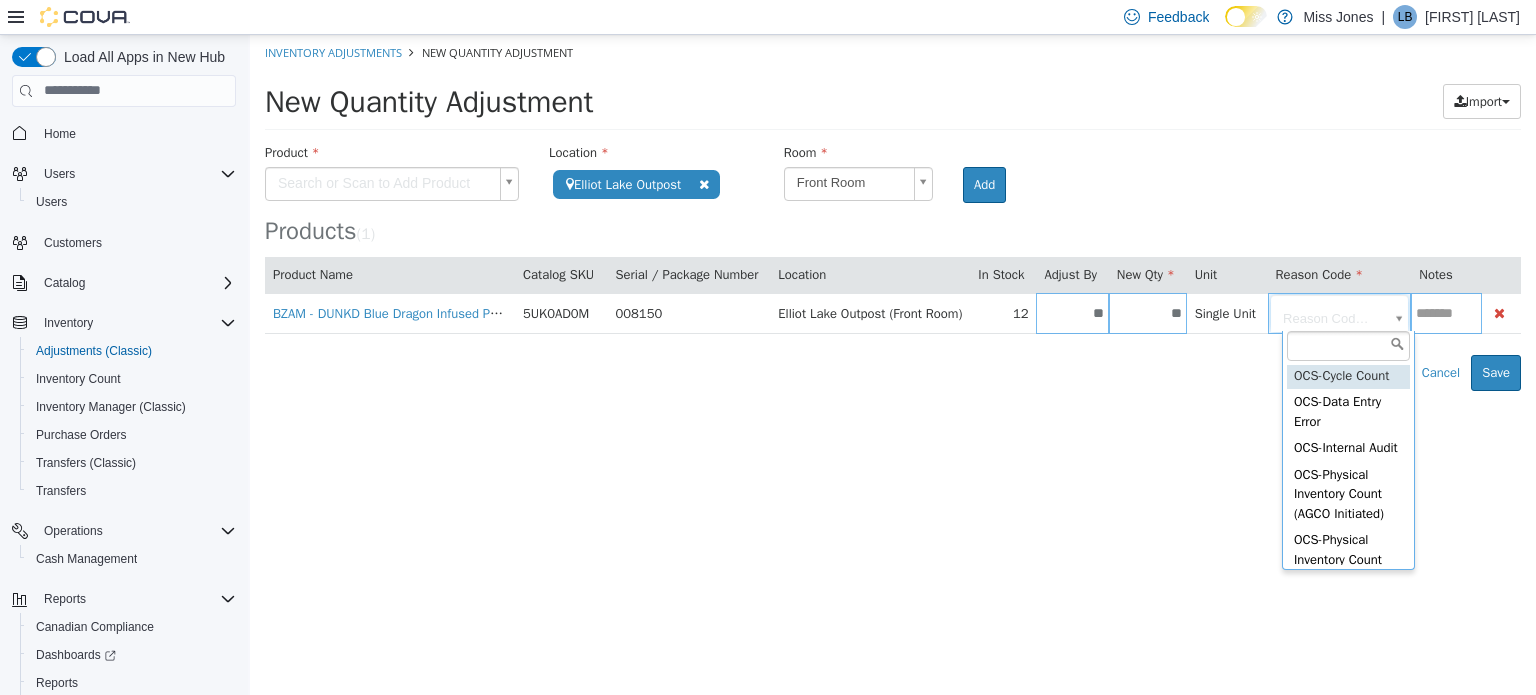type on "**********" 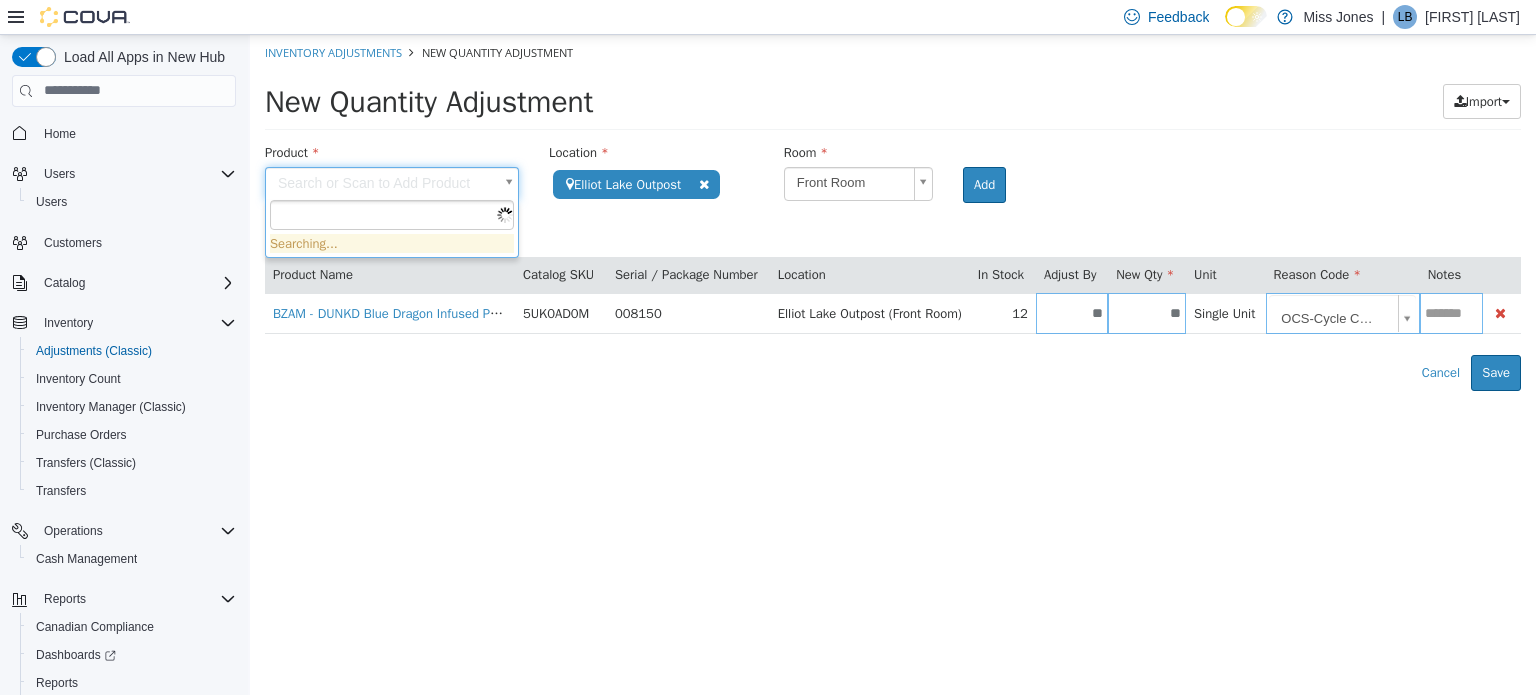 click on "**********" at bounding box center (893, 212) 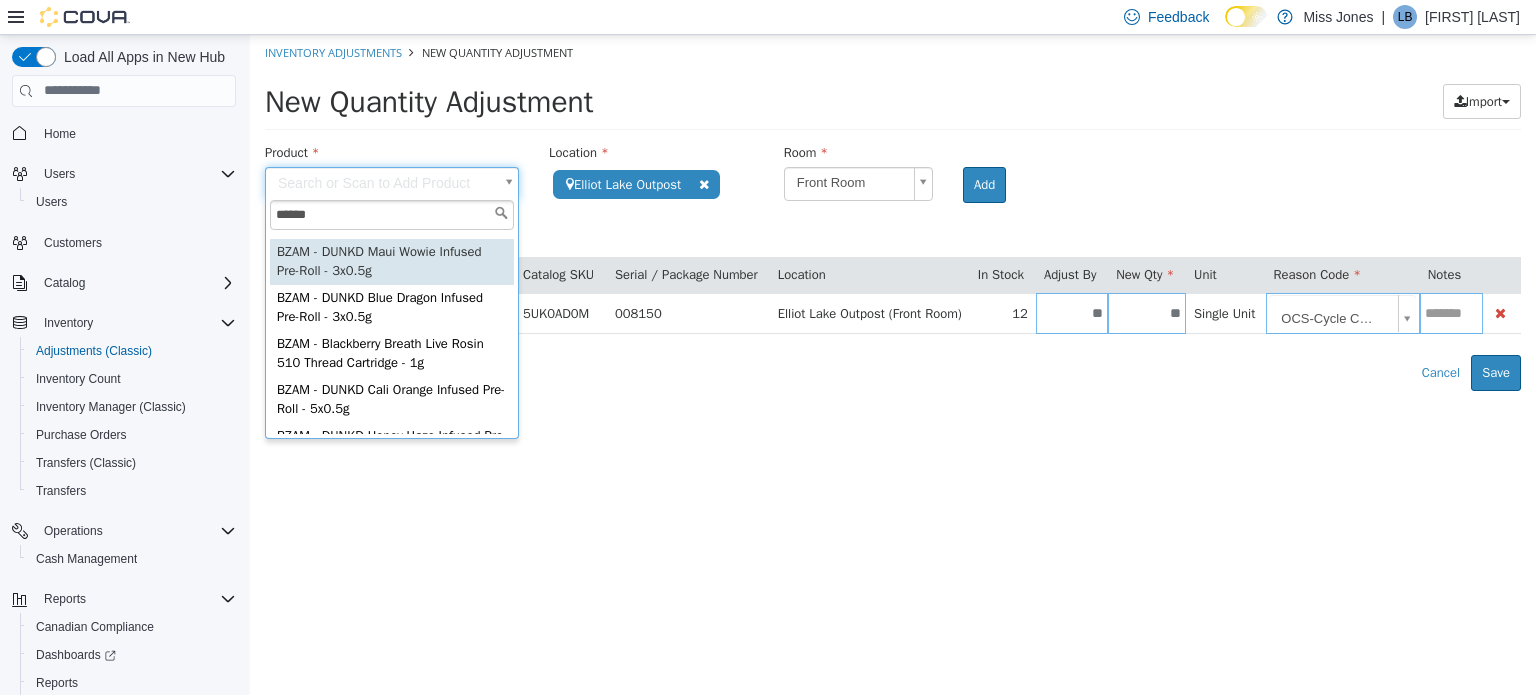 scroll, scrollTop: 400, scrollLeft: 0, axis: vertical 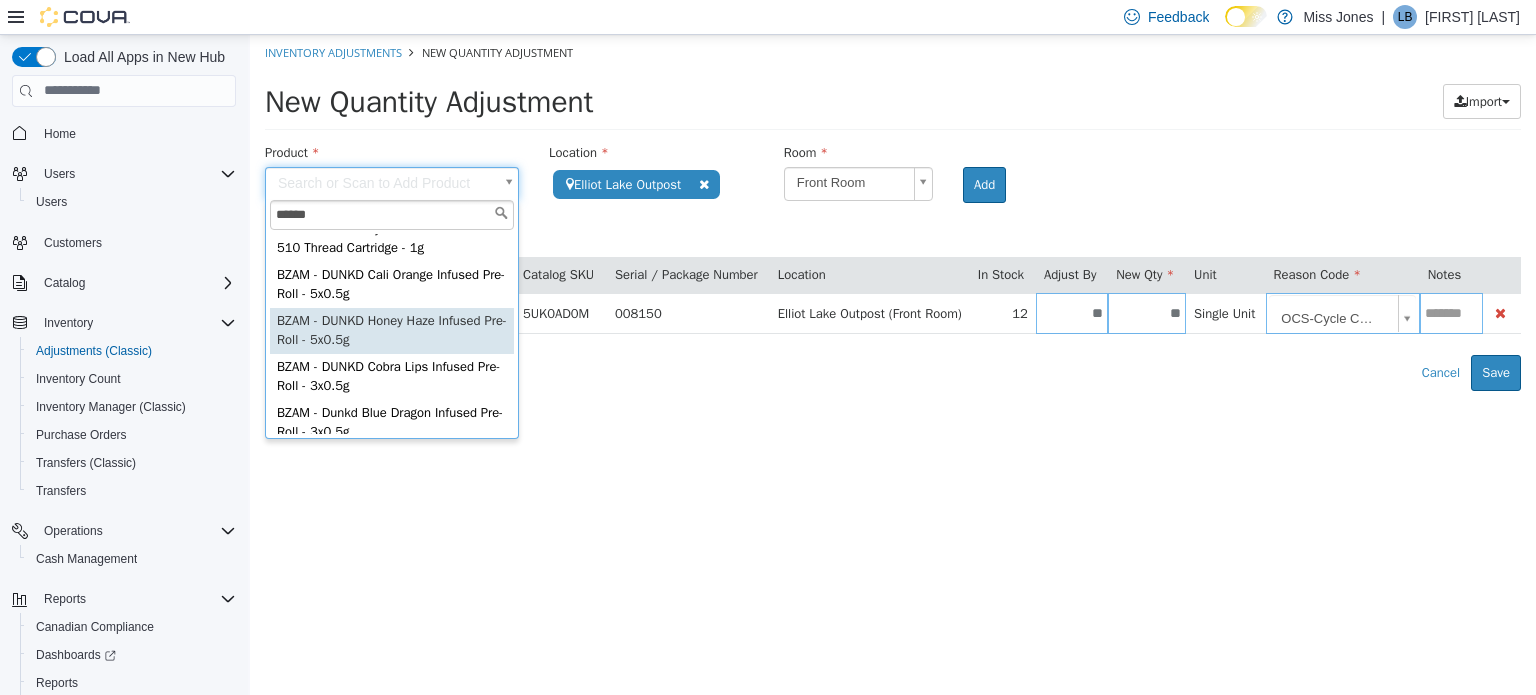type on "******" 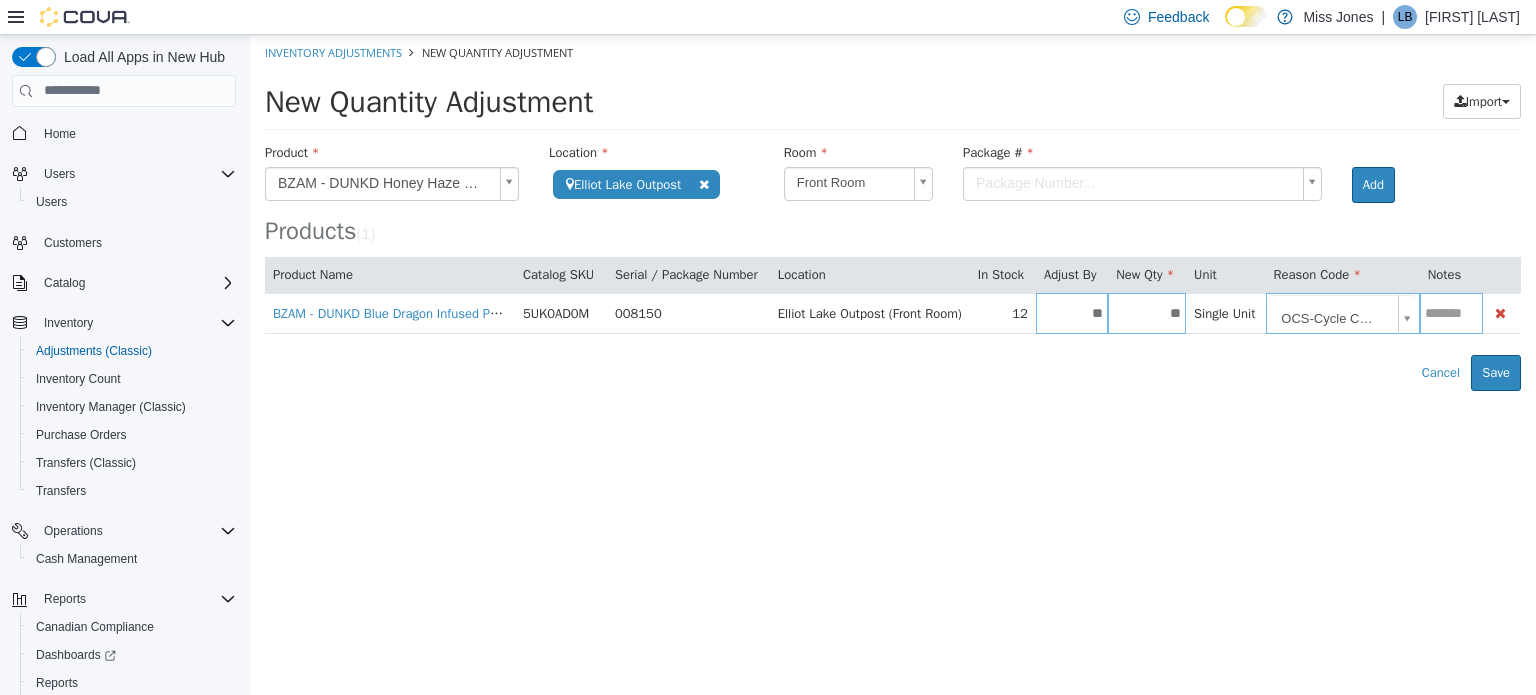 click on "**********" at bounding box center [893, 212] 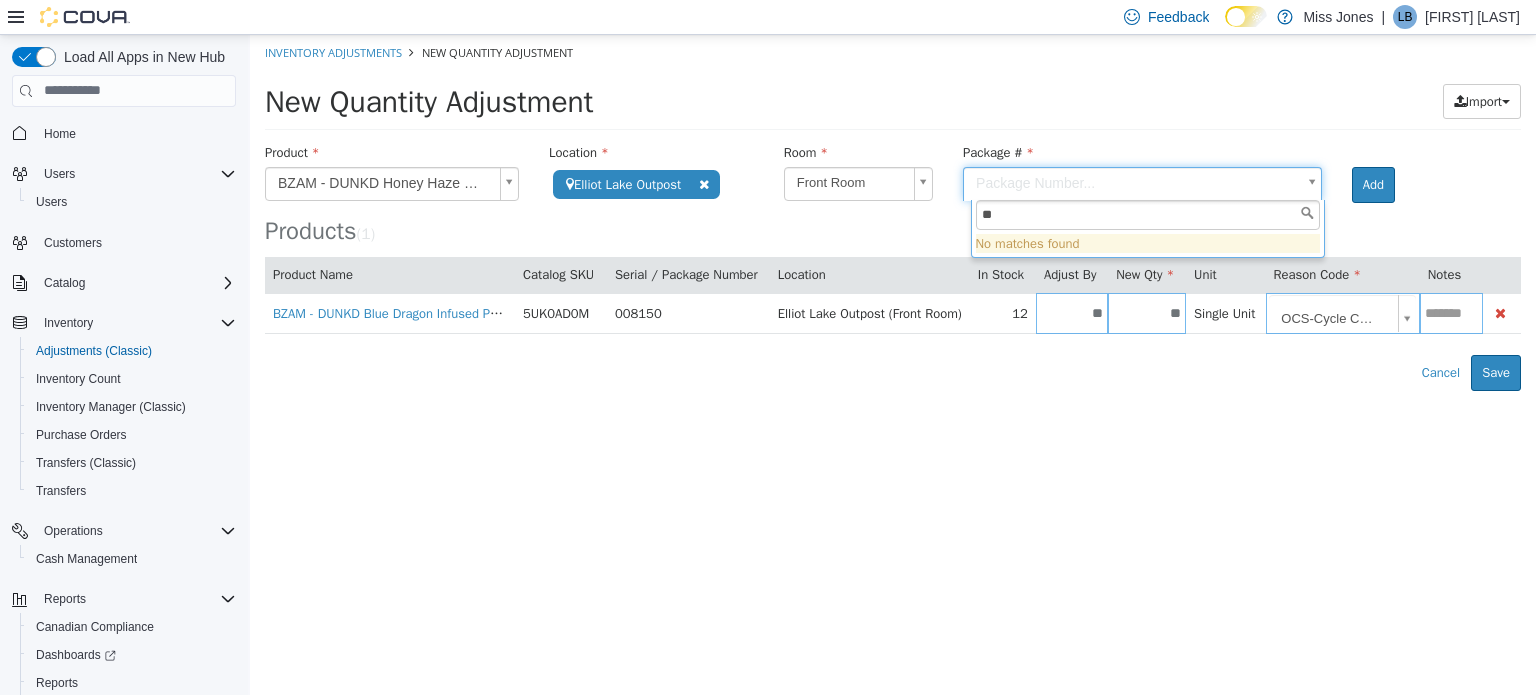 type on "*" 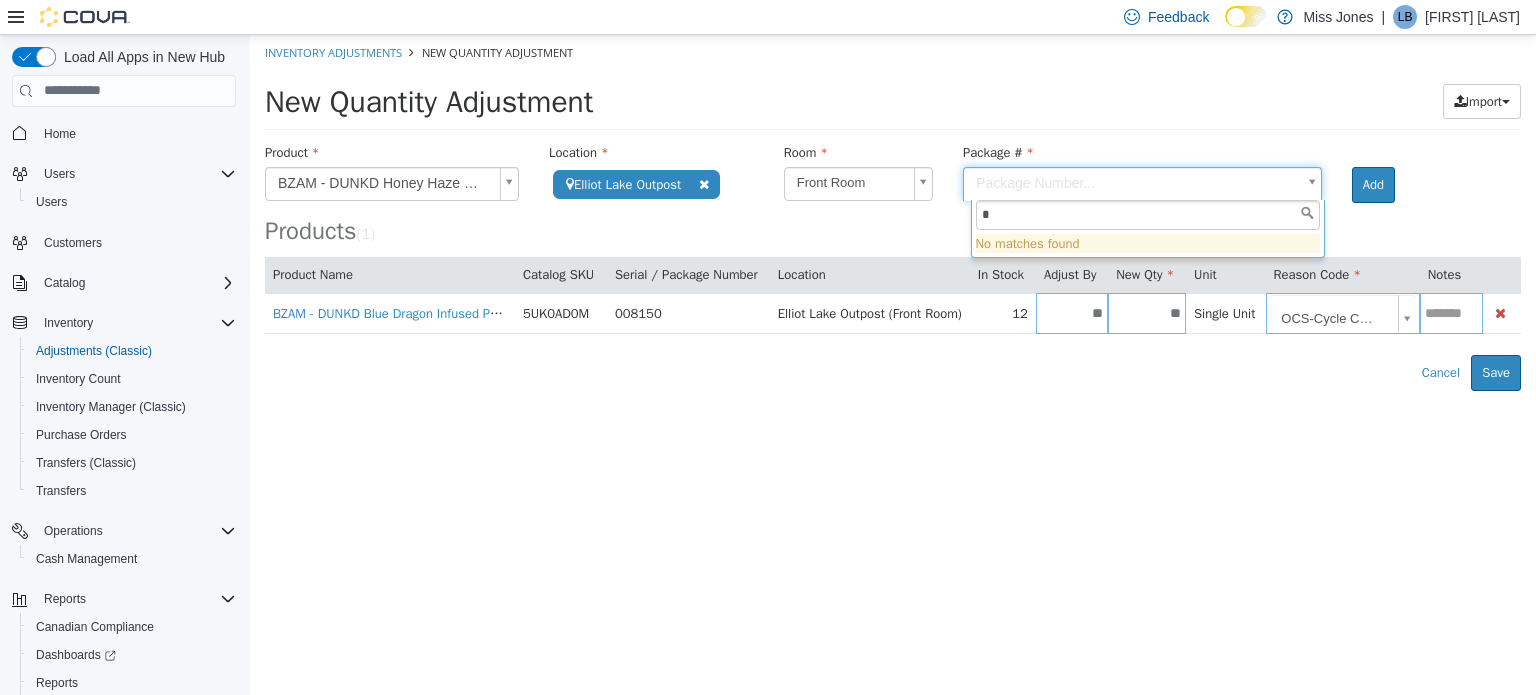type 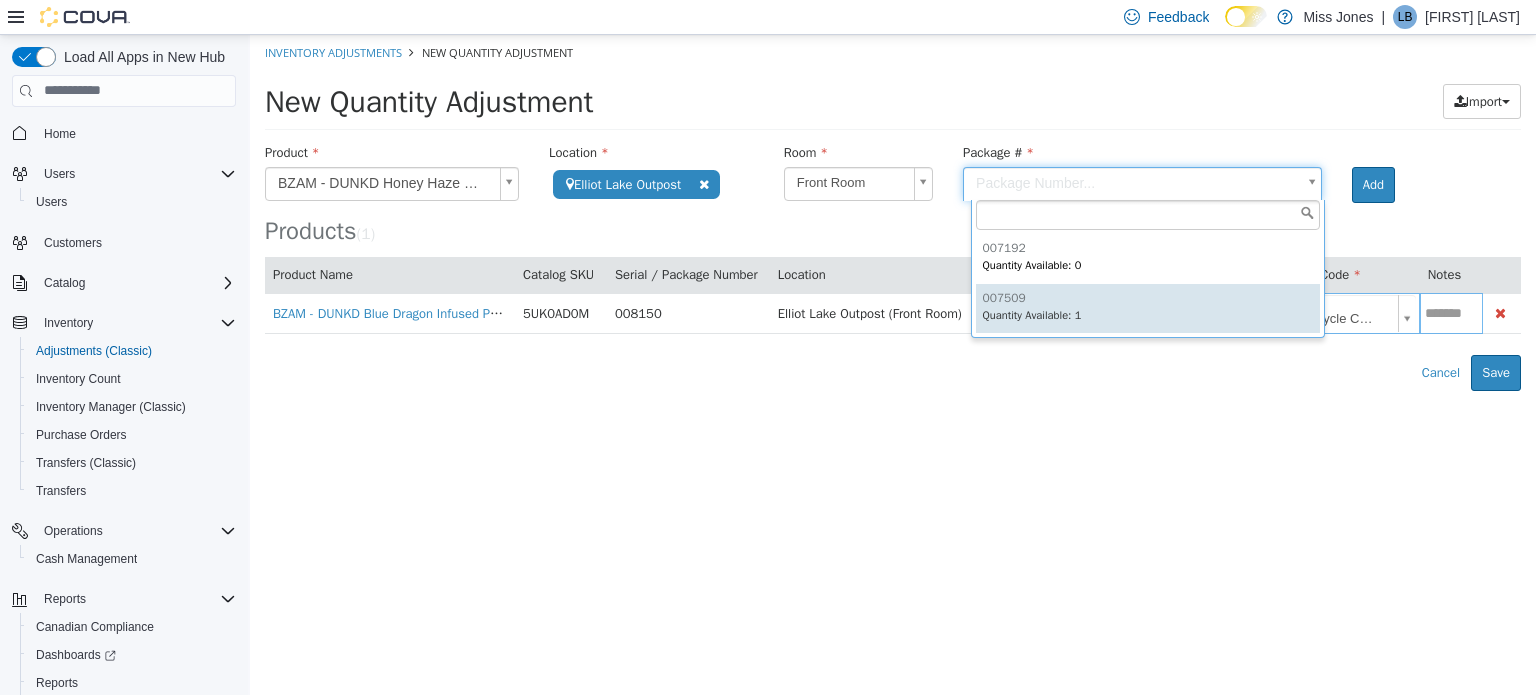 type on "******" 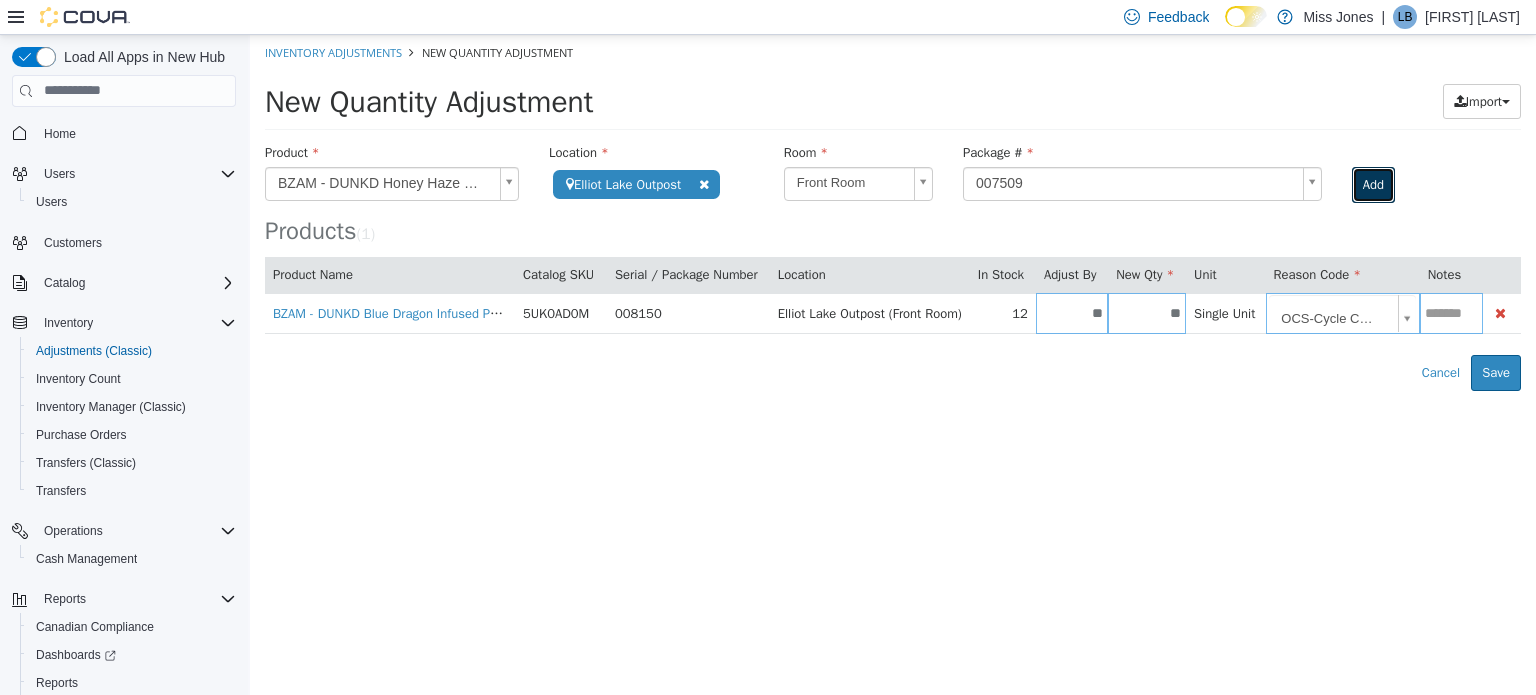 click on "Add" at bounding box center (1373, 184) 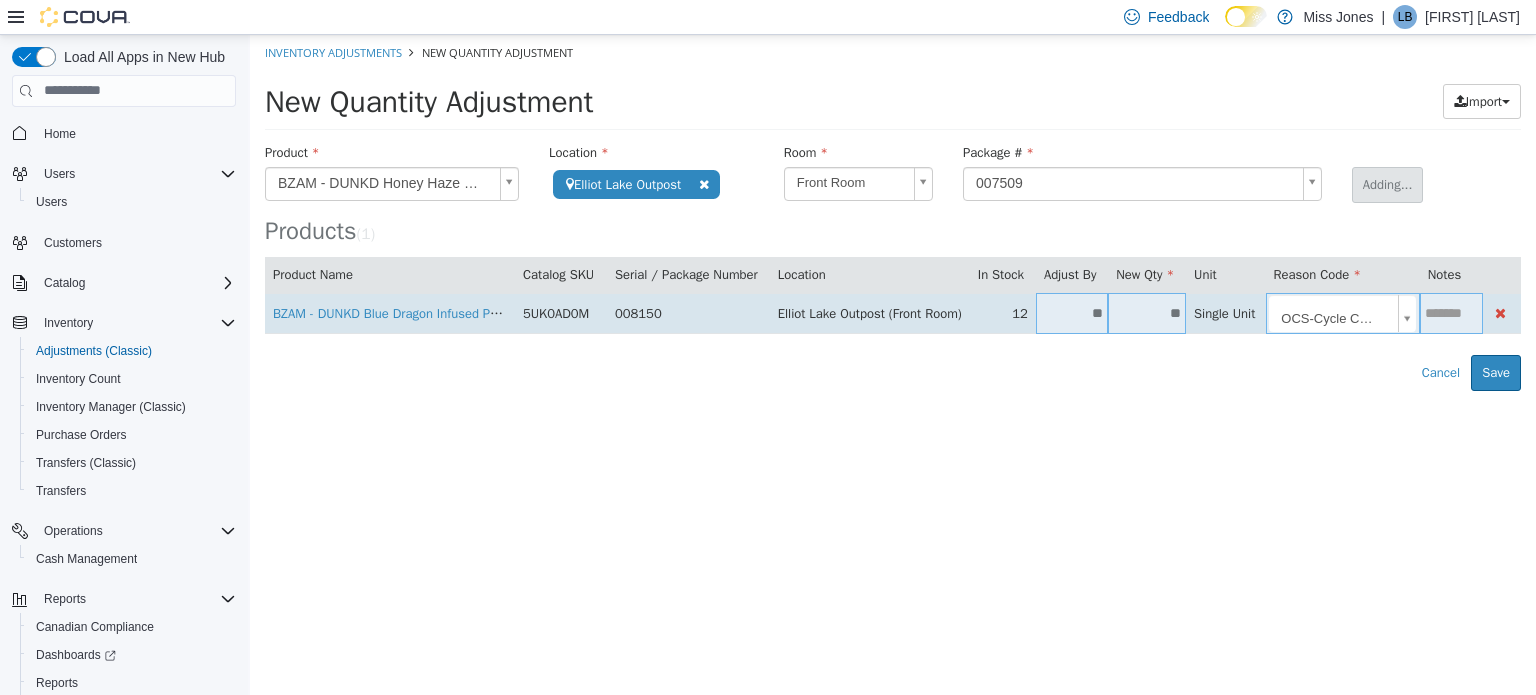 type 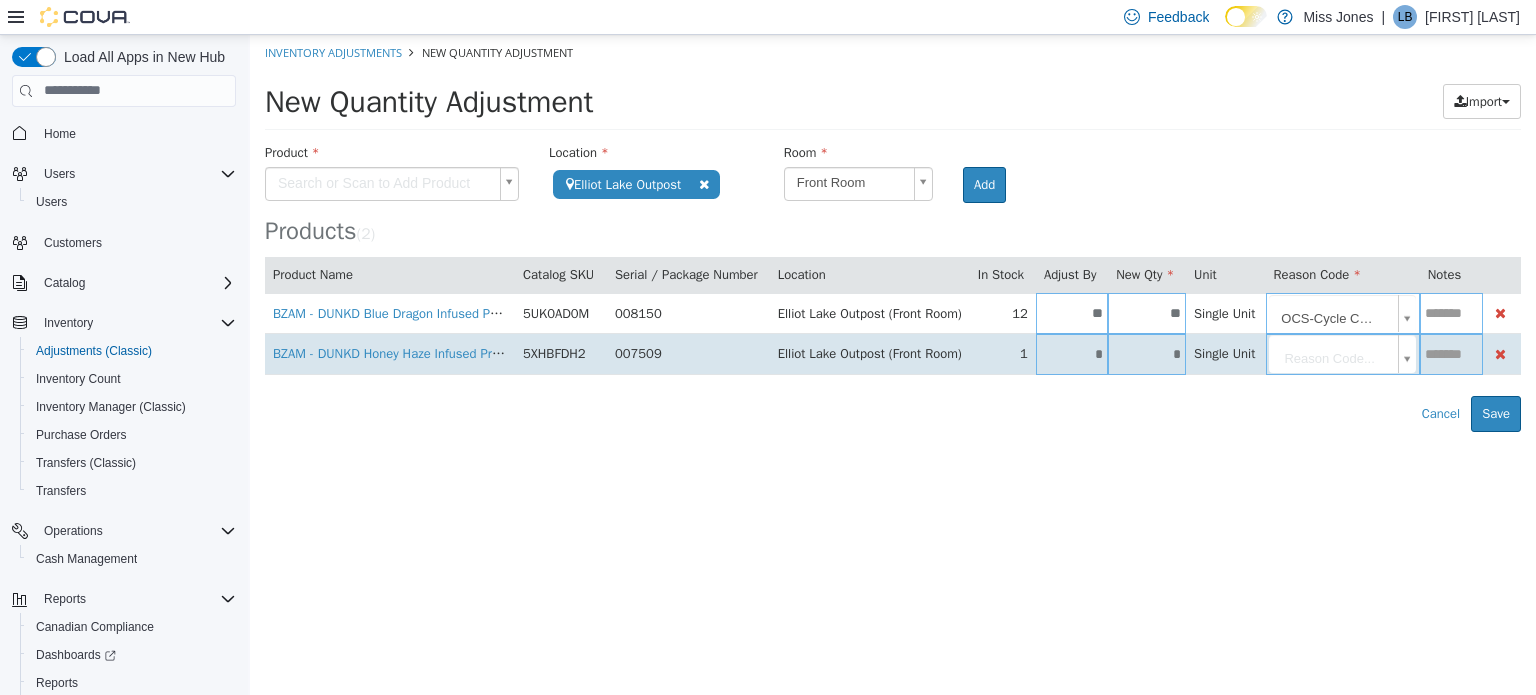 click on "*" at bounding box center [1072, 353] 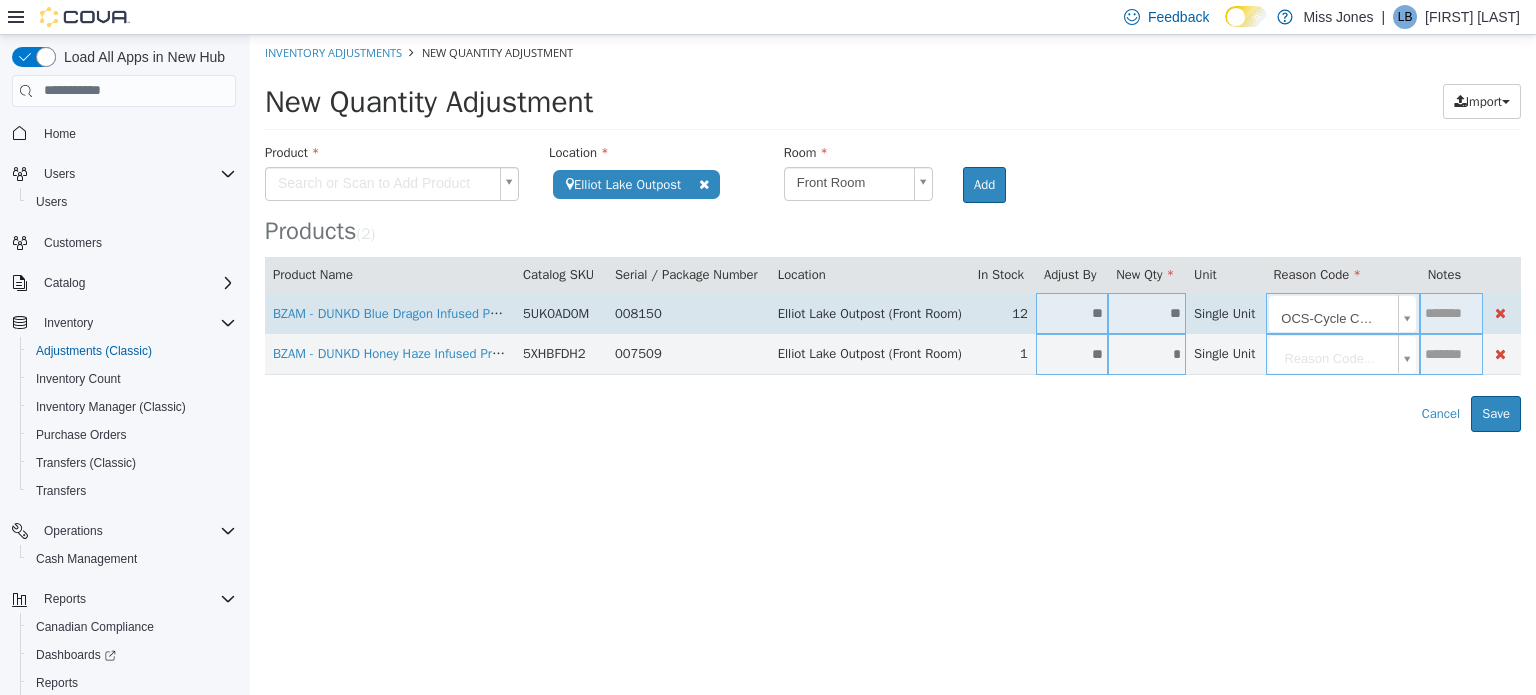 type on "**" 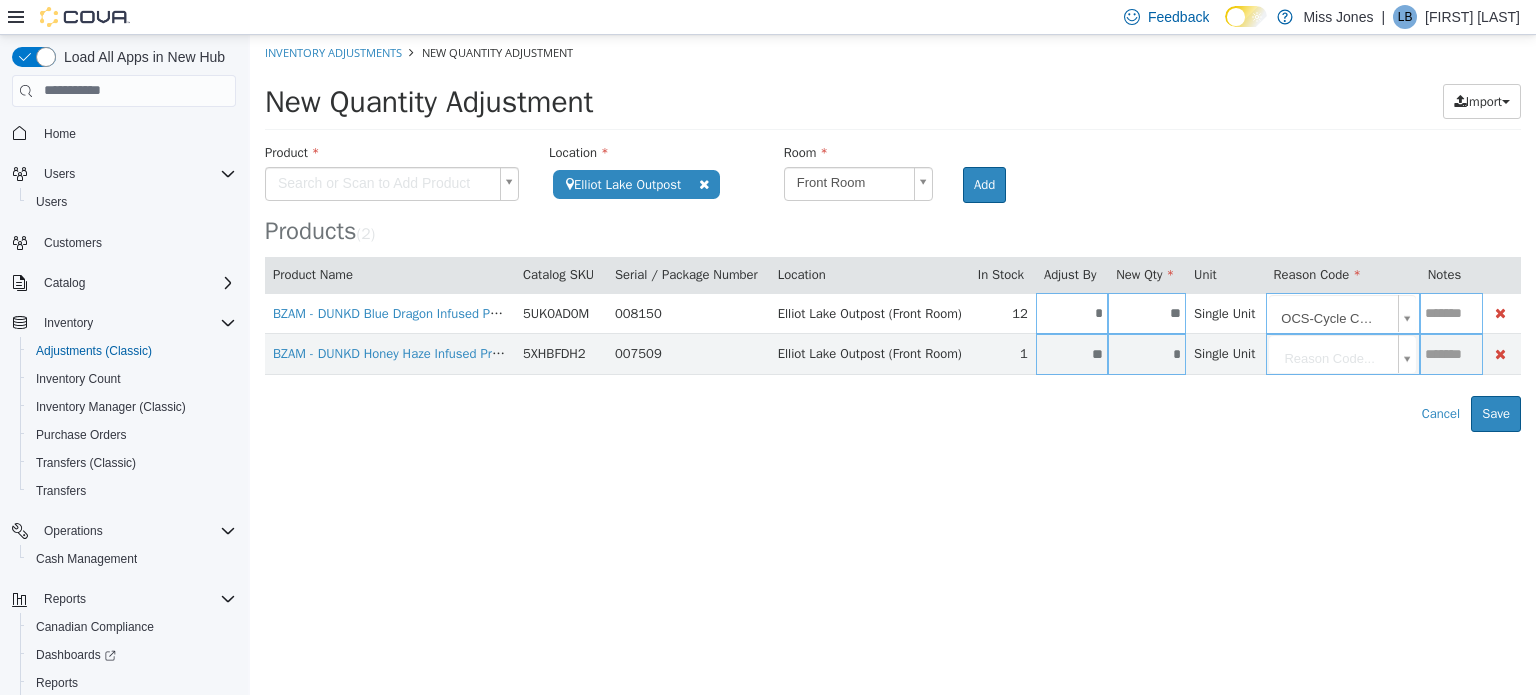 type on "*" 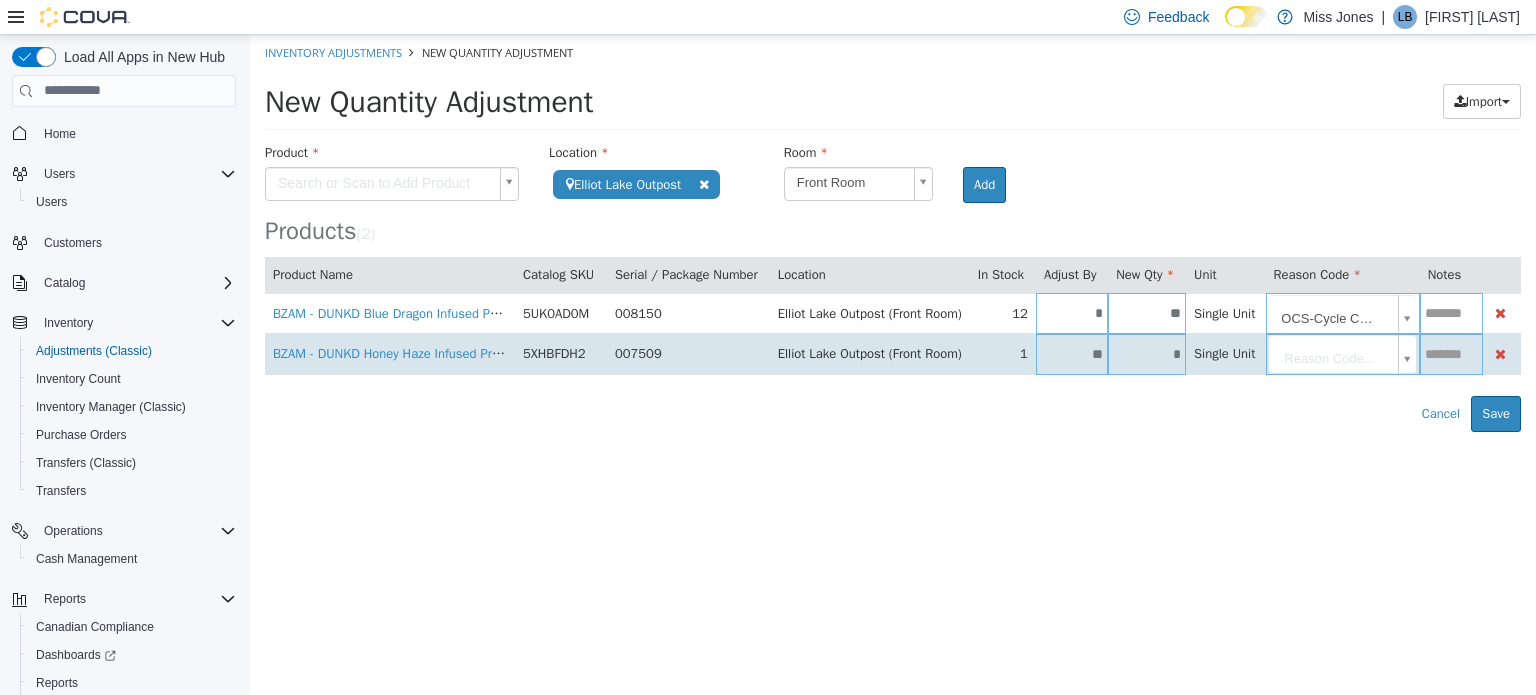 click on "**********" at bounding box center [893, 232] 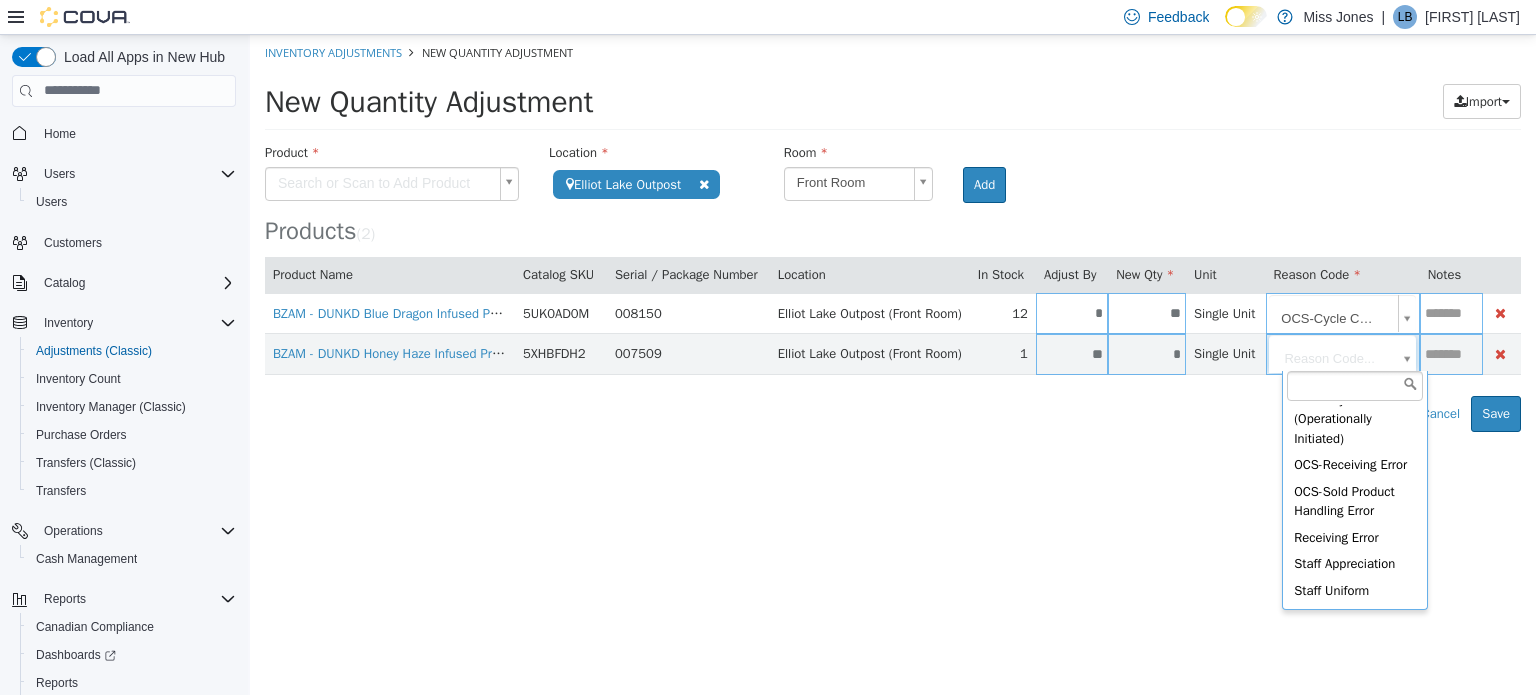 scroll, scrollTop: 457, scrollLeft: 0, axis: vertical 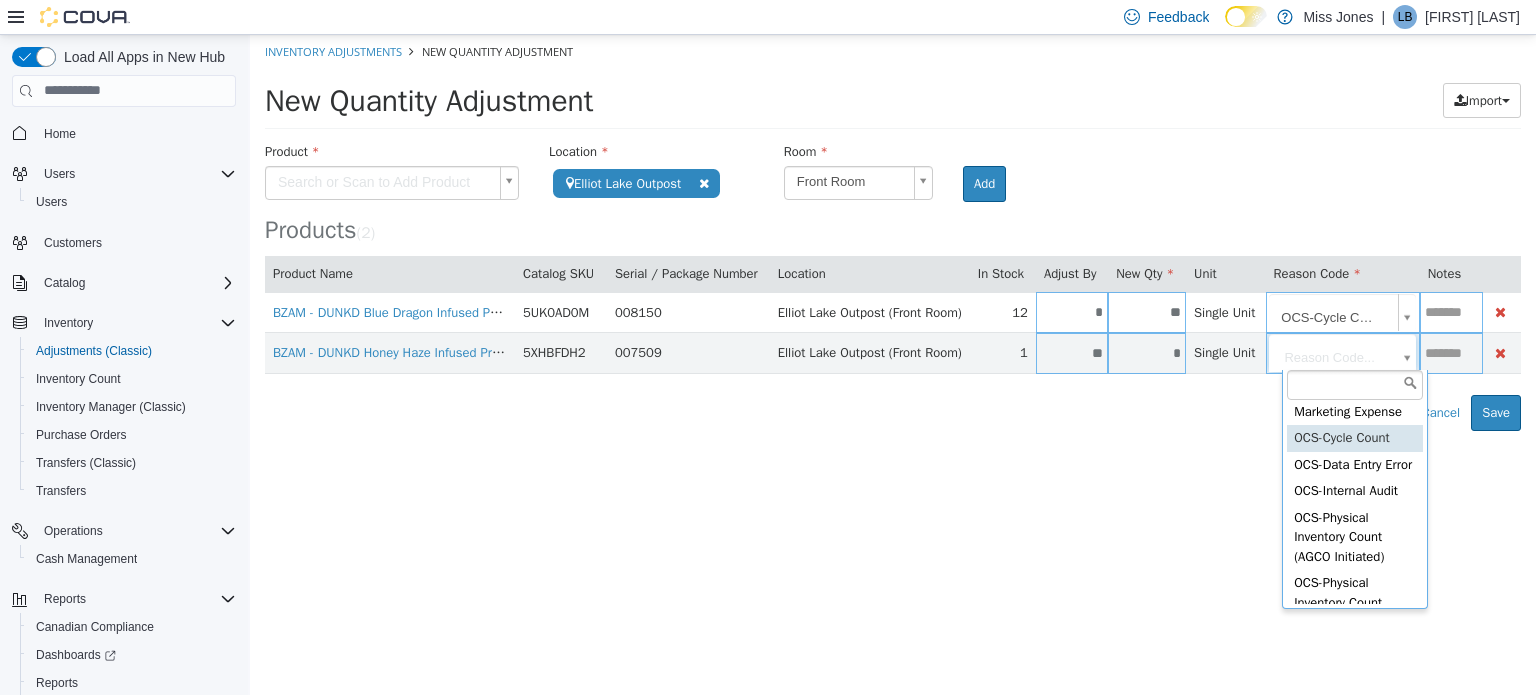 type on "**********" 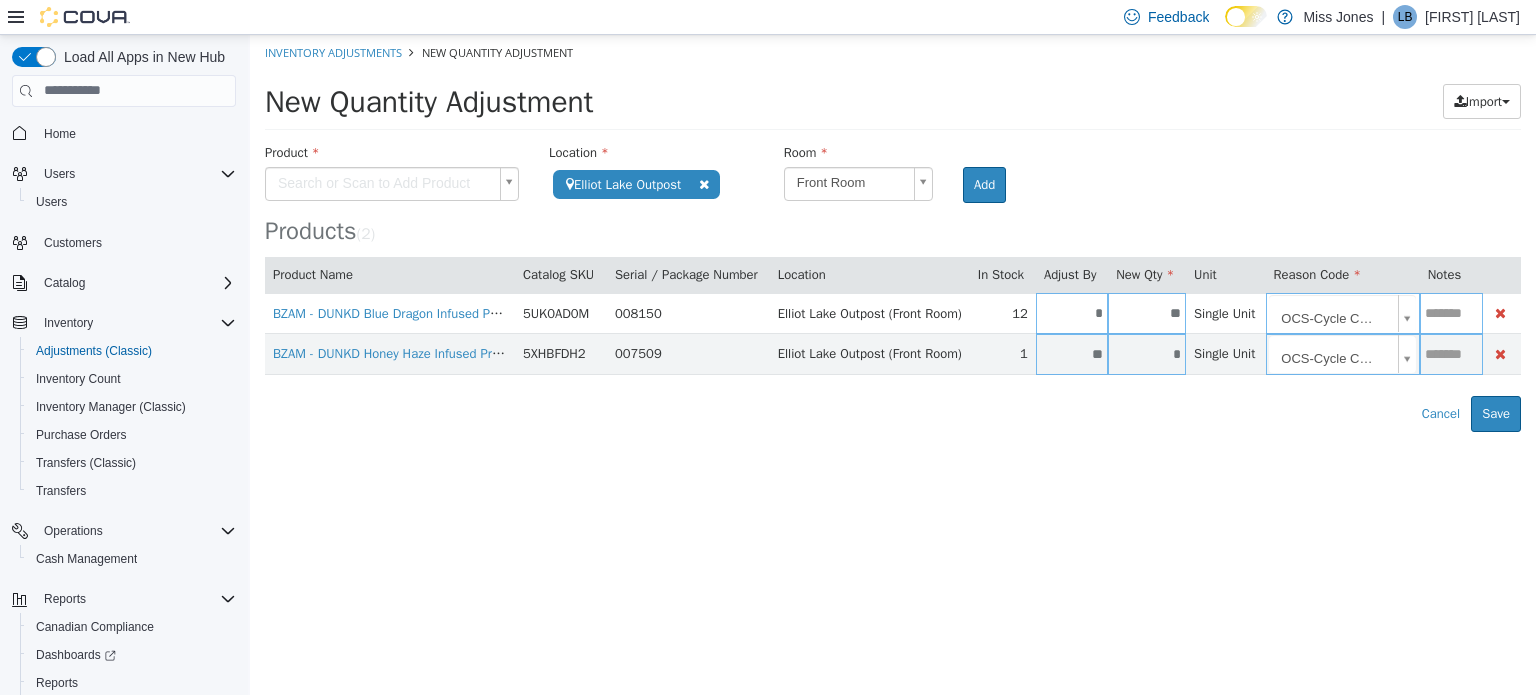scroll, scrollTop: 0, scrollLeft: 0, axis: both 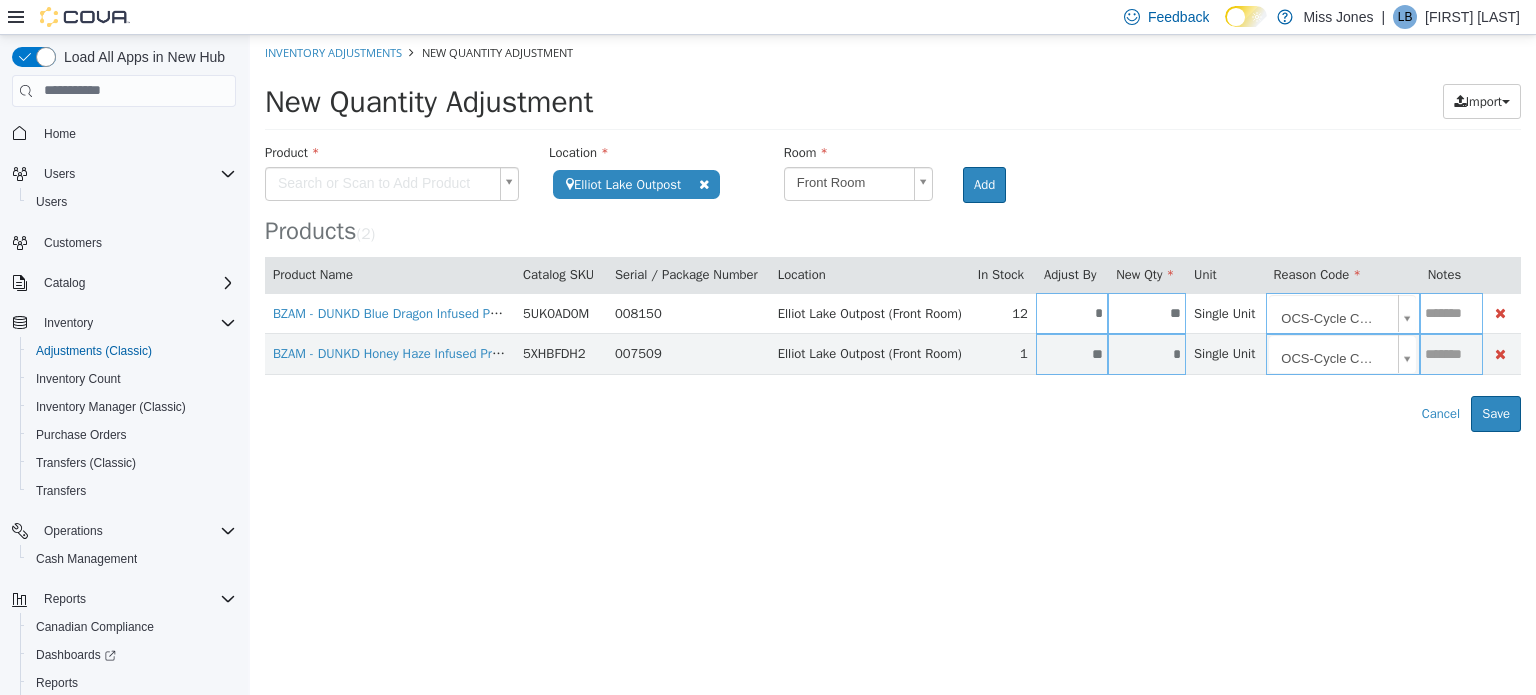 click on "**********" at bounding box center (893, 232) 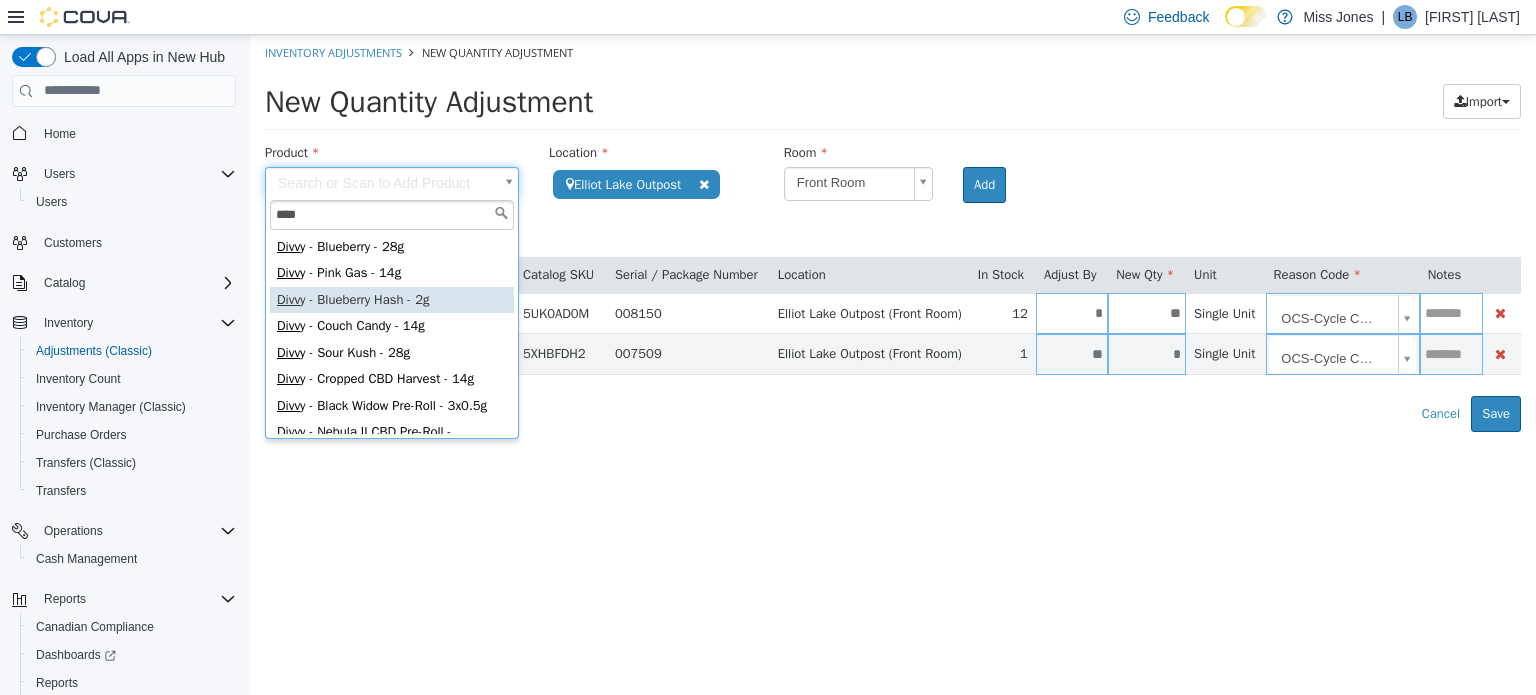 type on "****" 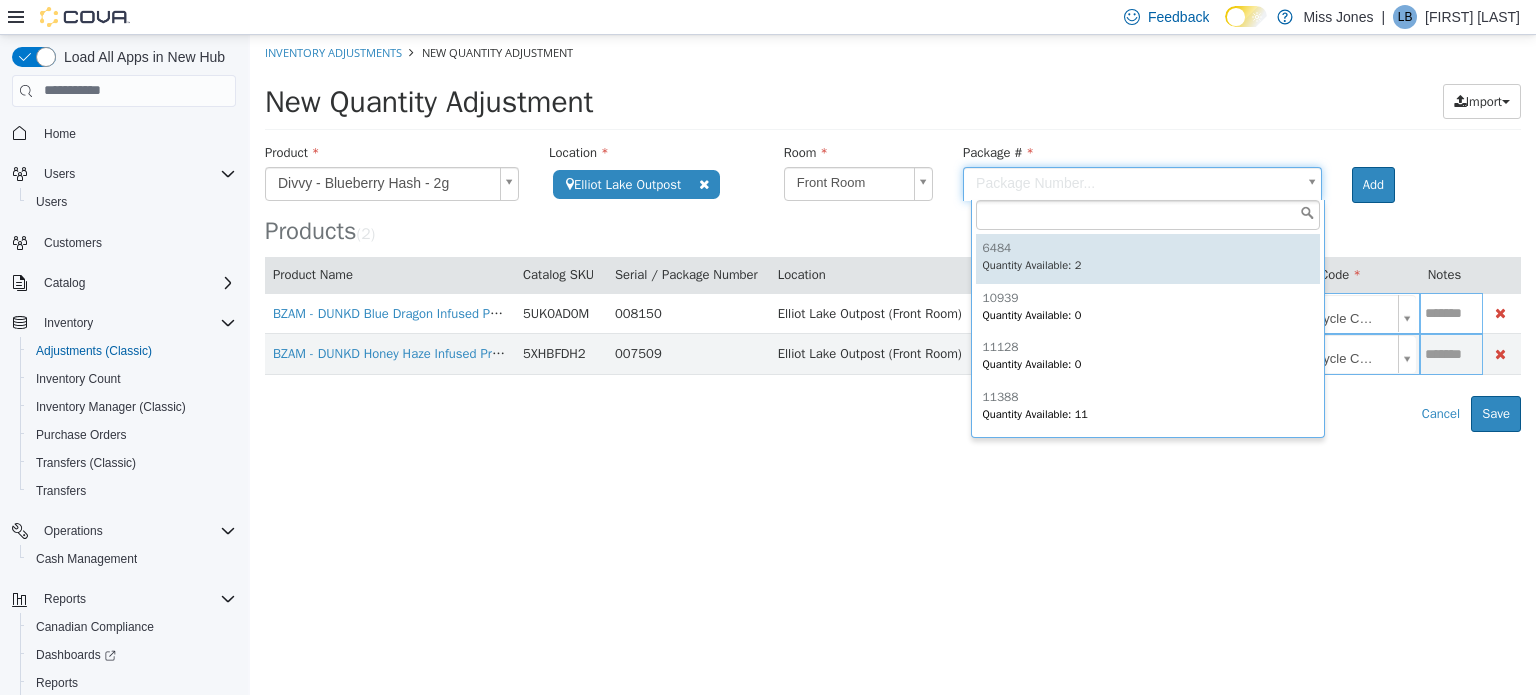 click on "**********" at bounding box center (893, 232) 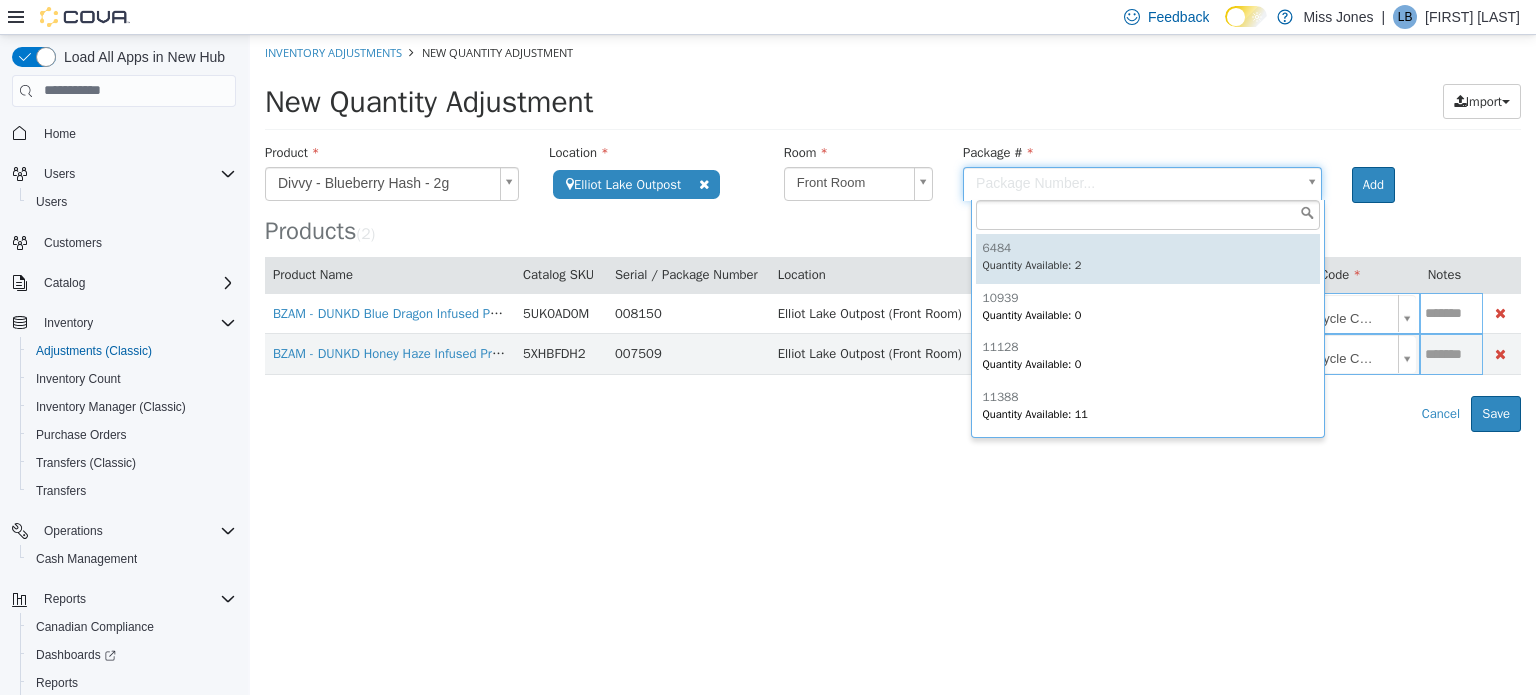 type on "****" 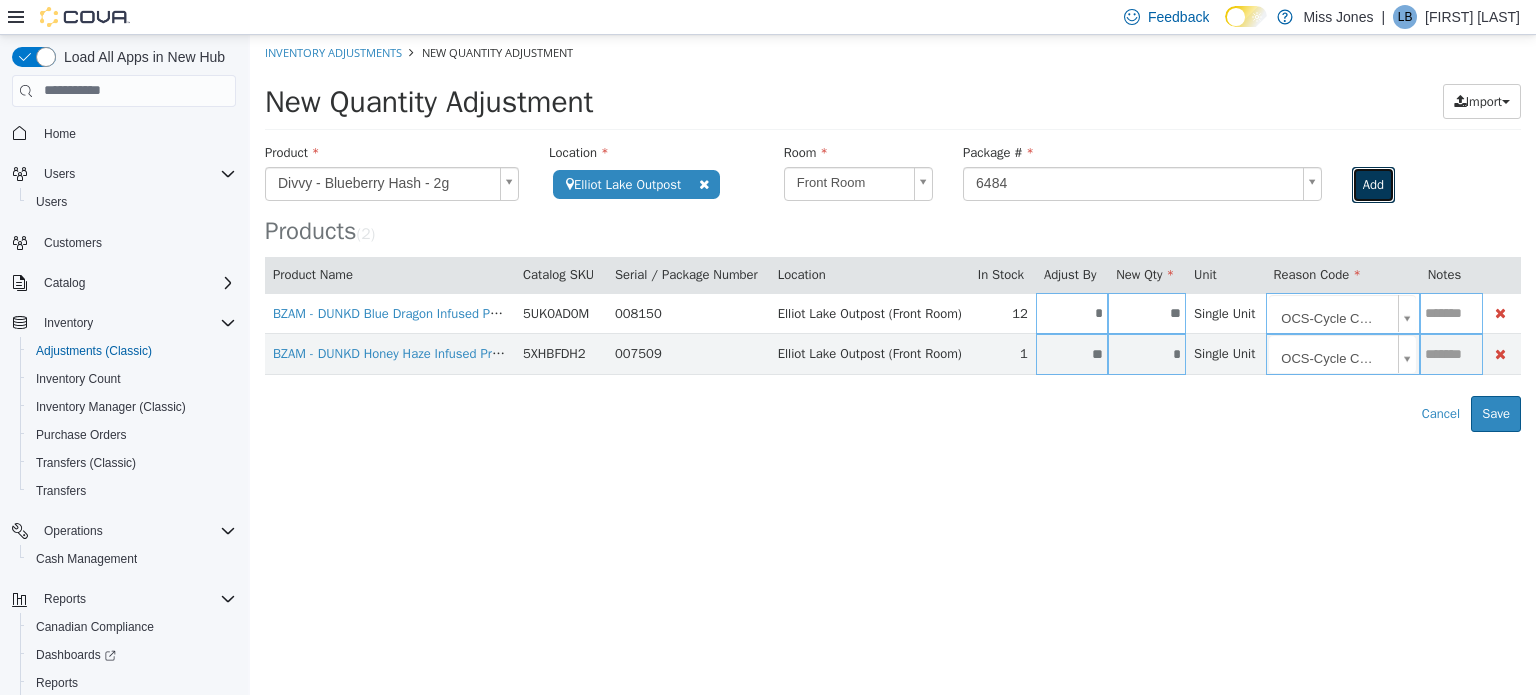 click on "Add" at bounding box center [1373, 184] 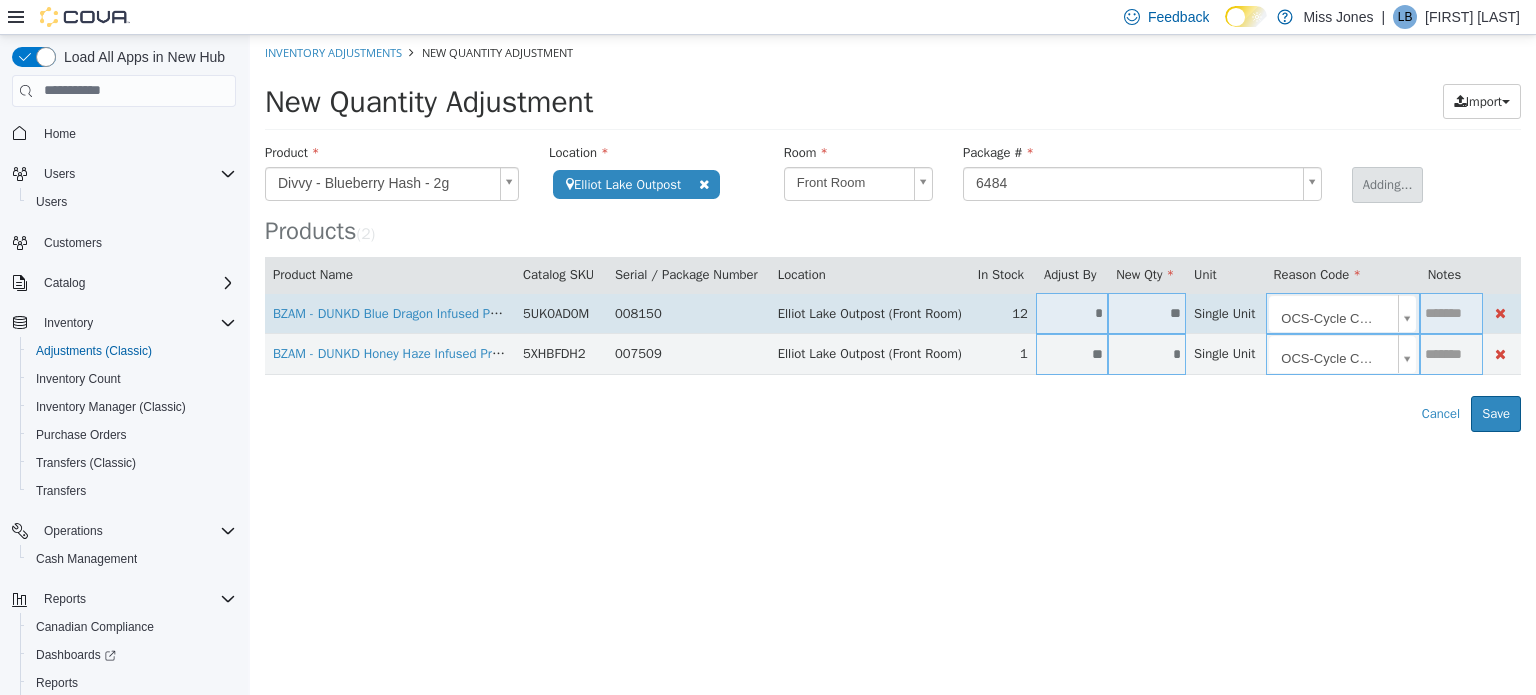 type 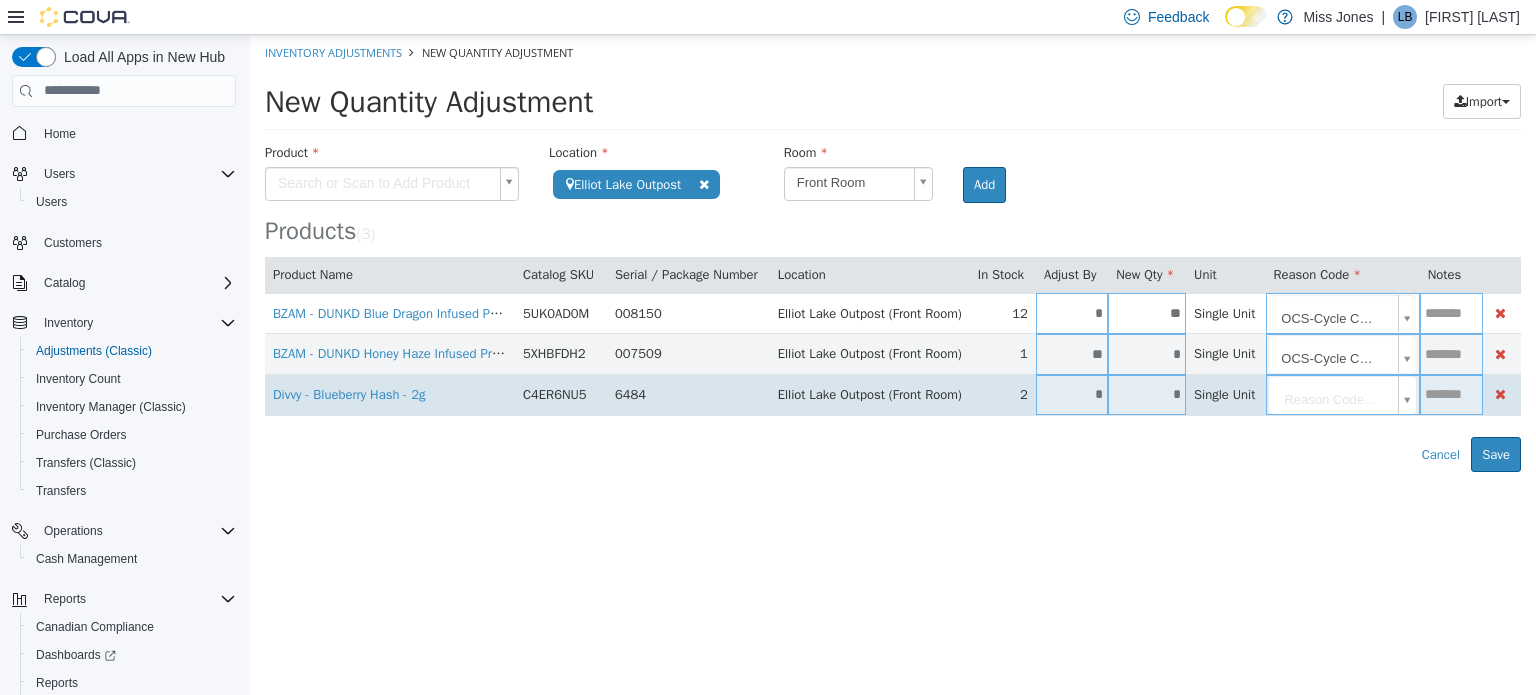 click on "*" at bounding box center (1072, 393) 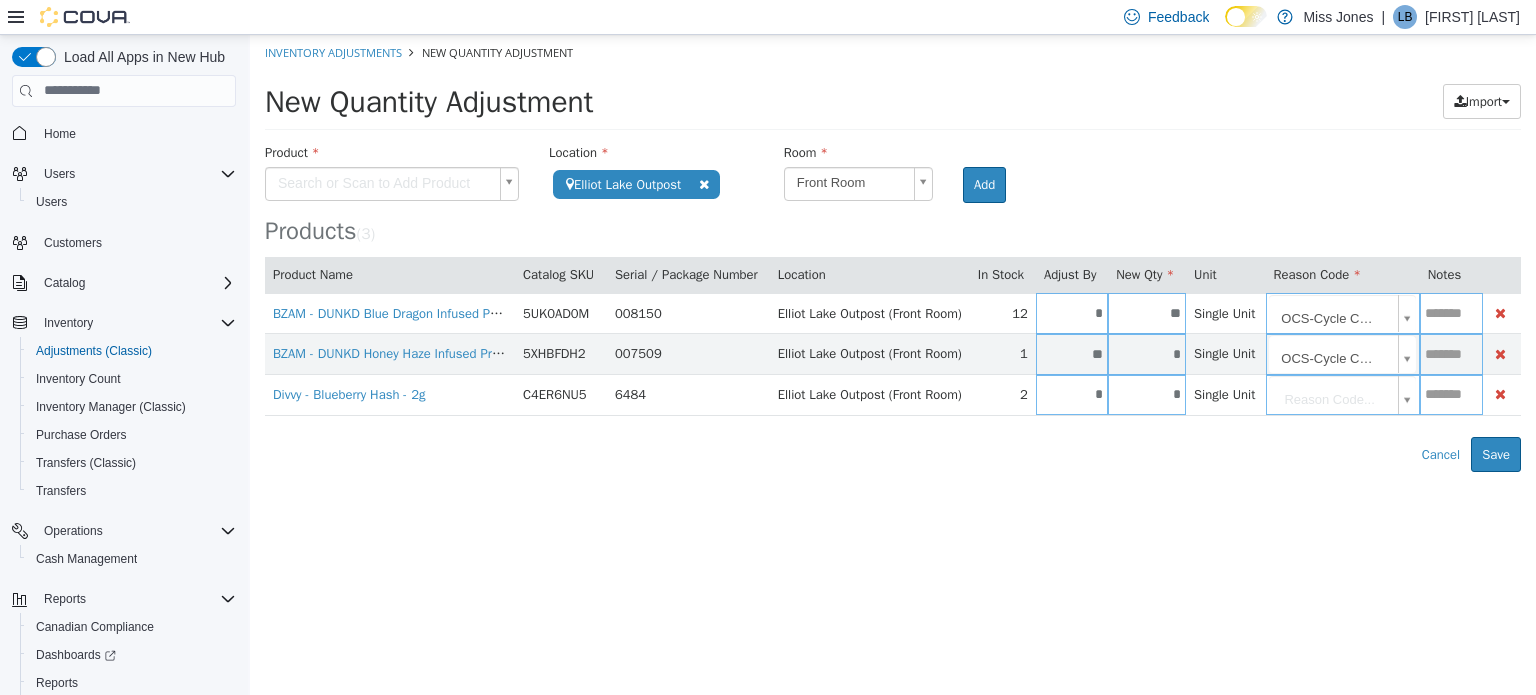 type on "*" 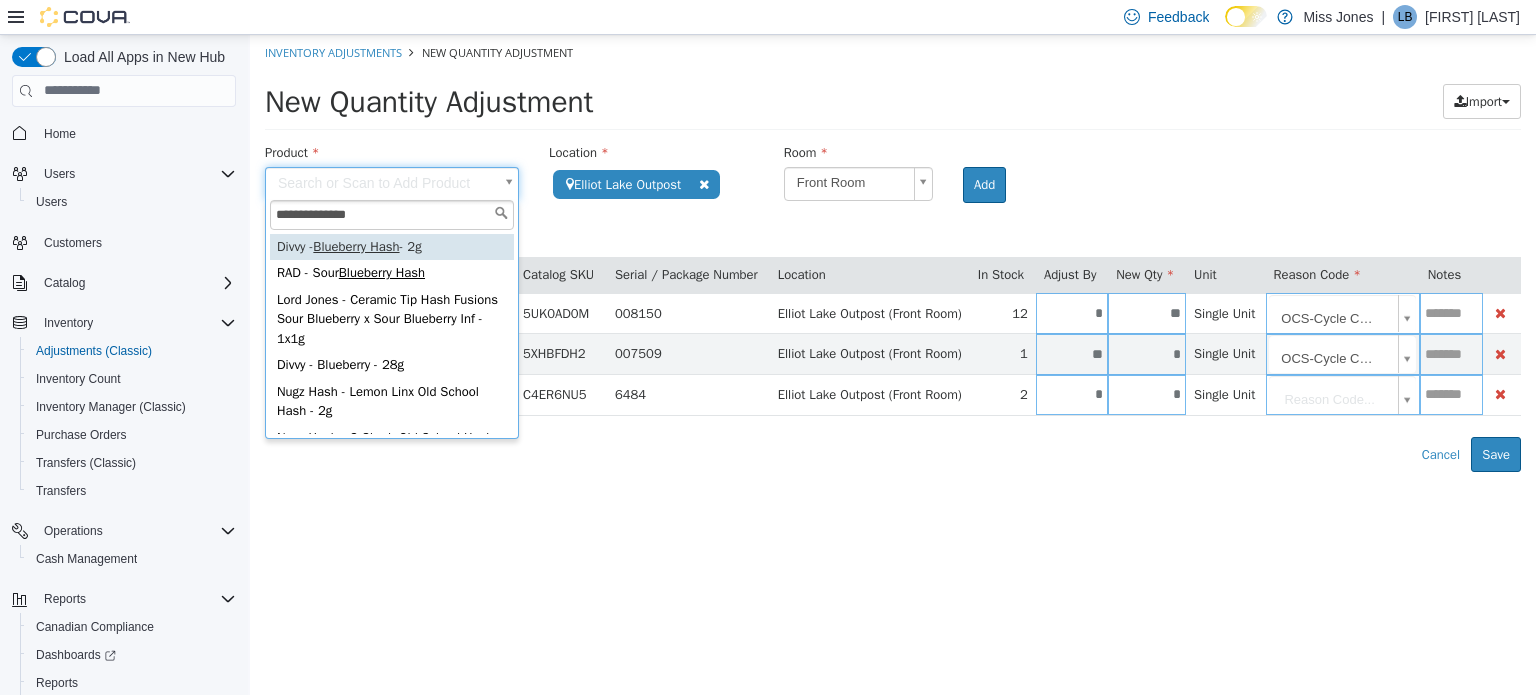 type on "**********" 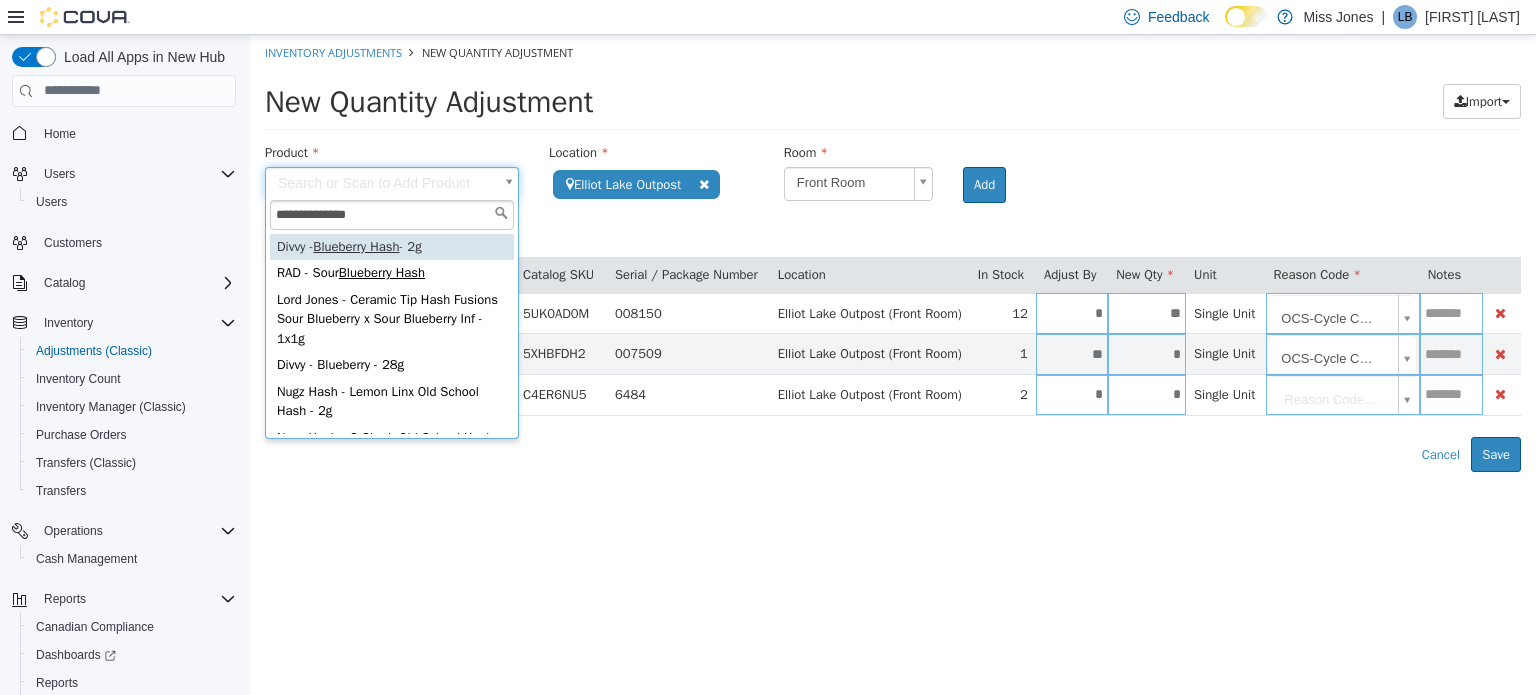 type on "**********" 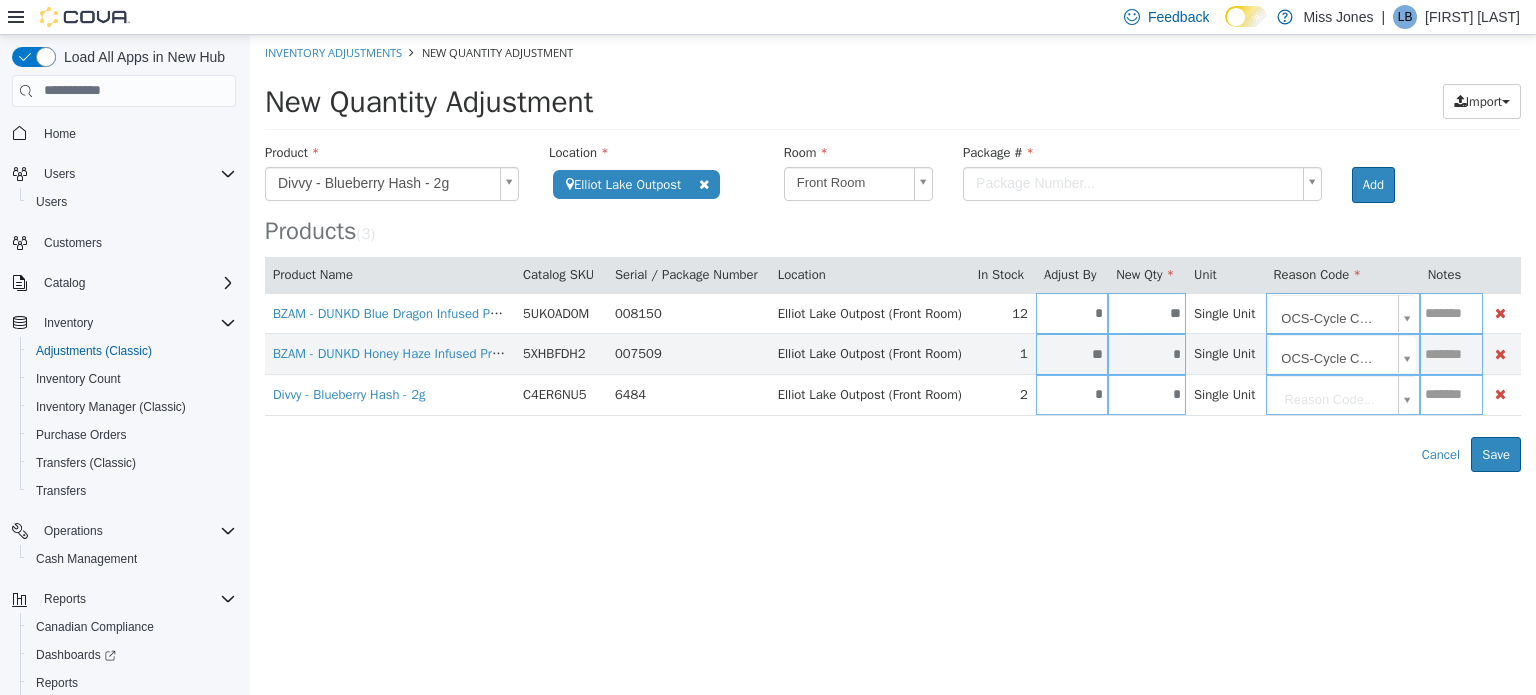 click on "**********" at bounding box center (893, 252) 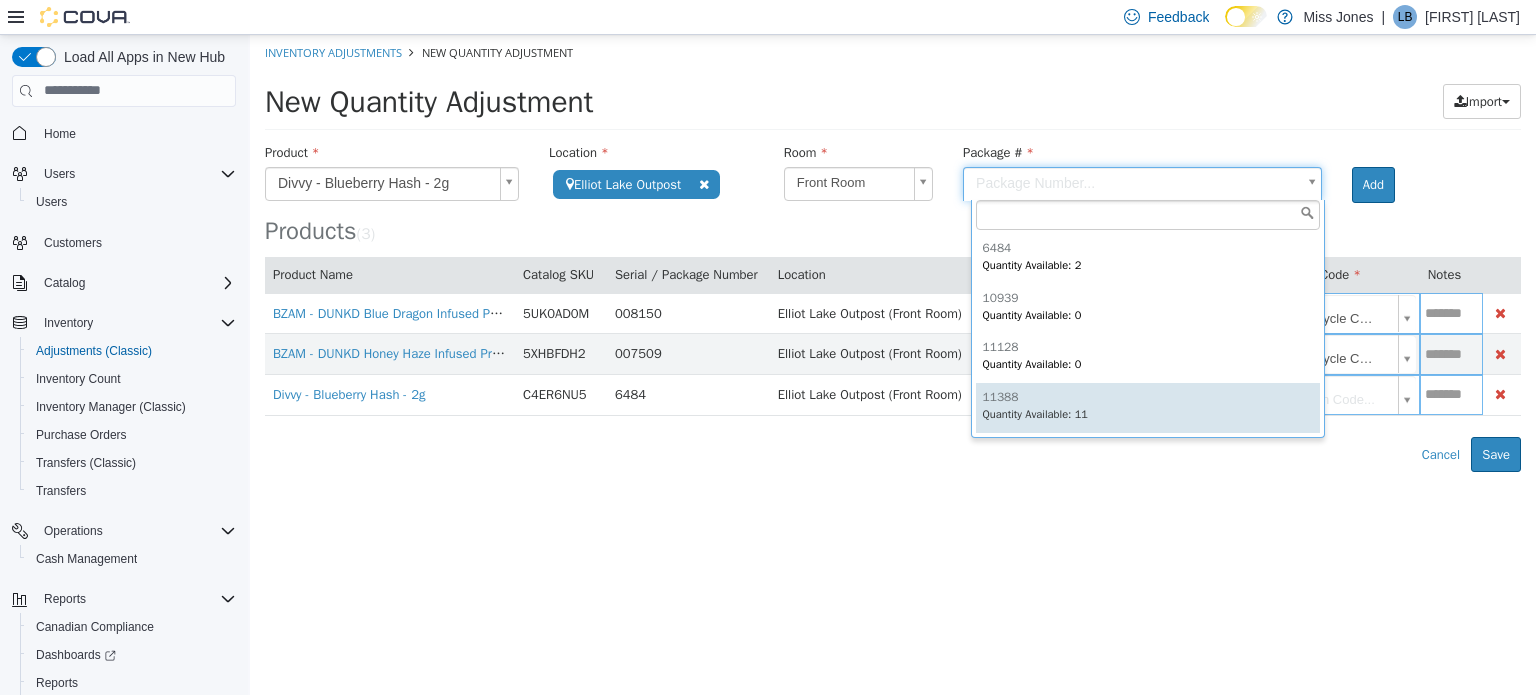 type on "*****" 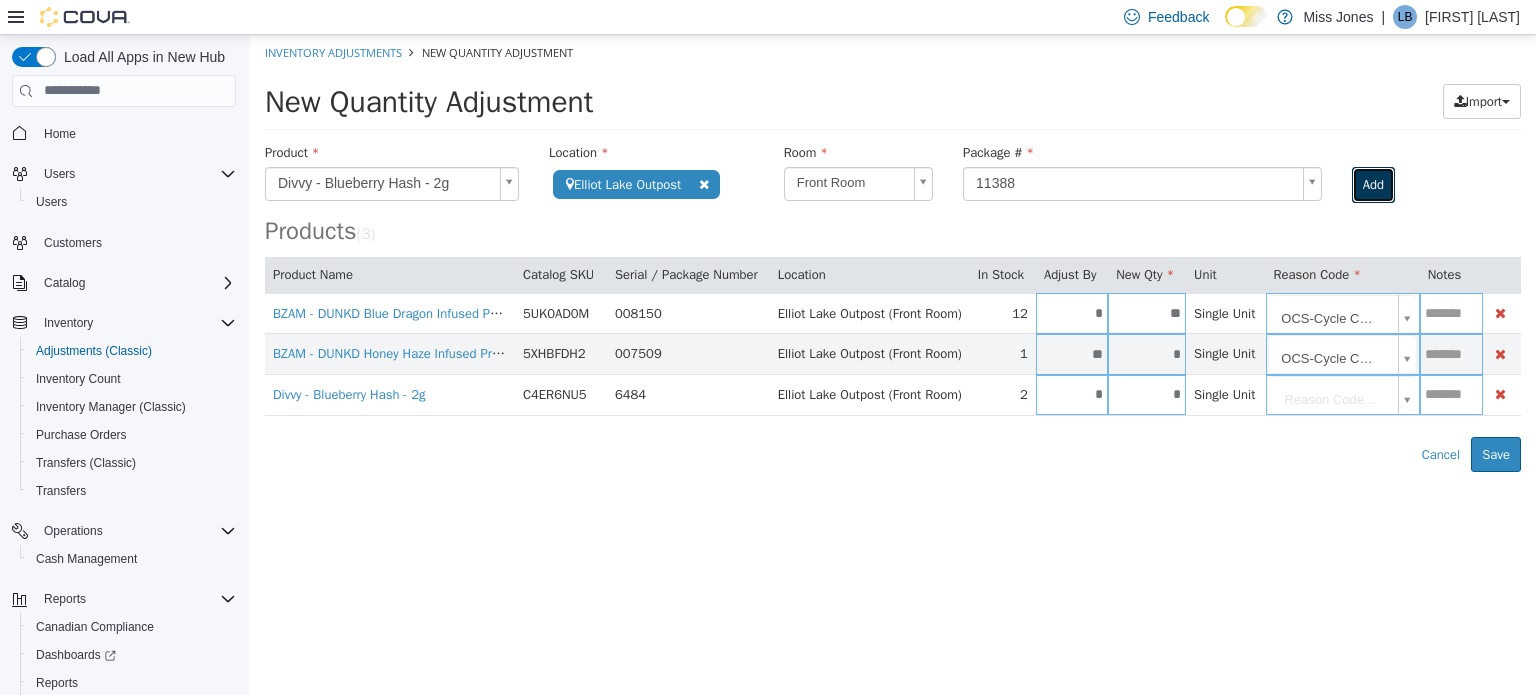 click on "Add" at bounding box center (1373, 184) 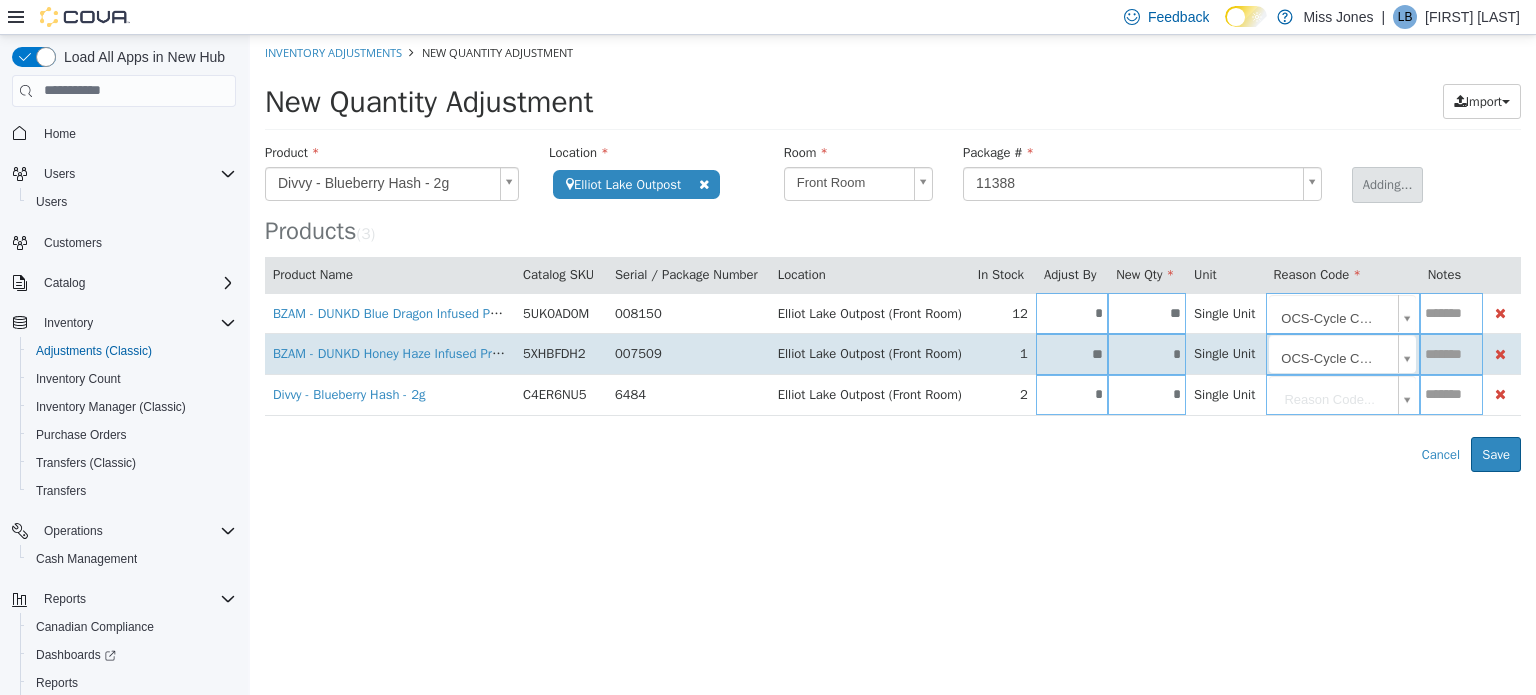 type 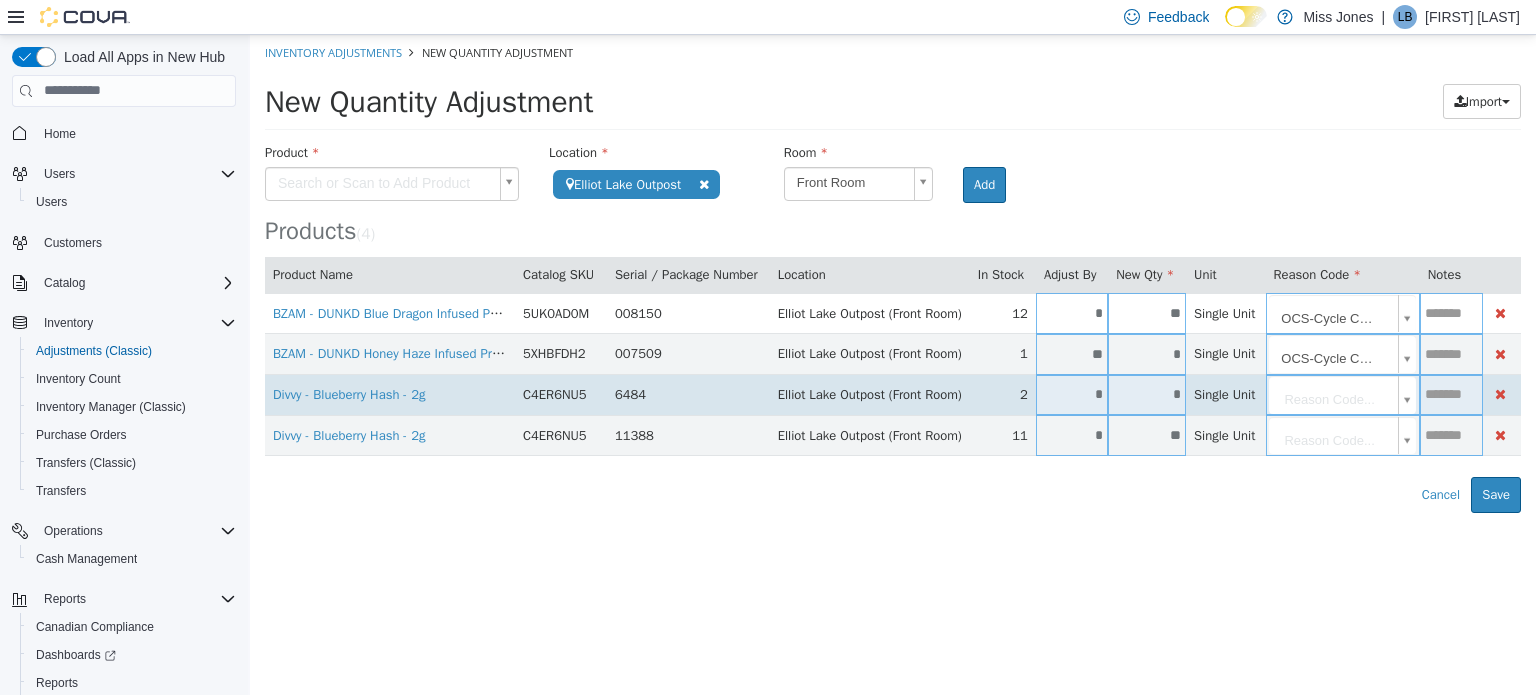 click on "*" at bounding box center [1072, 393] 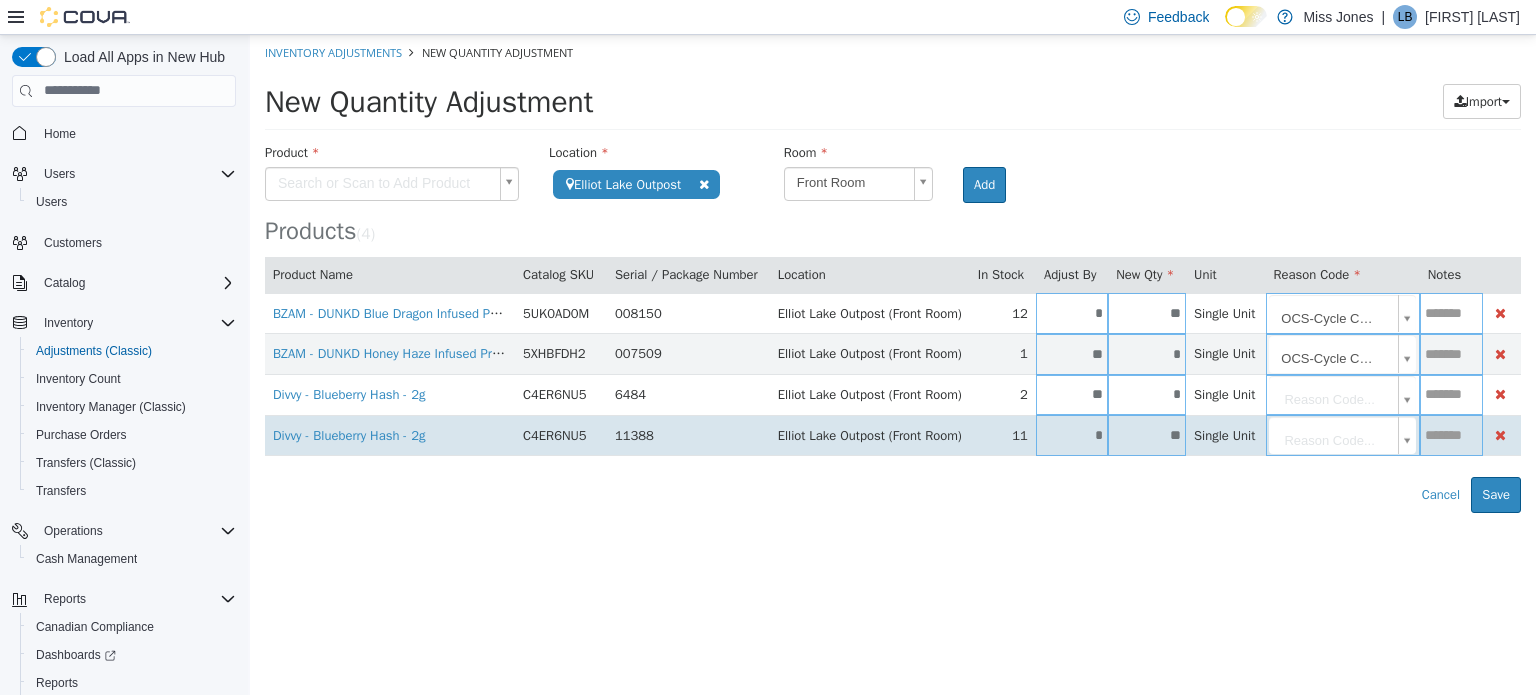 type on "**" 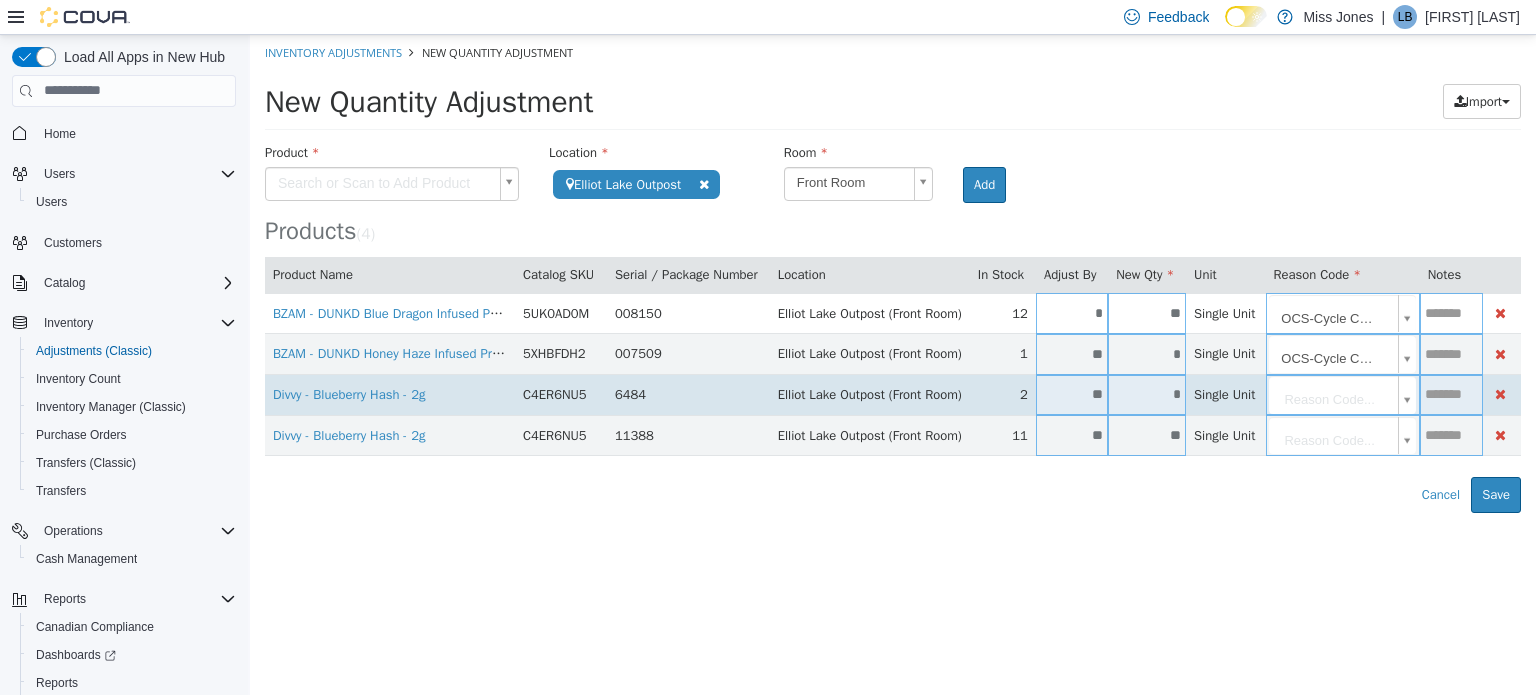 type on "**" 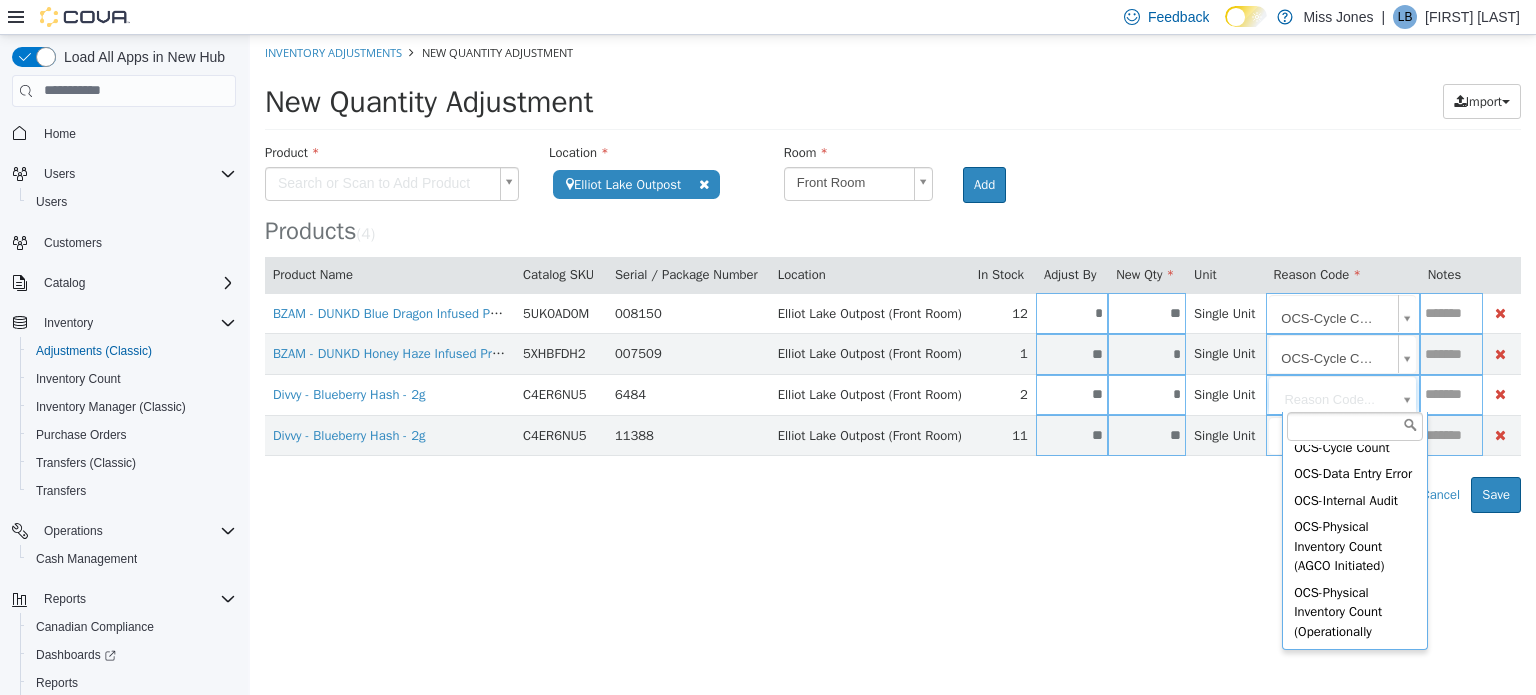 scroll, scrollTop: 158, scrollLeft: 0, axis: vertical 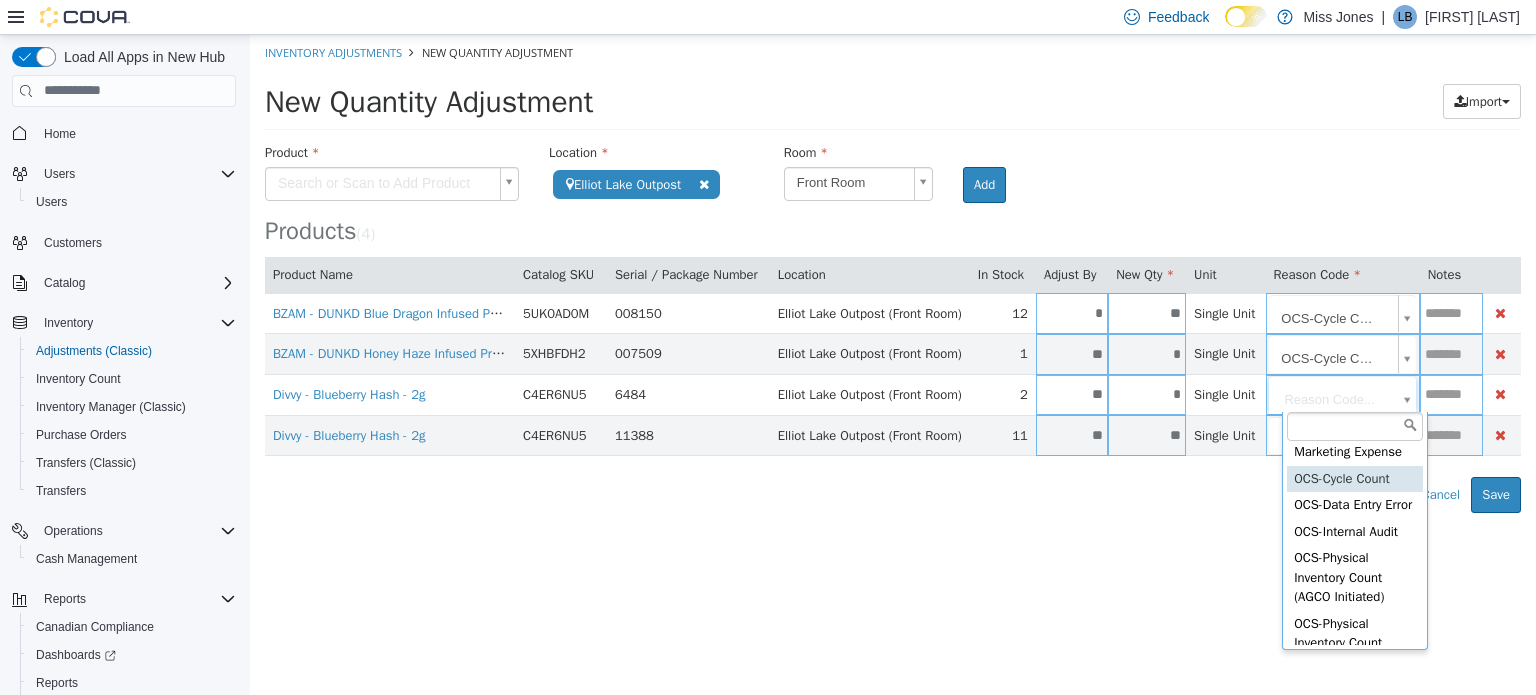type on "**********" 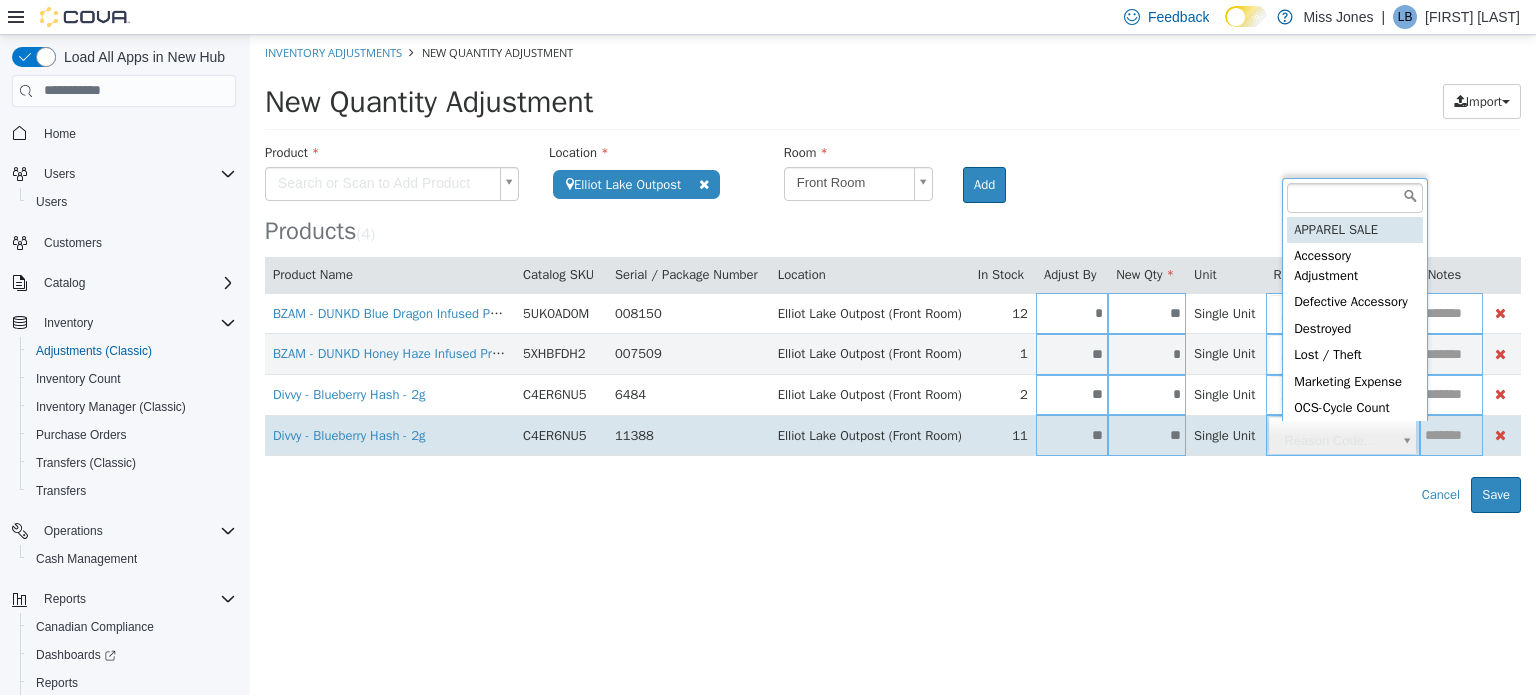 click on "**********" at bounding box center [893, 273] 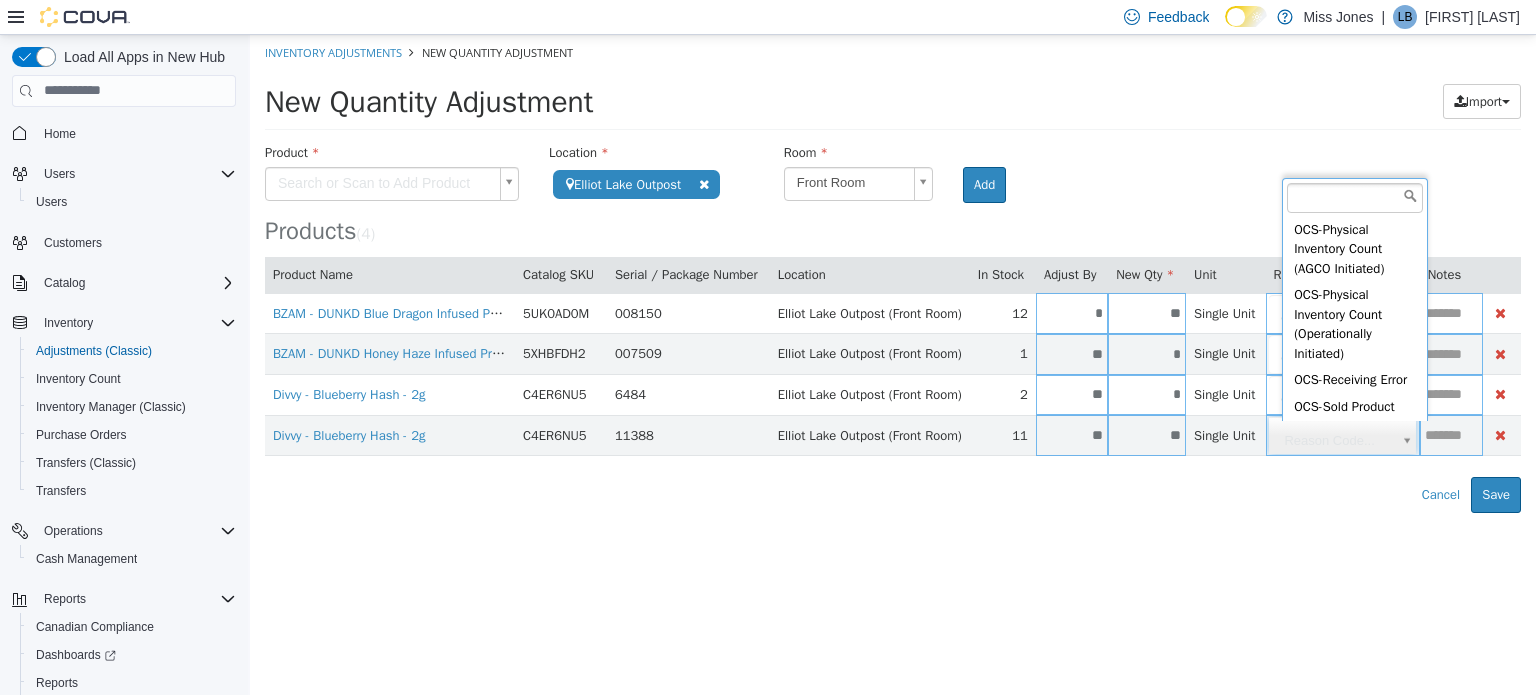 scroll, scrollTop: 158, scrollLeft: 0, axis: vertical 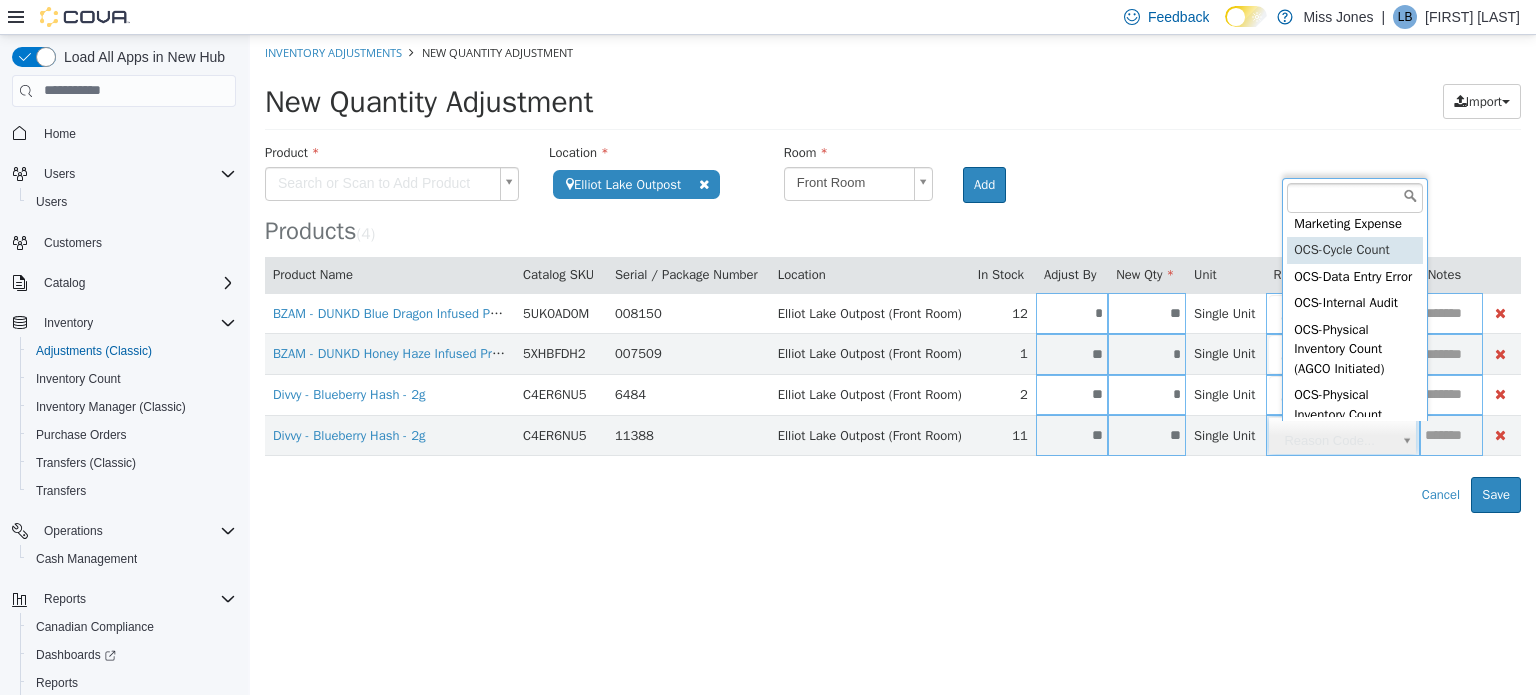 type on "**********" 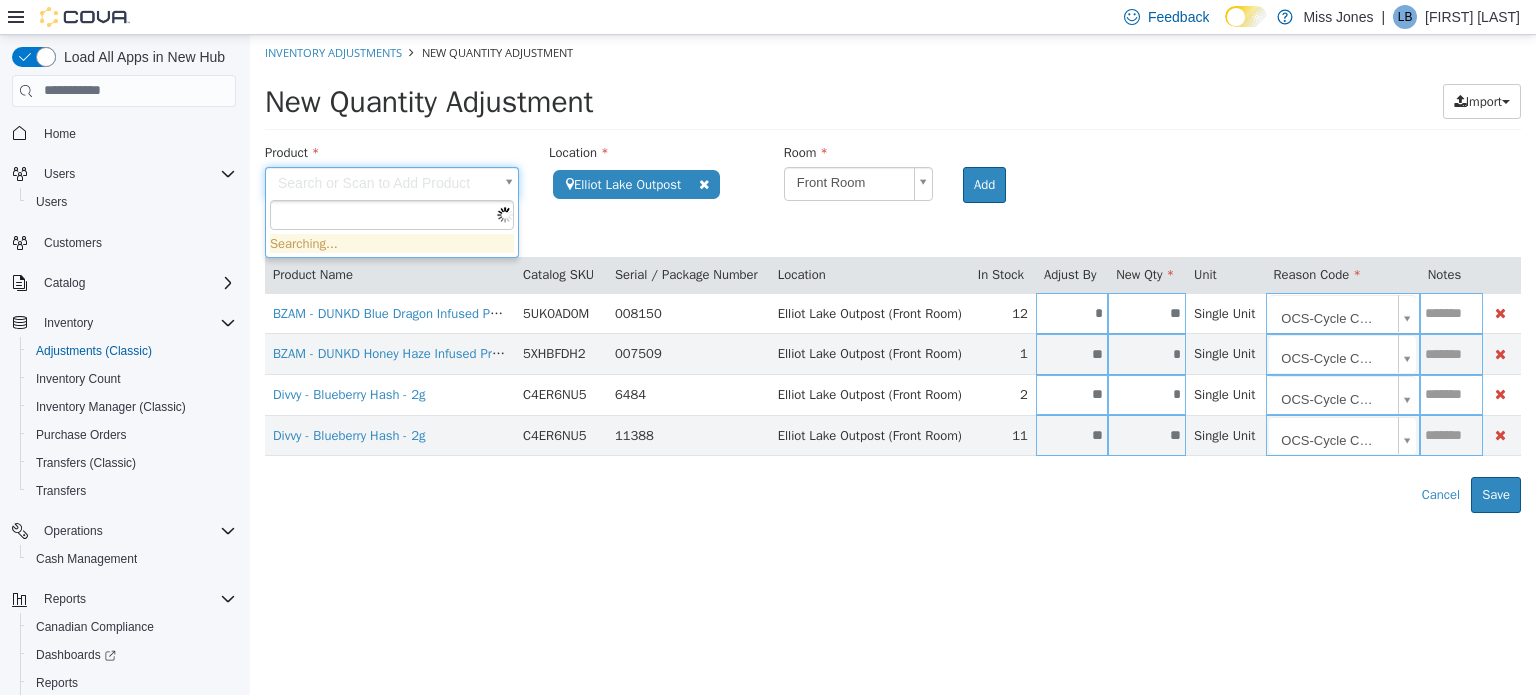 click on "**********" at bounding box center [893, 273] 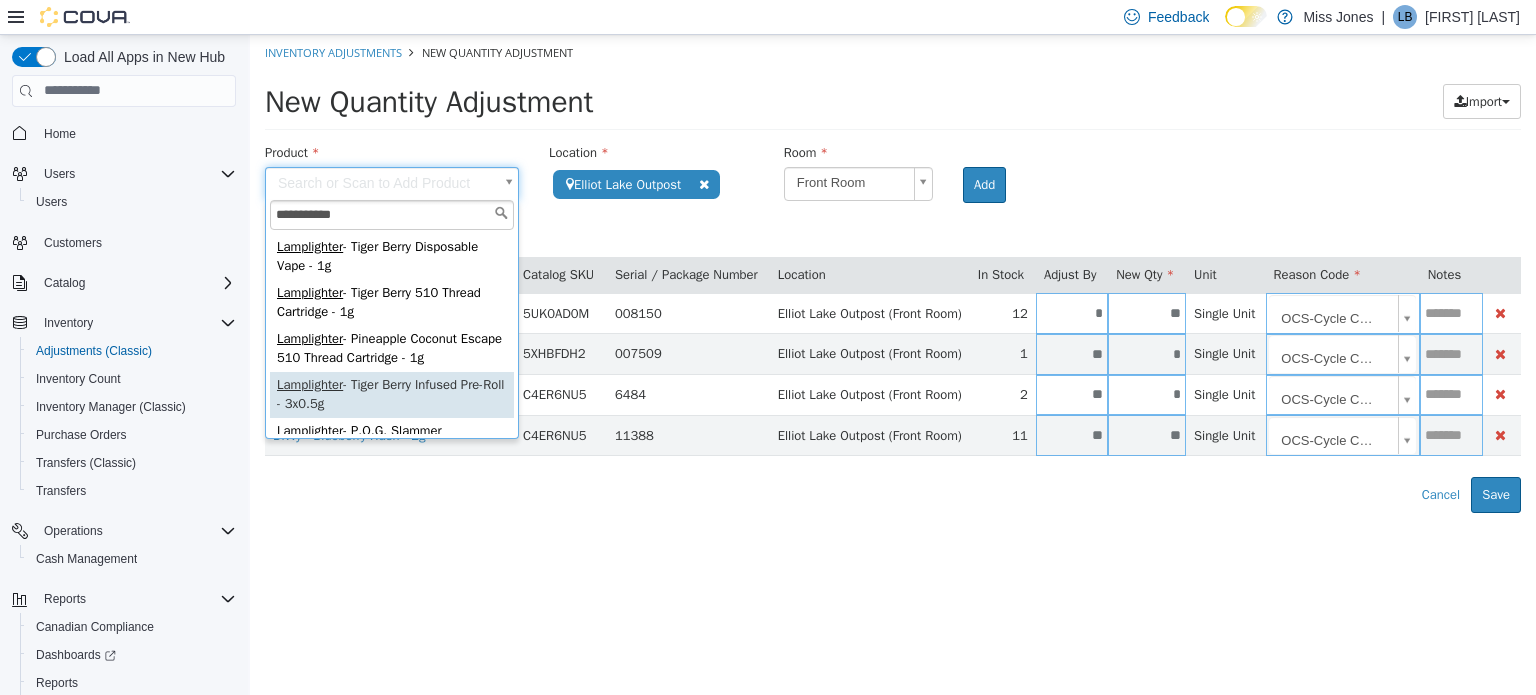 type on "**********" 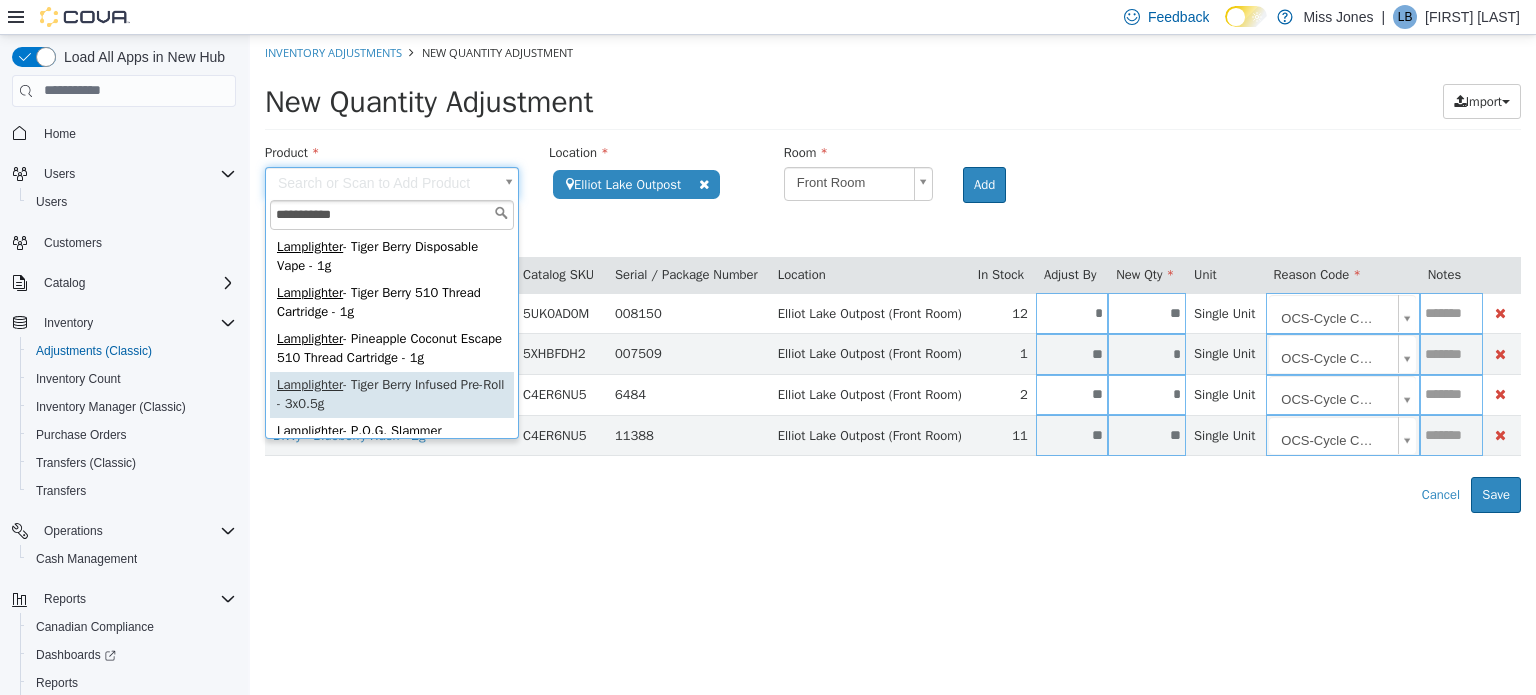 type on "**********" 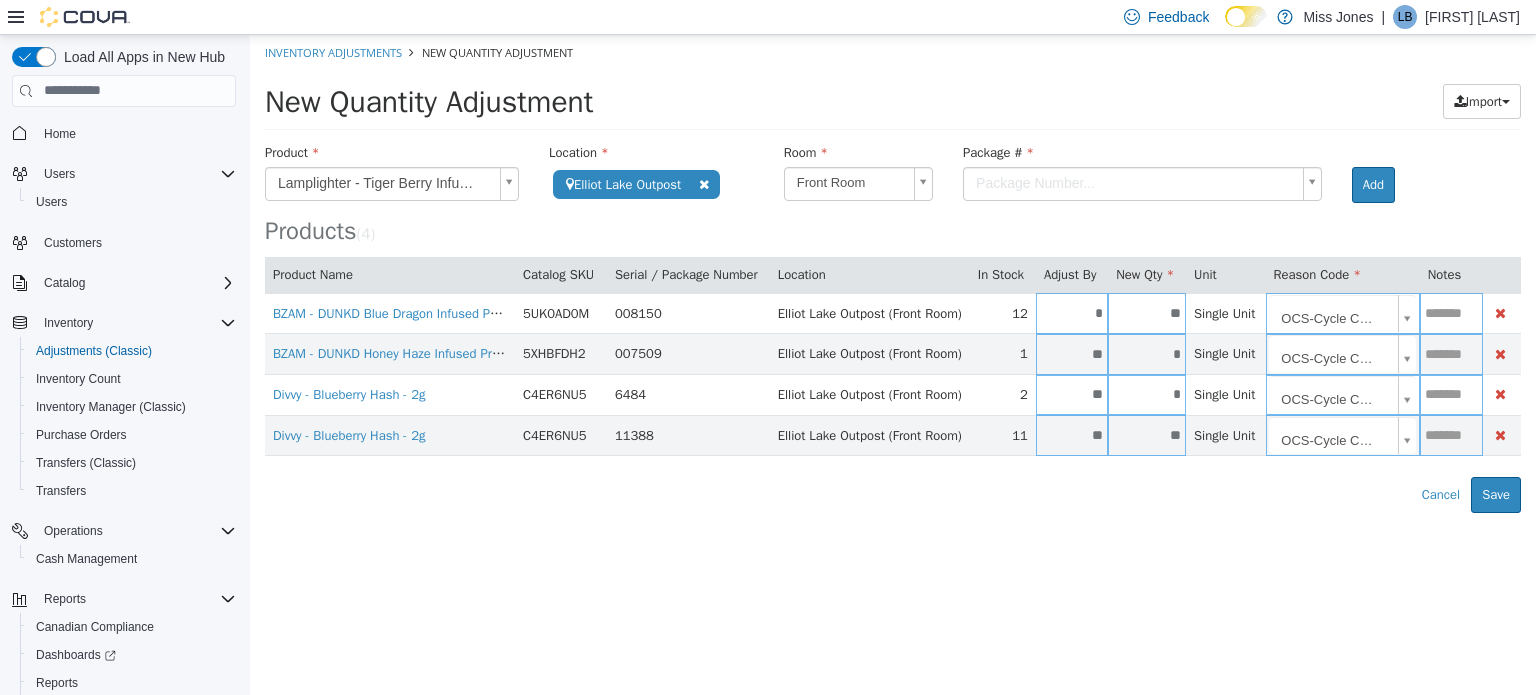 click on "**********" at bounding box center (893, 273) 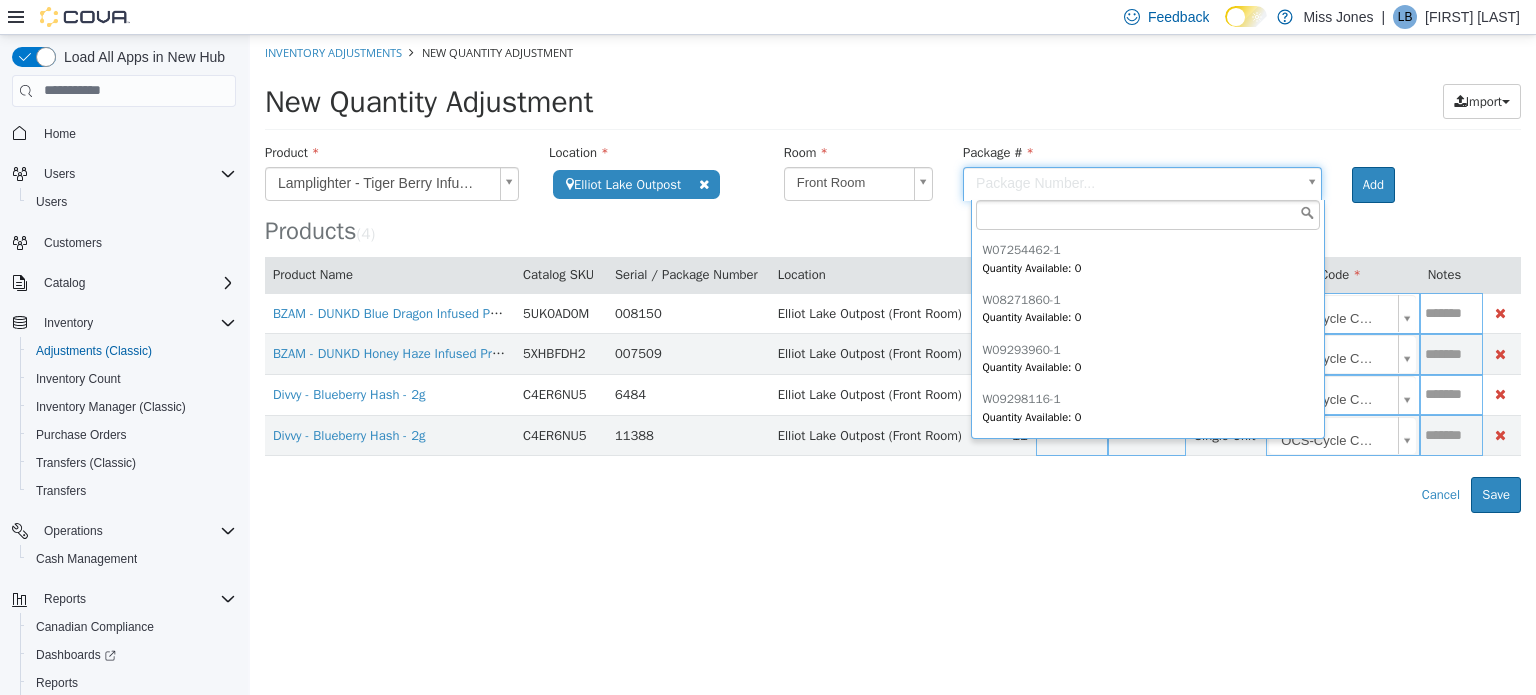 scroll, scrollTop: 247, scrollLeft: 0, axis: vertical 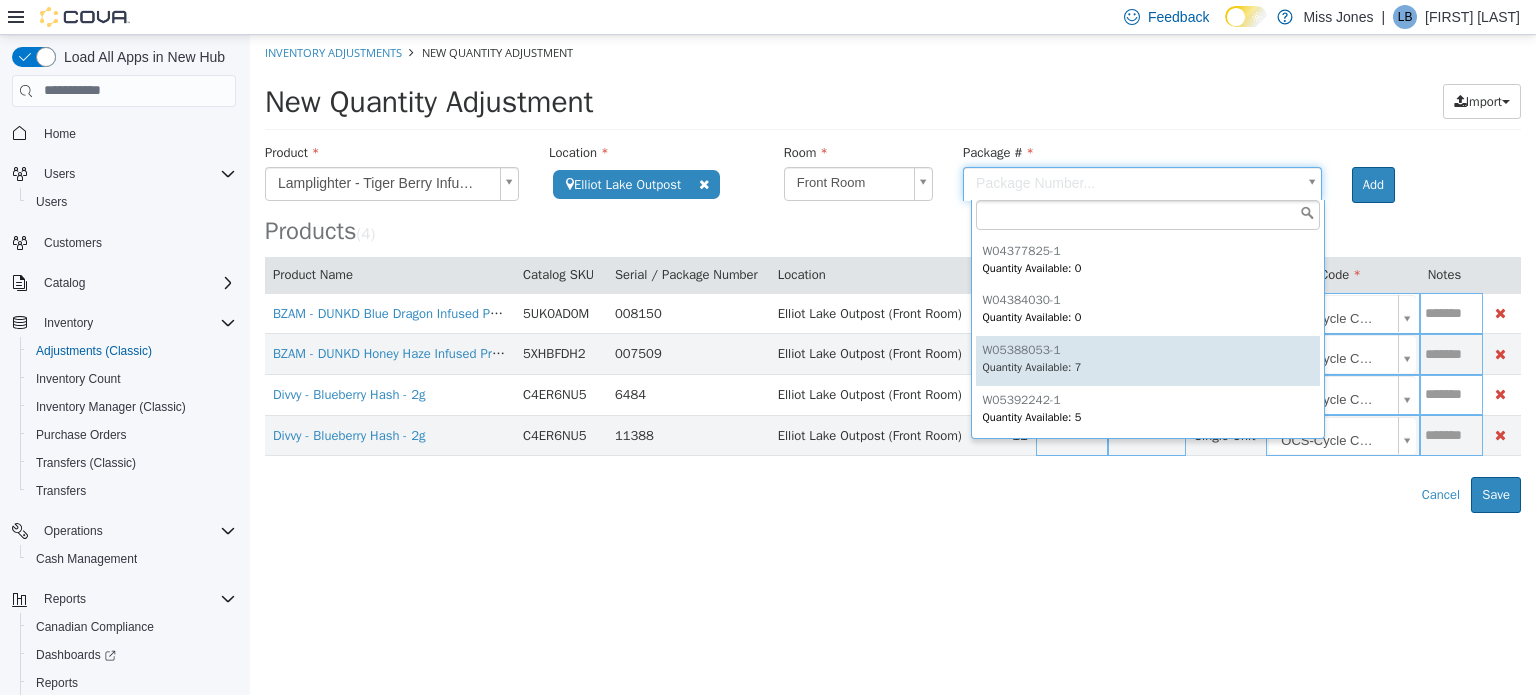 type on "**********" 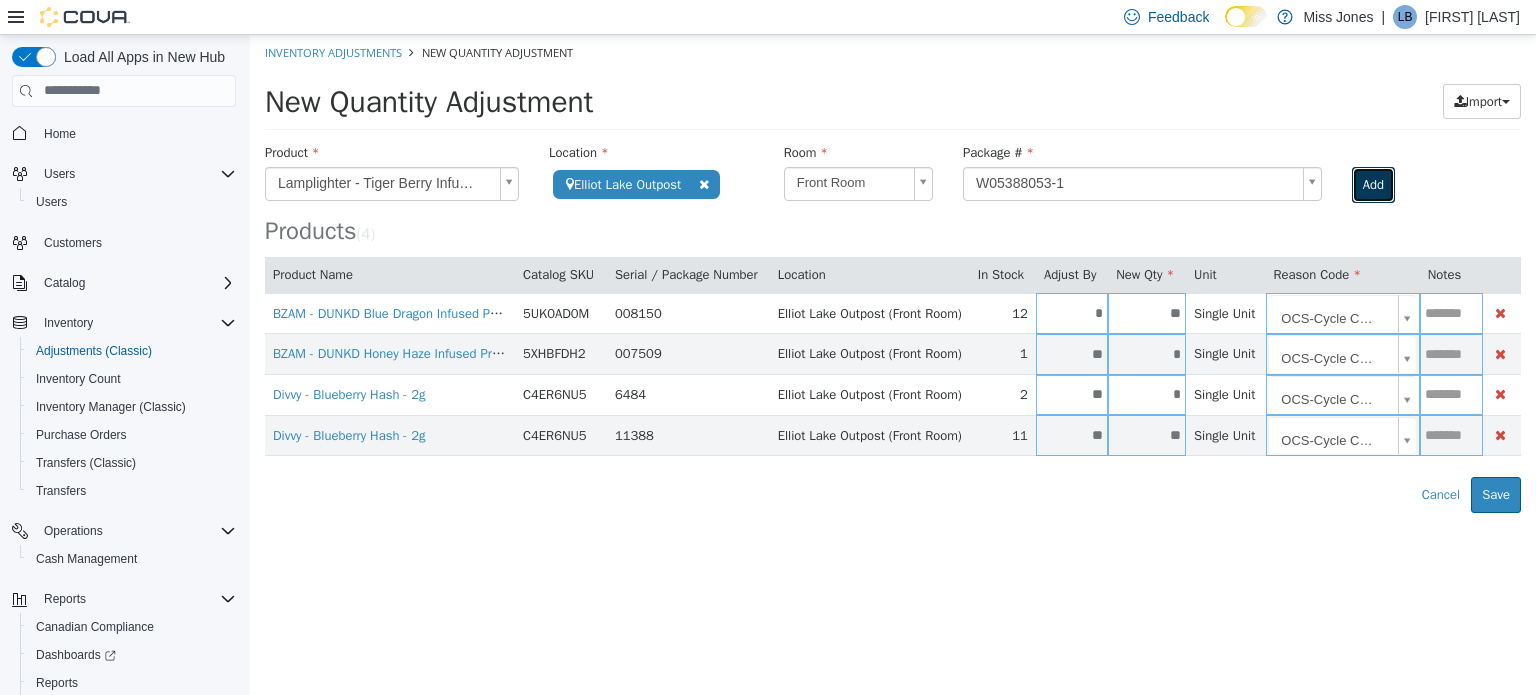 click on "Add" at bounding box center [1373, 184] 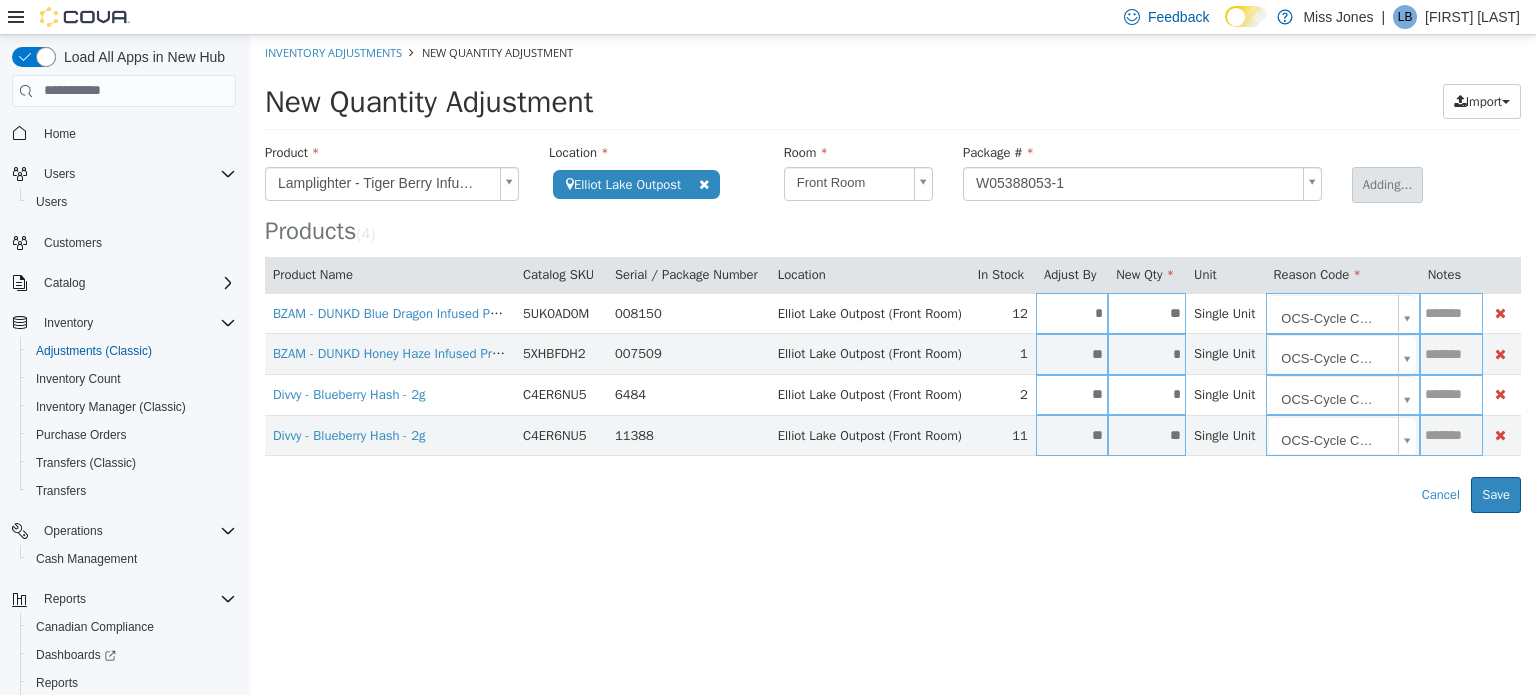 type 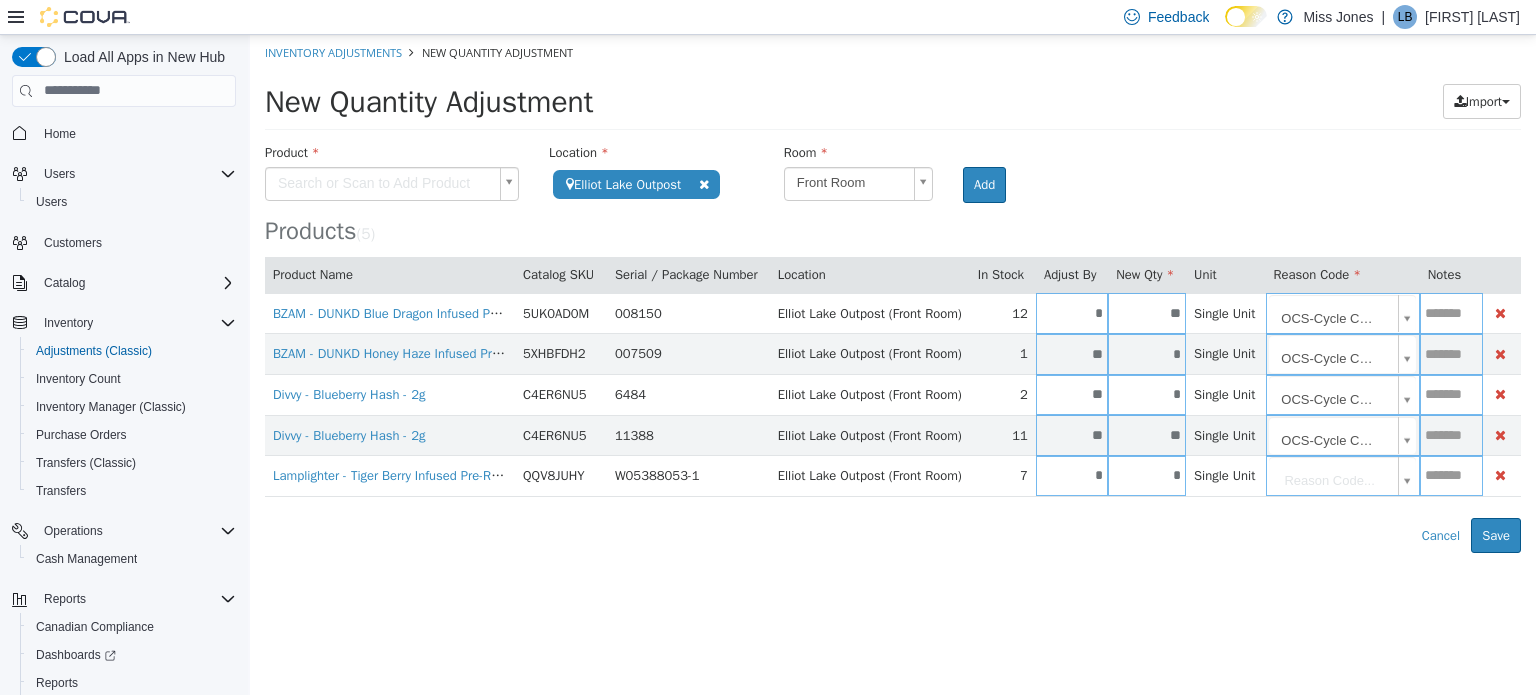 click on "**********" at bounding box center [893, 293] 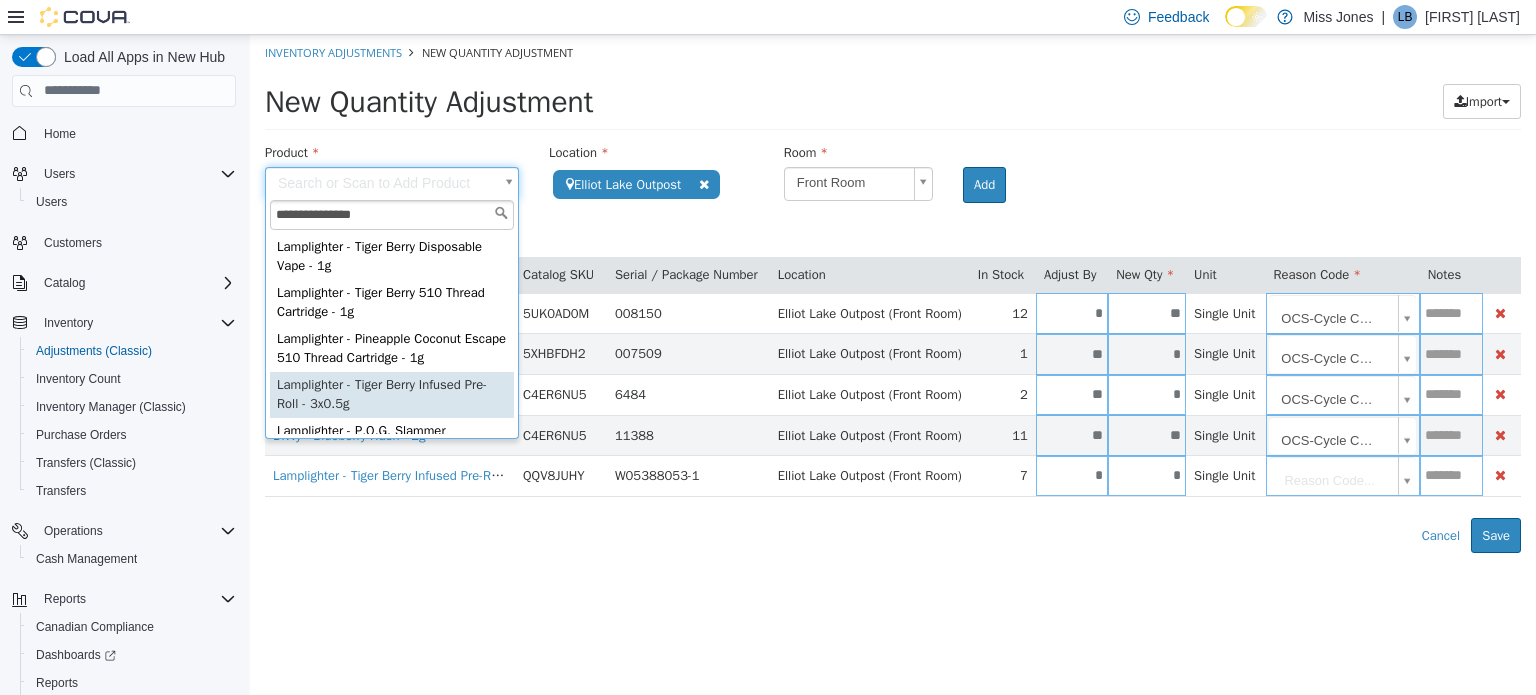type on "**********" 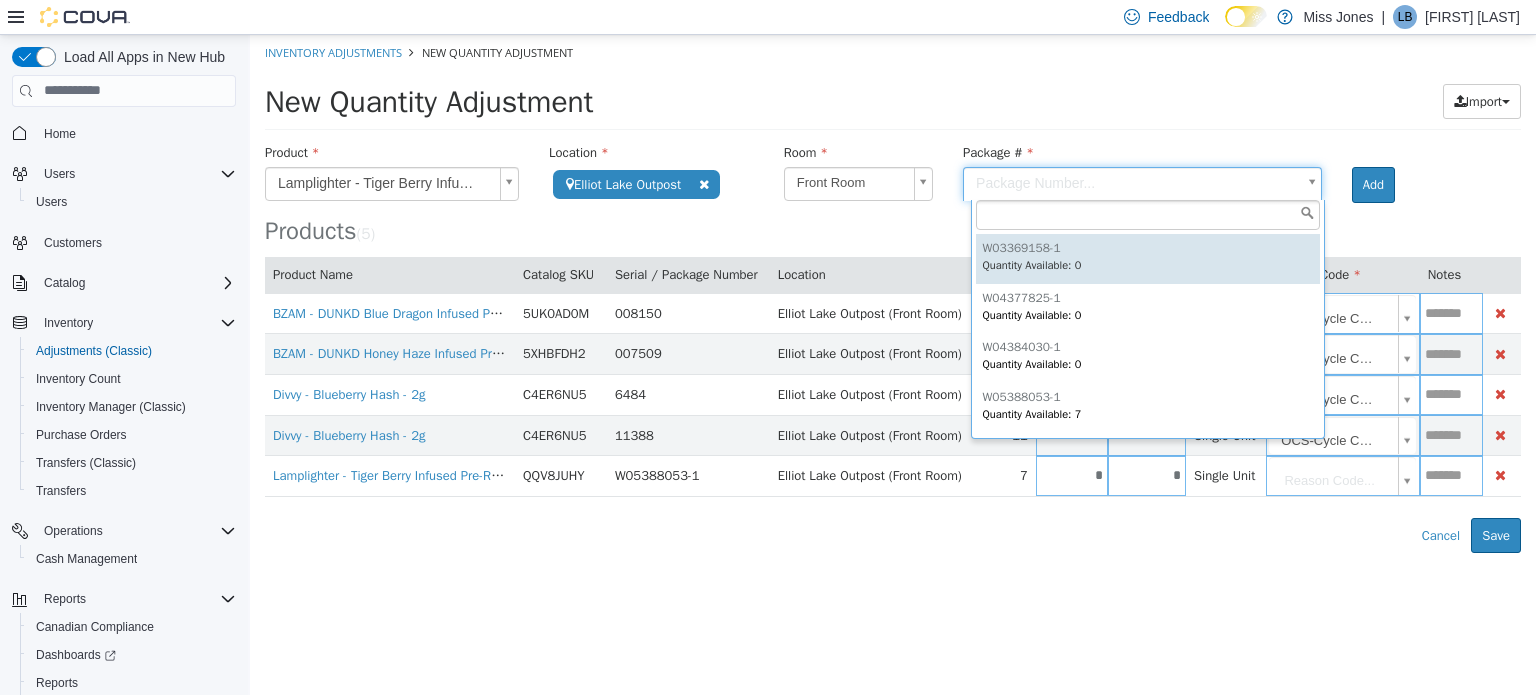 click on "**********" at bounding box center [893, 293] 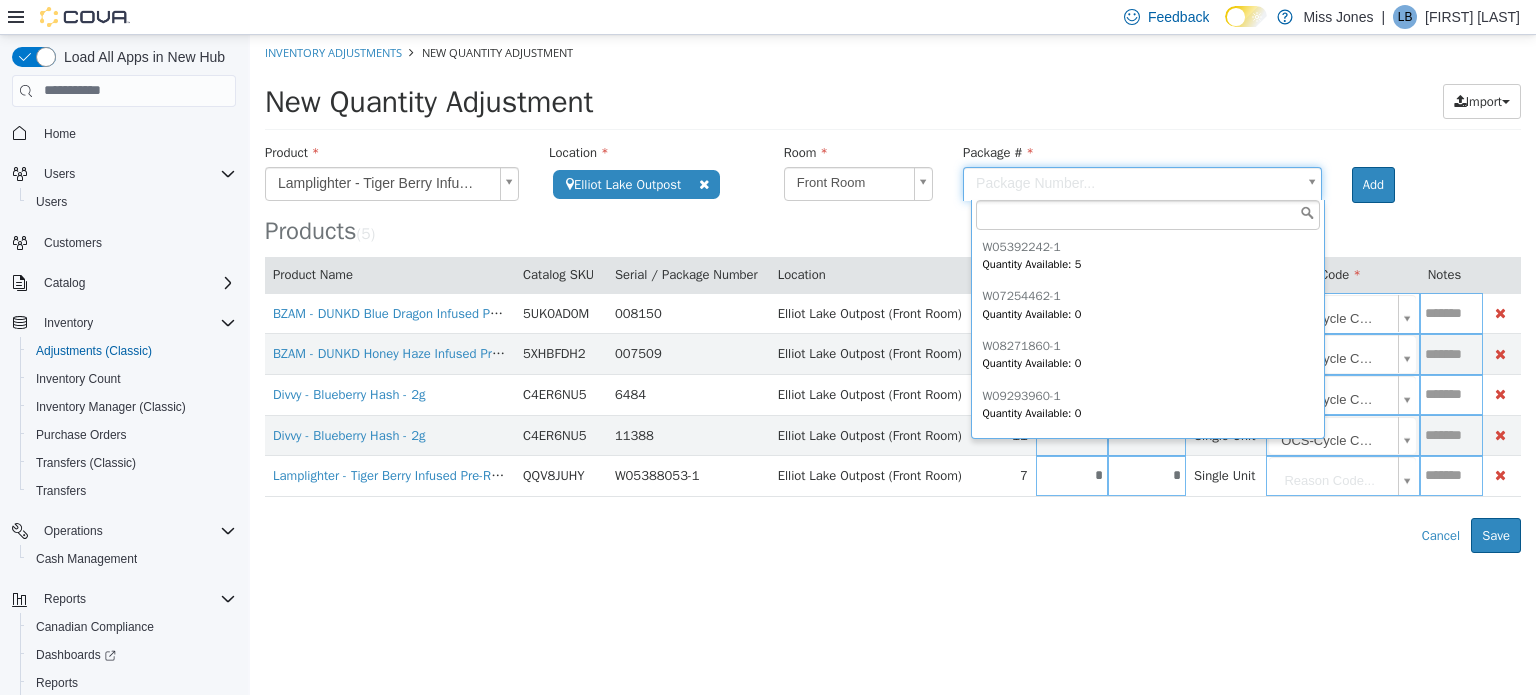 scroll, scrollTop: 199, scrollLeft: 0, axis: vertical 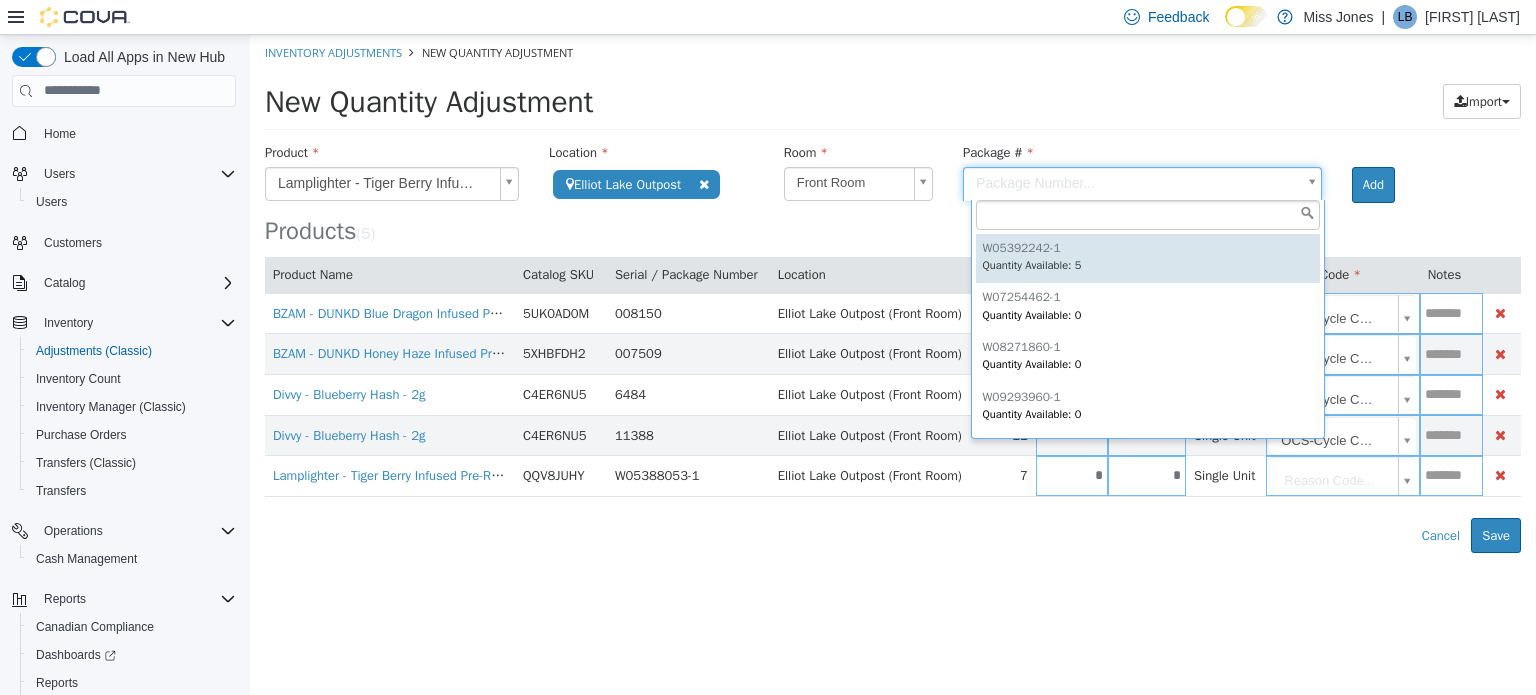 type on "**********" 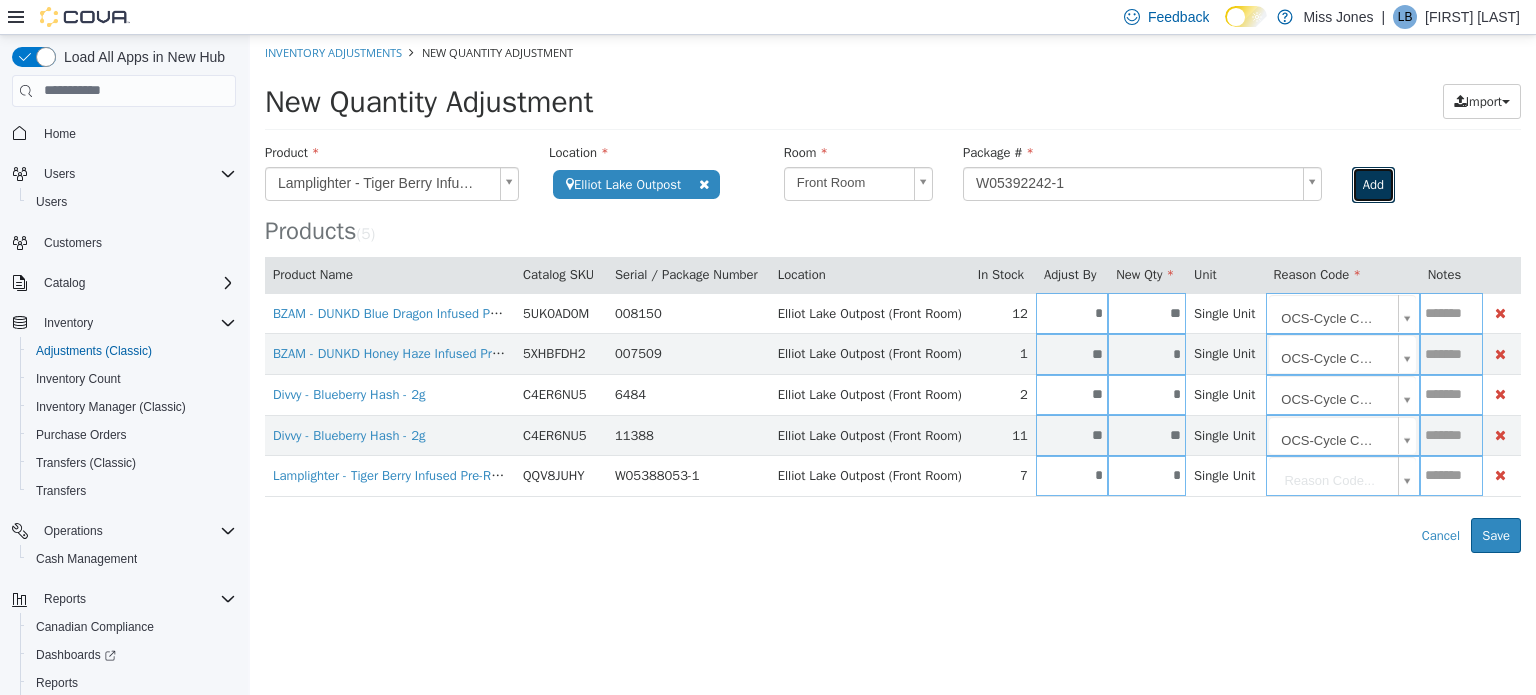 click on "Add" at bounding box center (1373, 184) 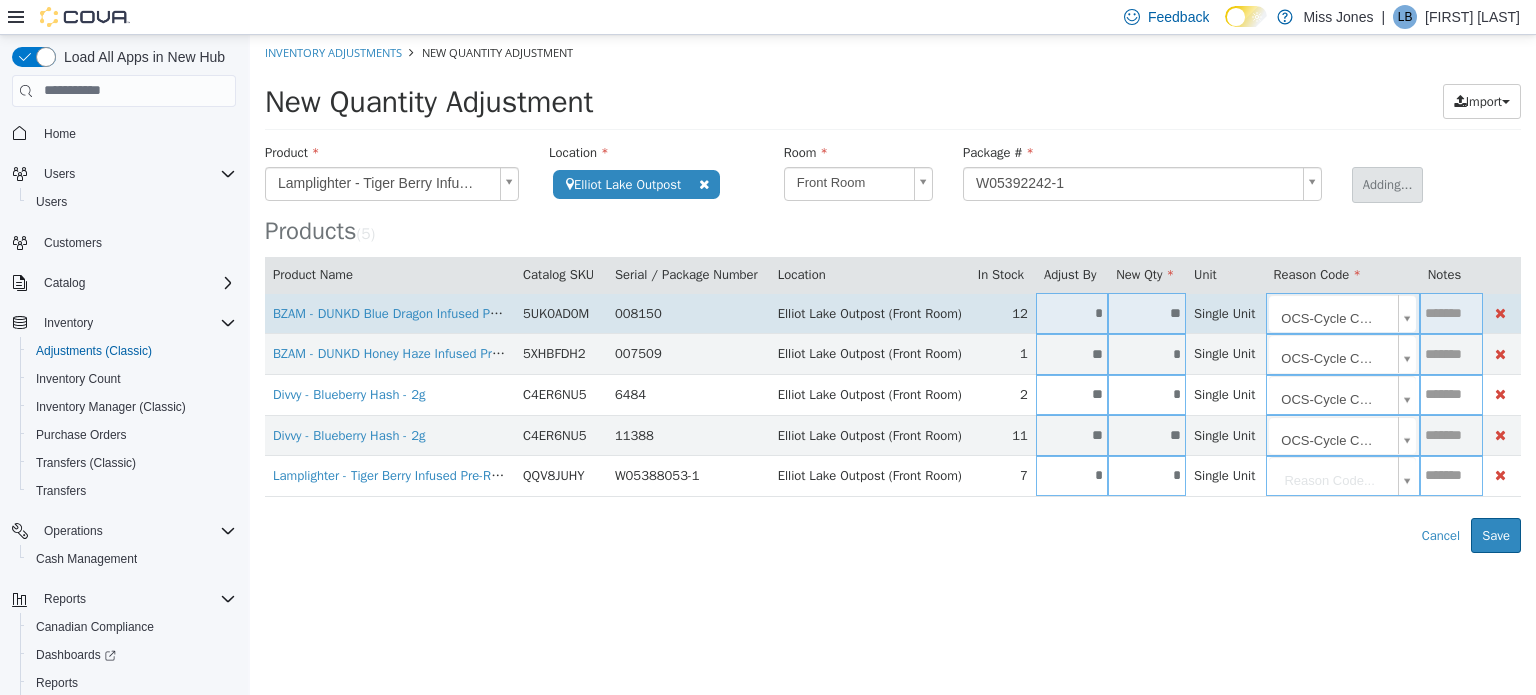 type 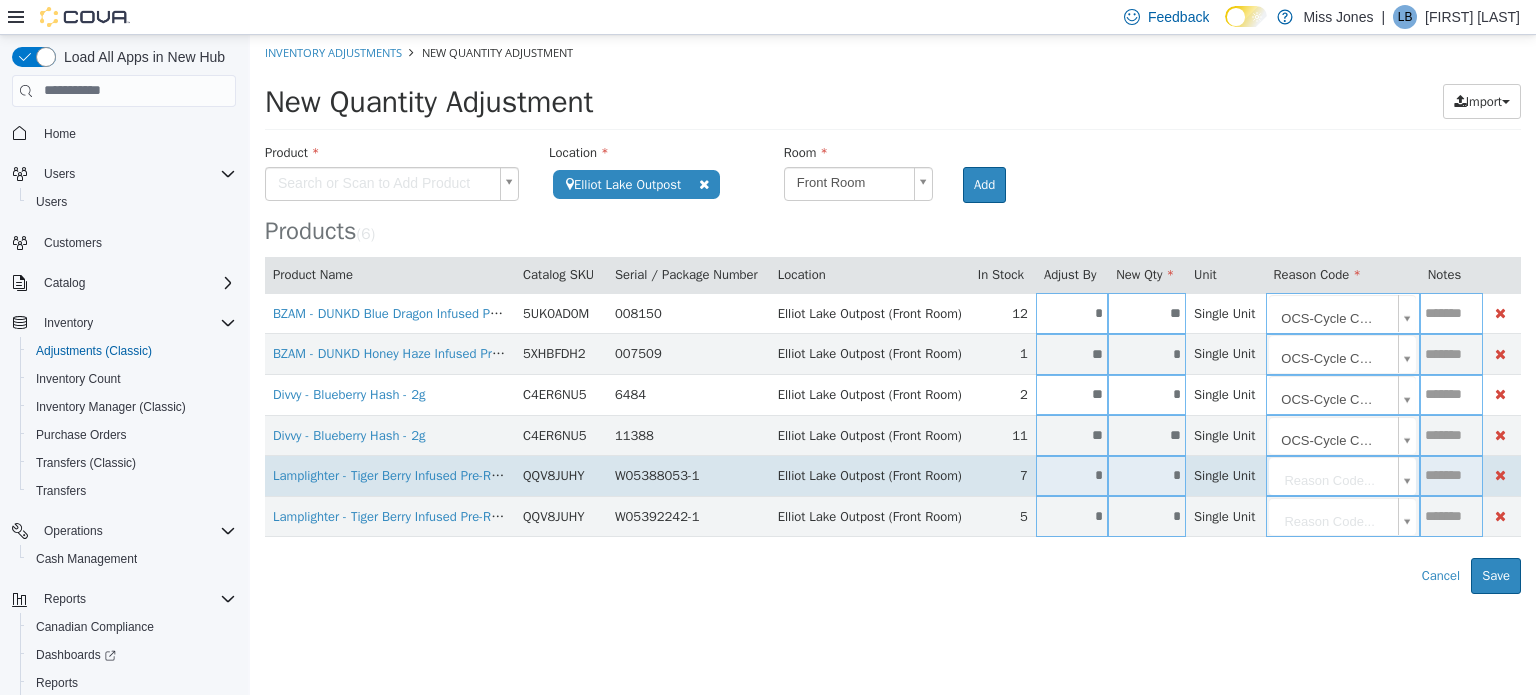 click on "*" at bounding box center (1072, 474) 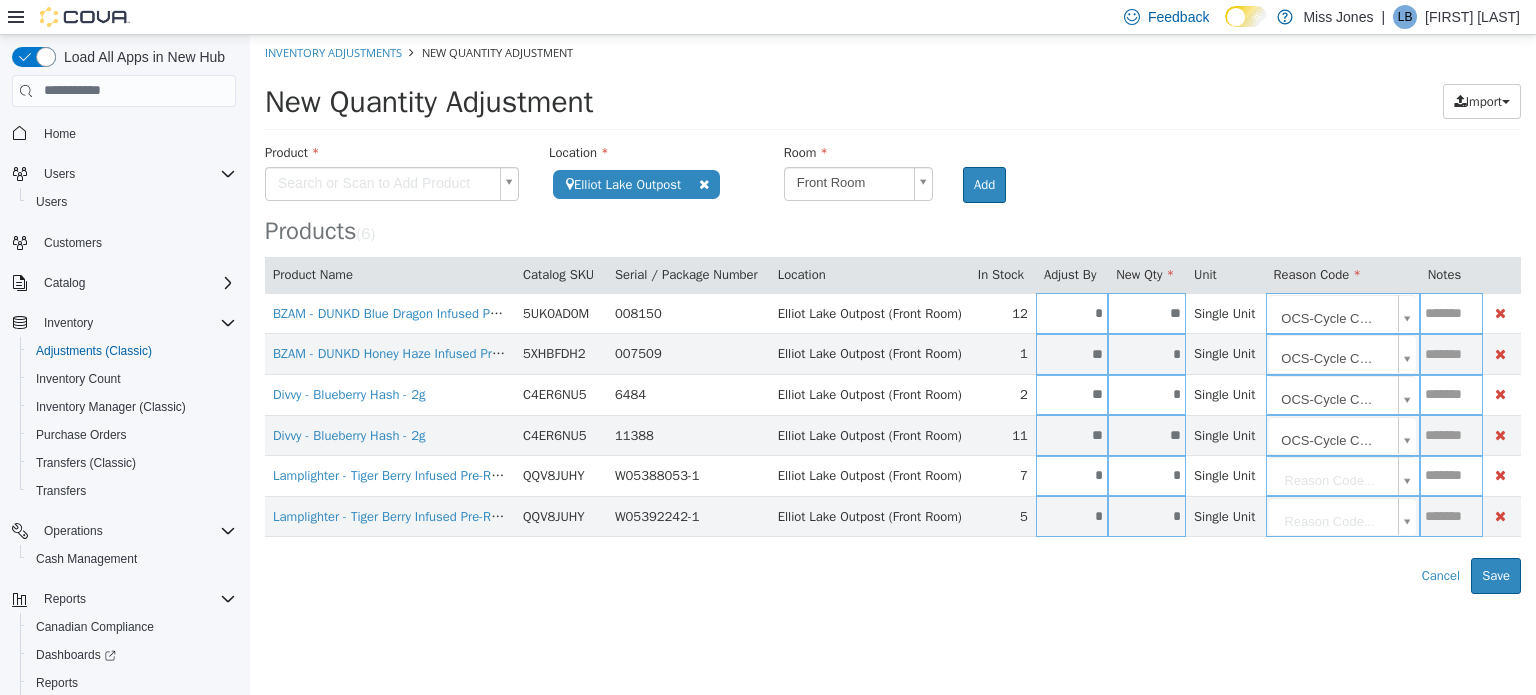 type on "*" 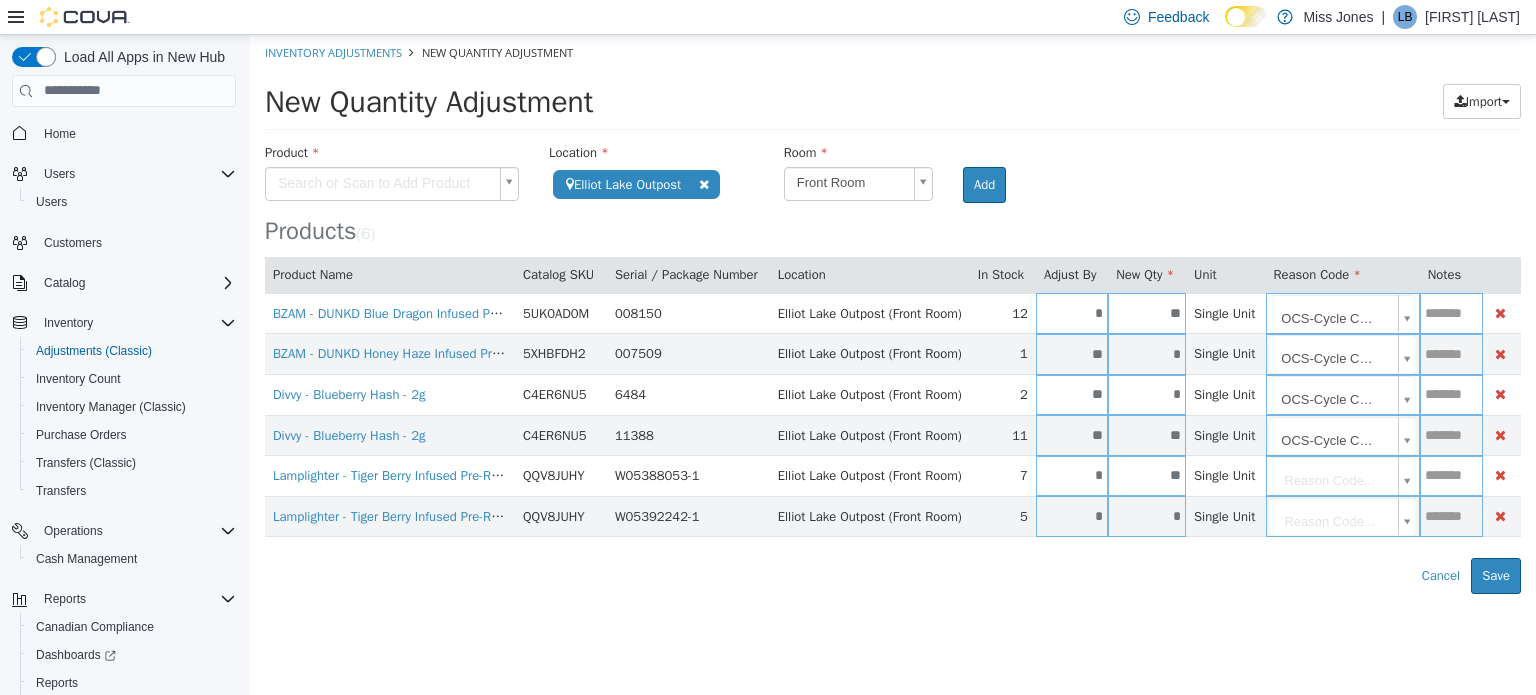 click on "**********" at bounding box center [893, 313] 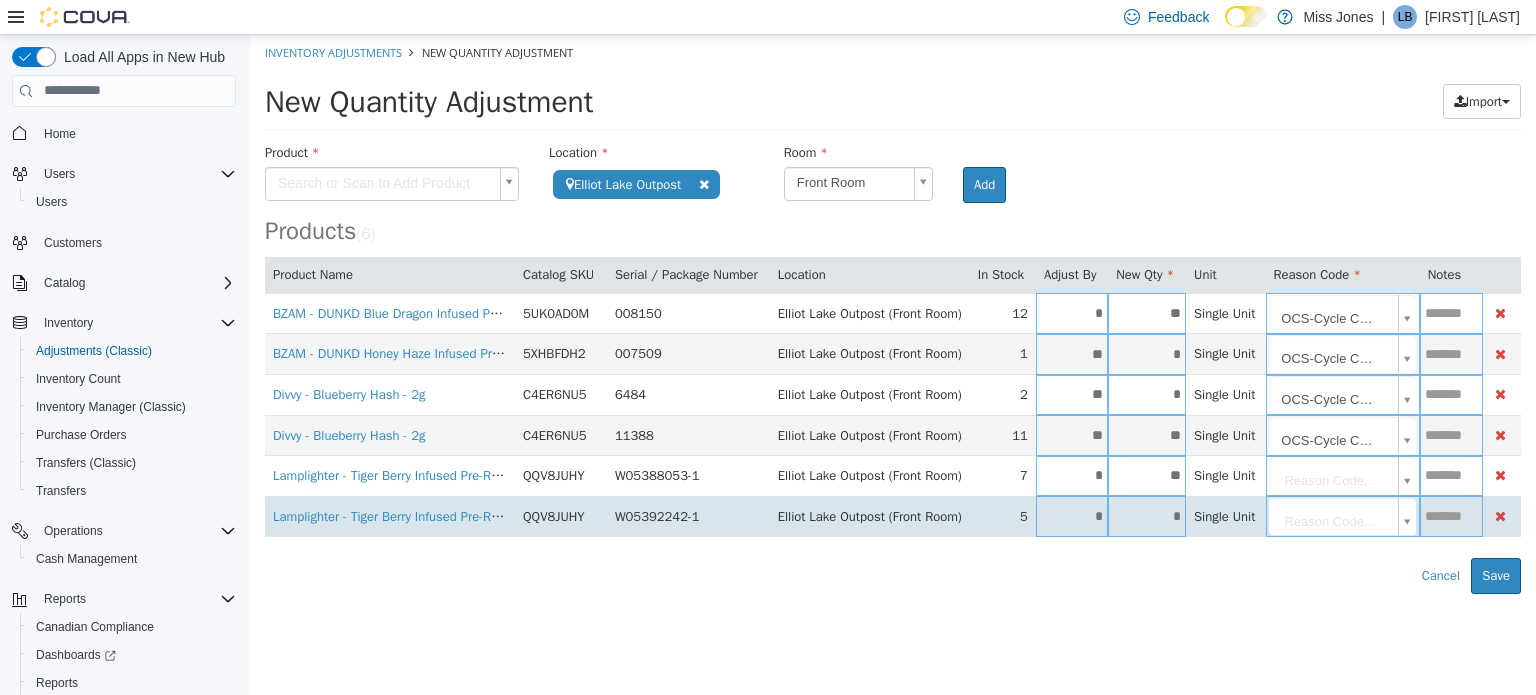 click on "*" at bounding box center [1072, 515] 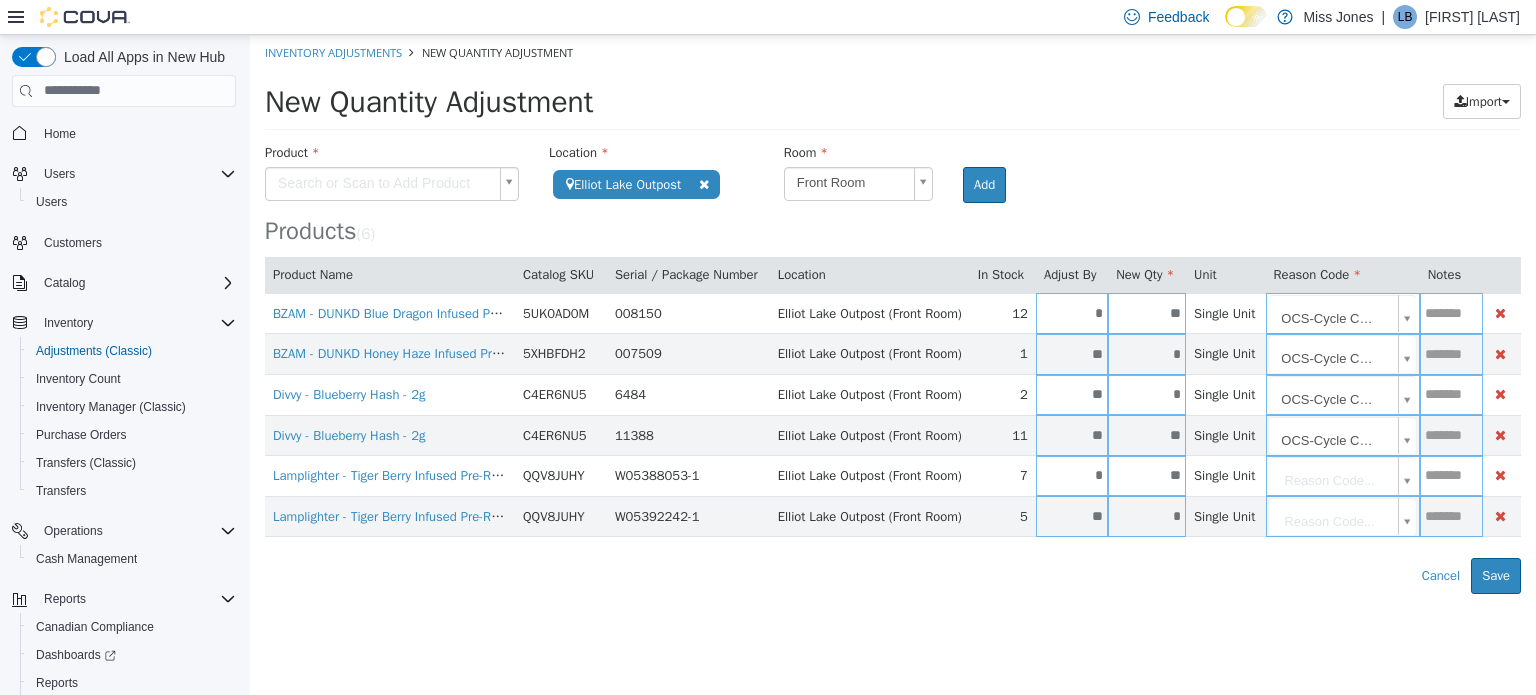 type on "**" 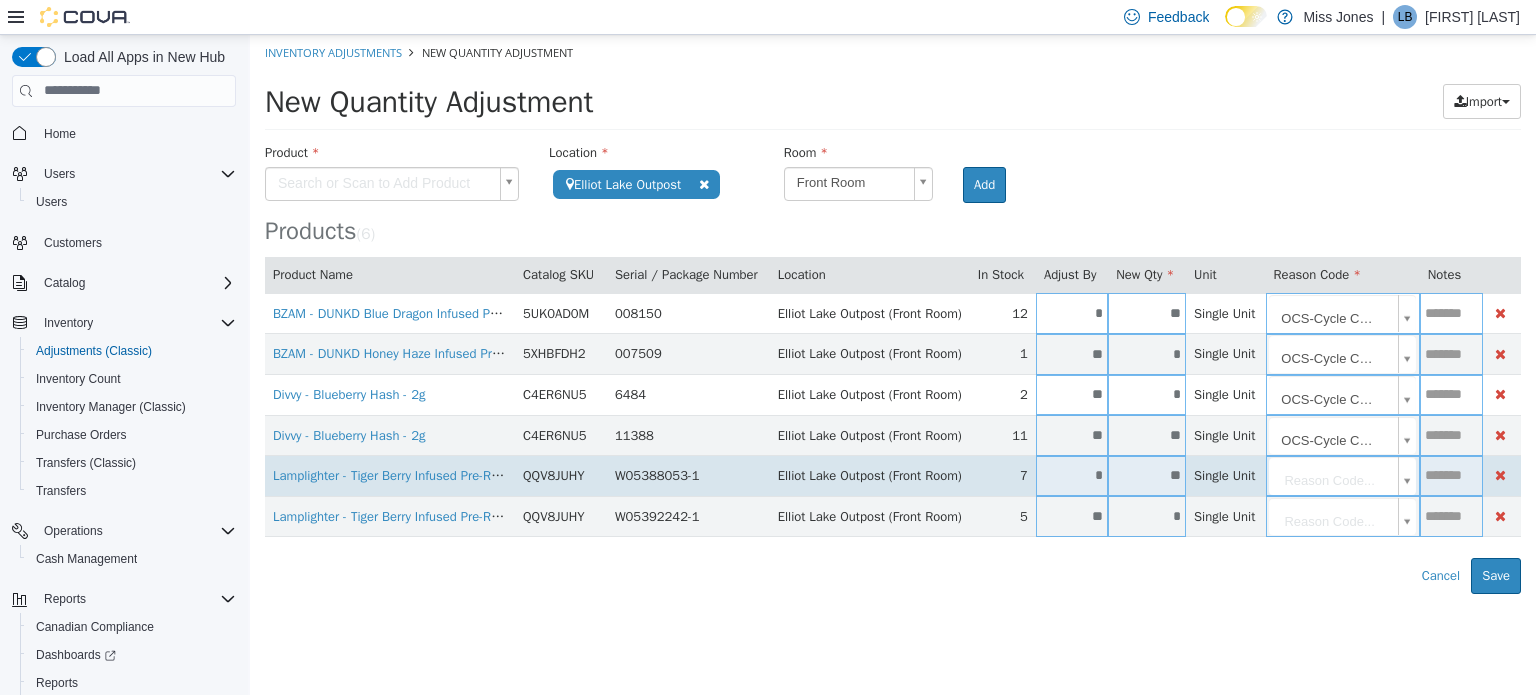 click on "**********" at bounding box center [893, 313] 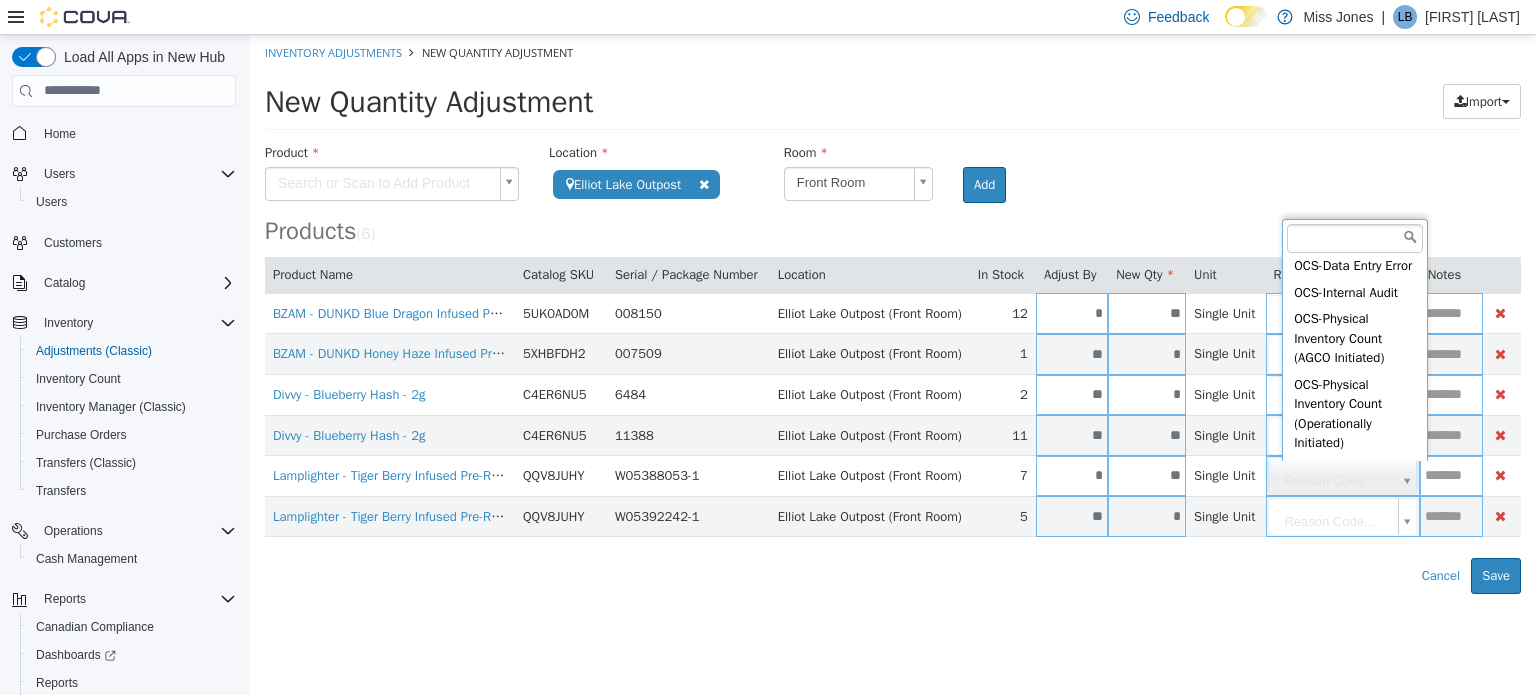 scroll, scrollTop: 171, scrollLeft: 0, axis: vertical 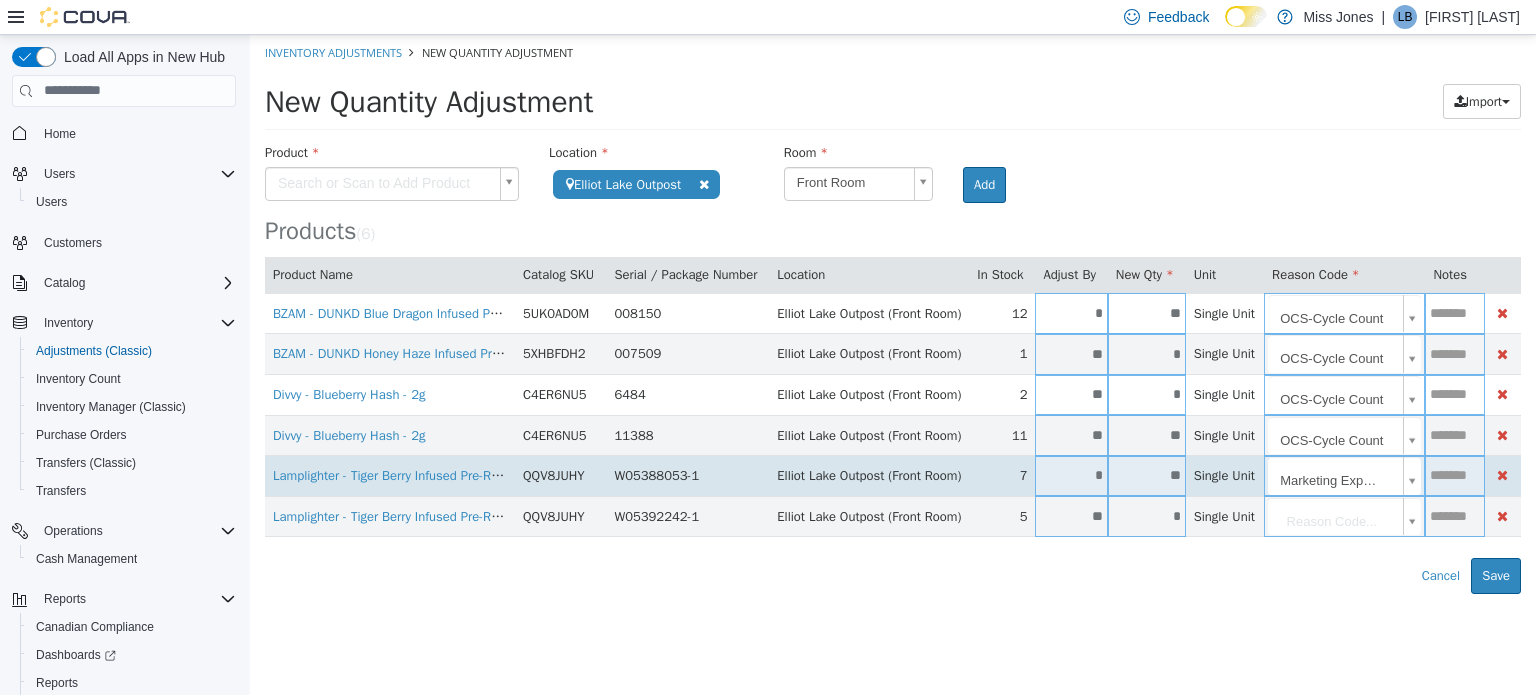 click on "**********" at bounding box center [893, 313] 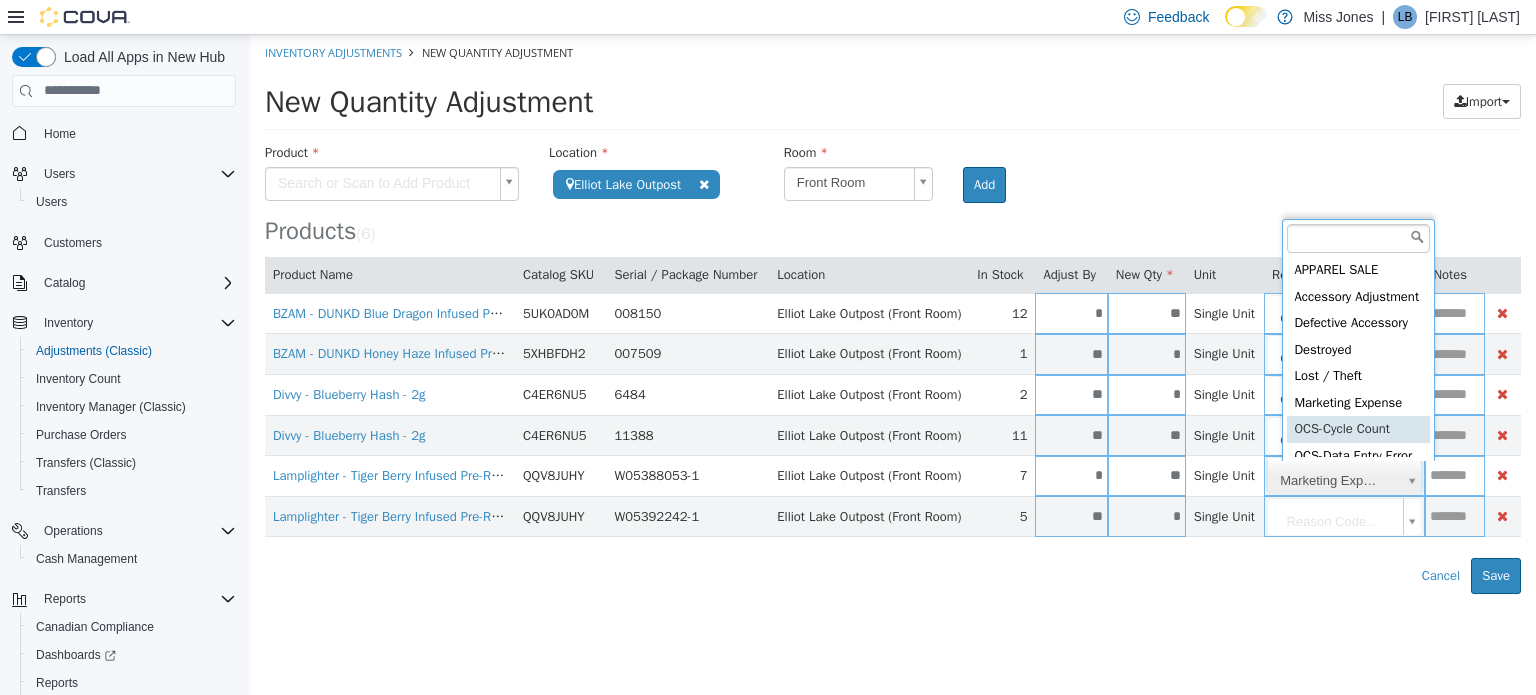 type on "**********" 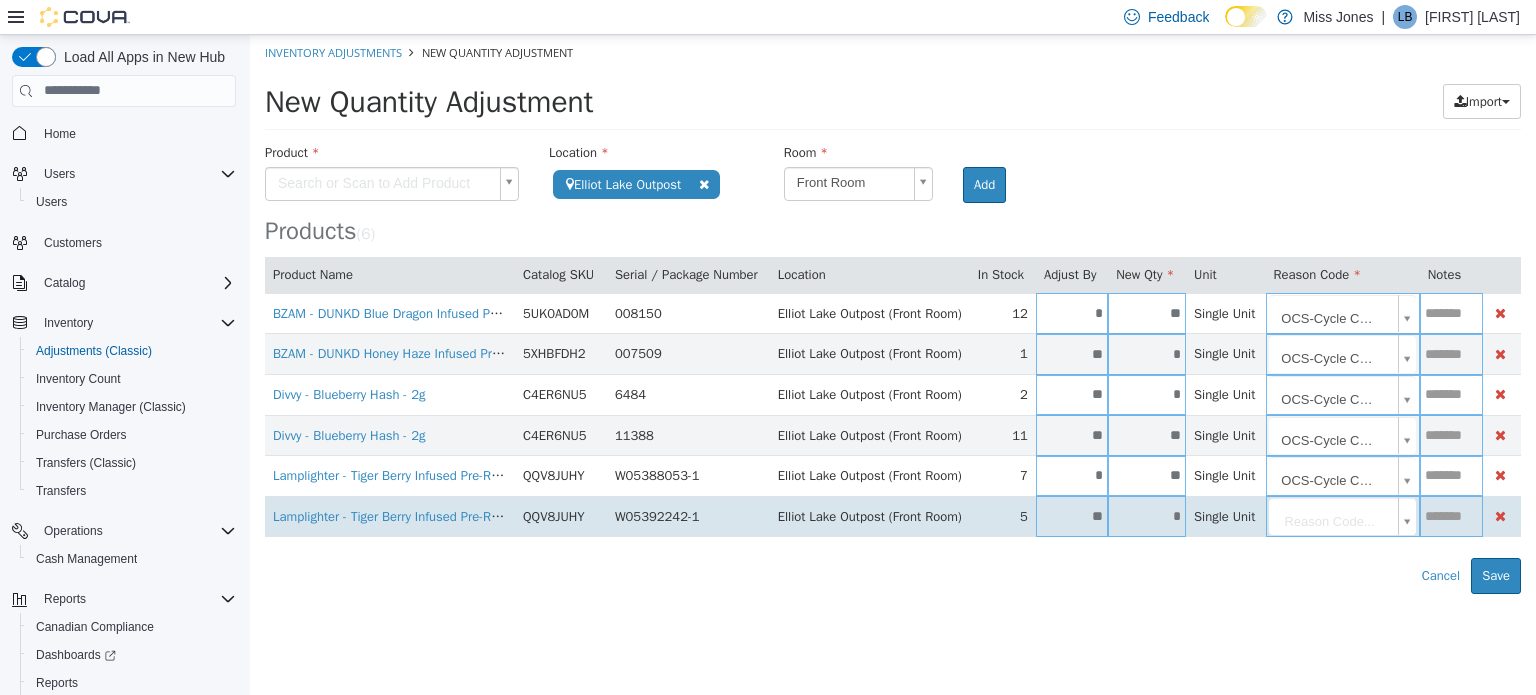 click on "**********" at bounding box center (893, 313) 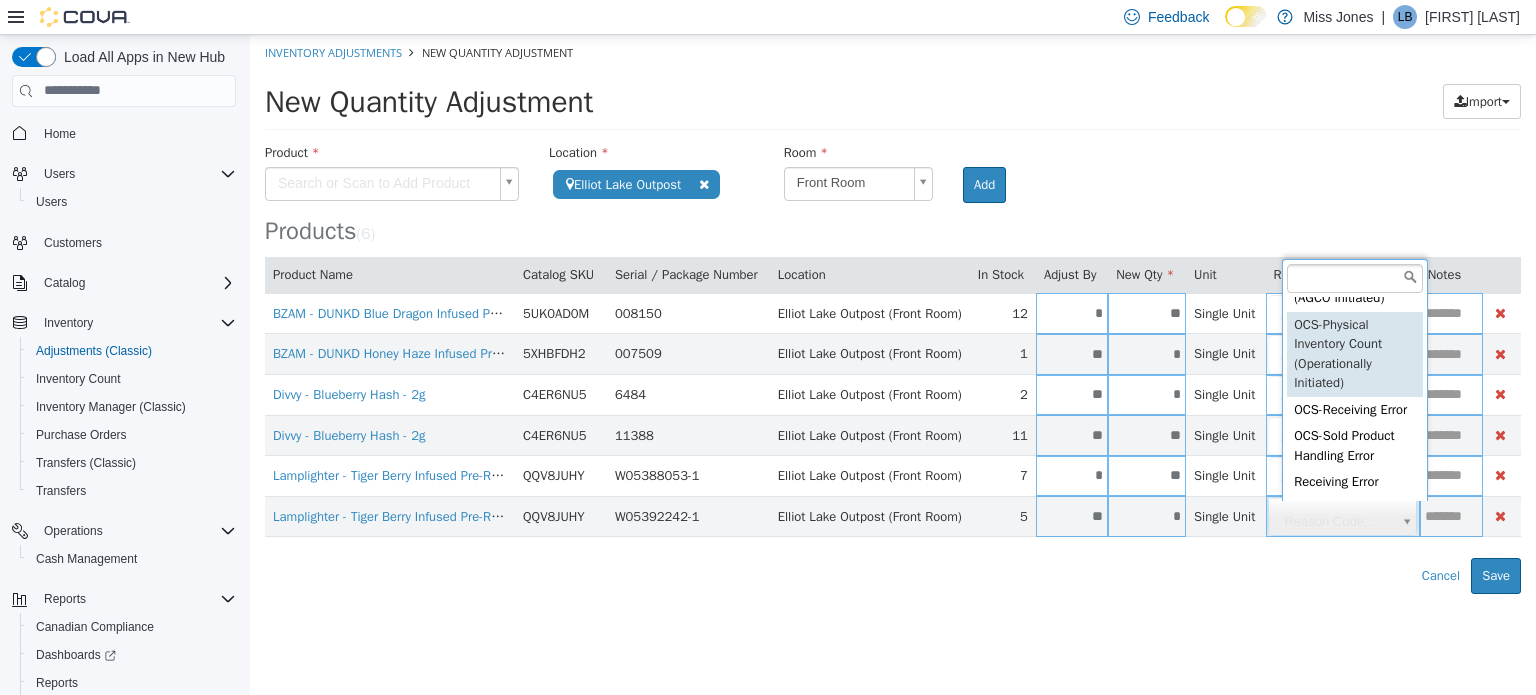 scroll, scrollTop: 209, scrollLeft: 0, axis: vertical 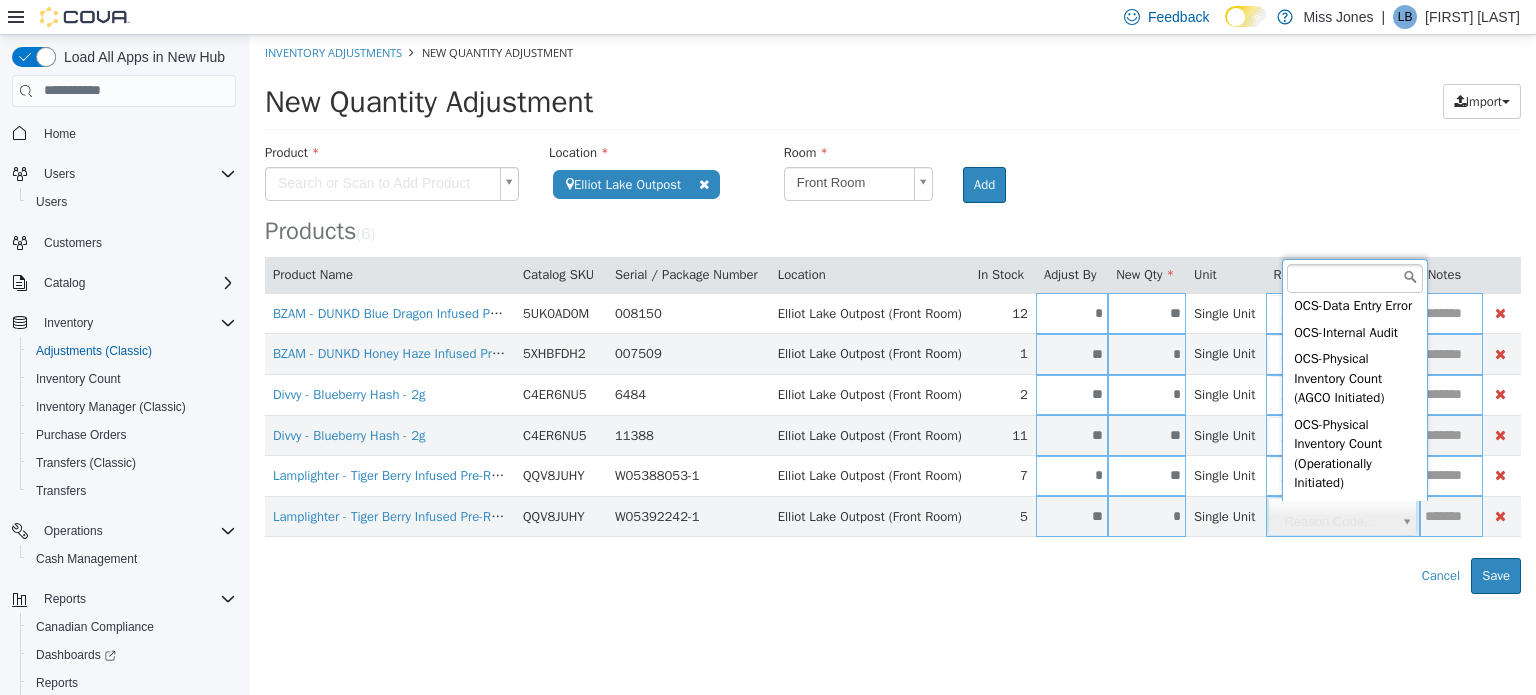 type on "**********" 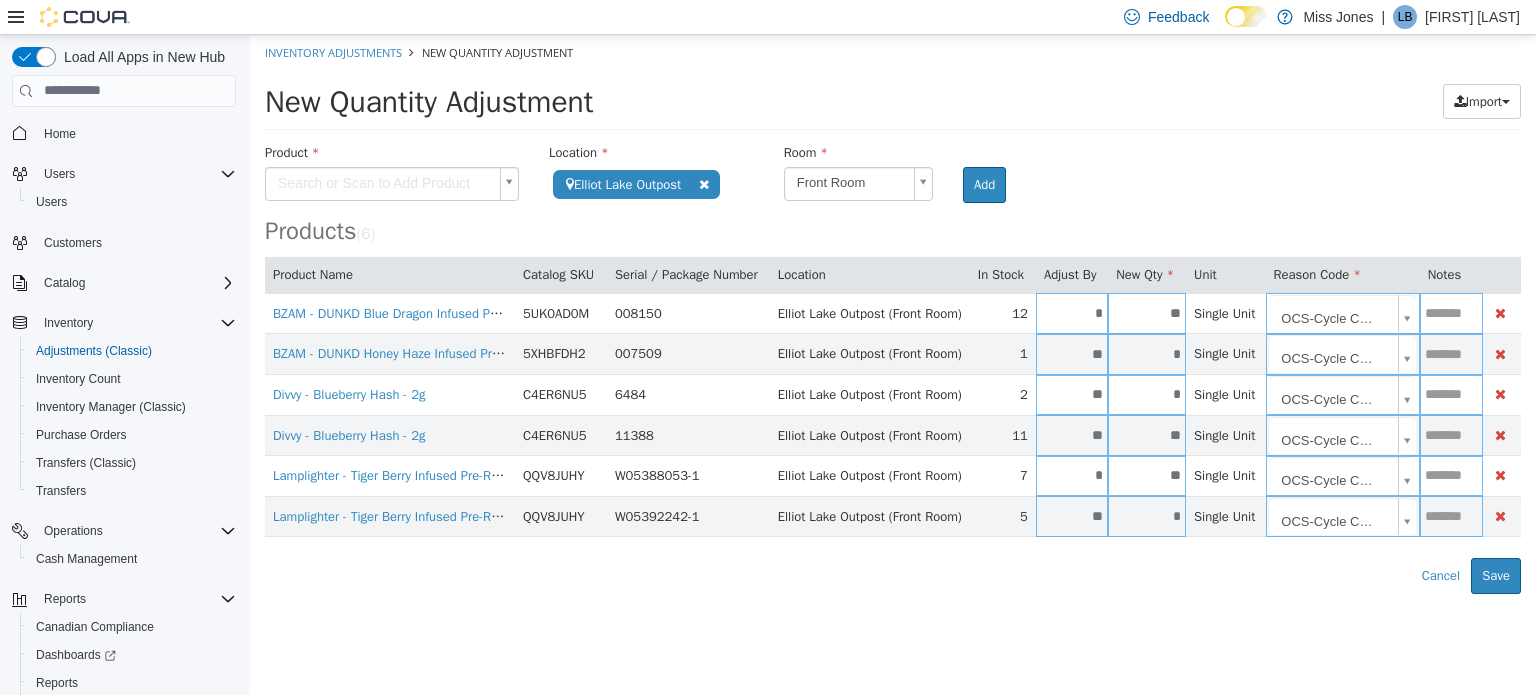 click on "**********" at bounding box center (893, 313) 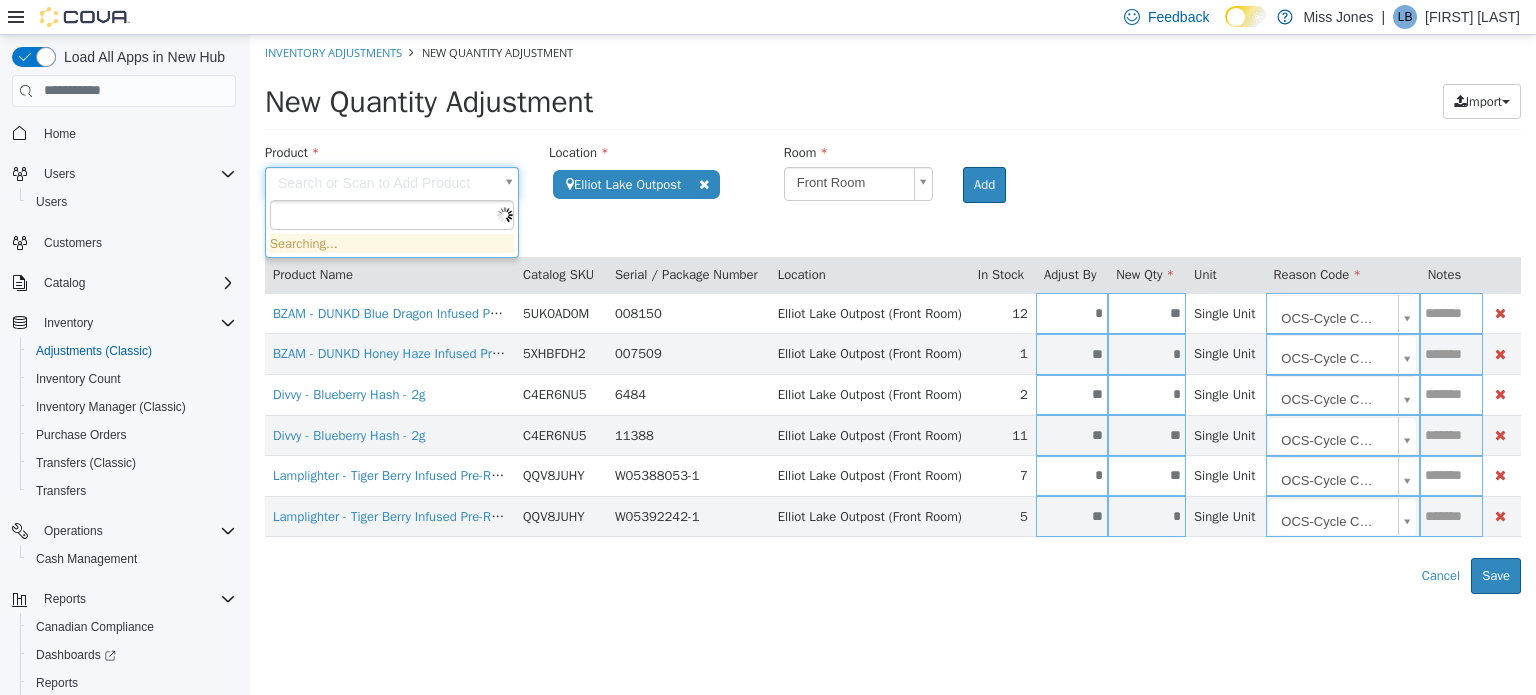 click on "**********" at bounding box center (893, 313) 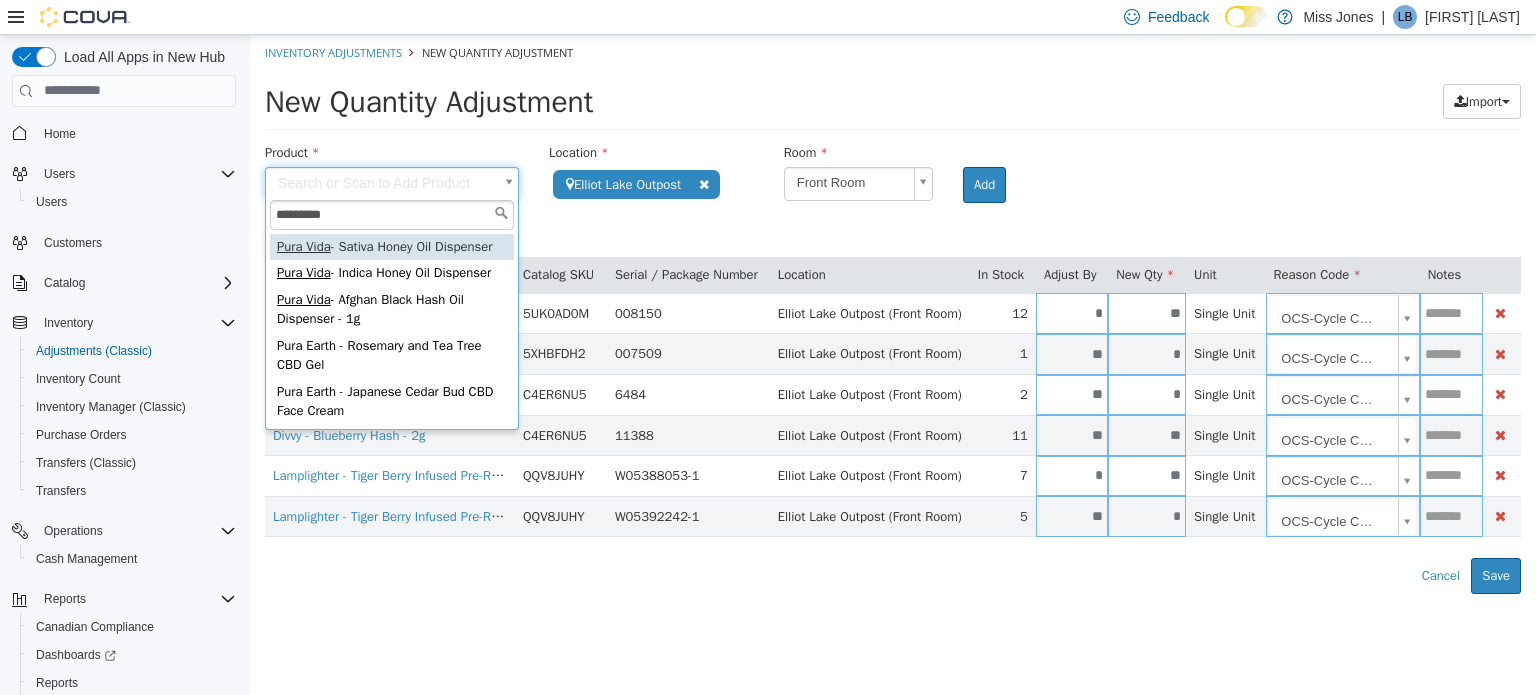 type on "*********" 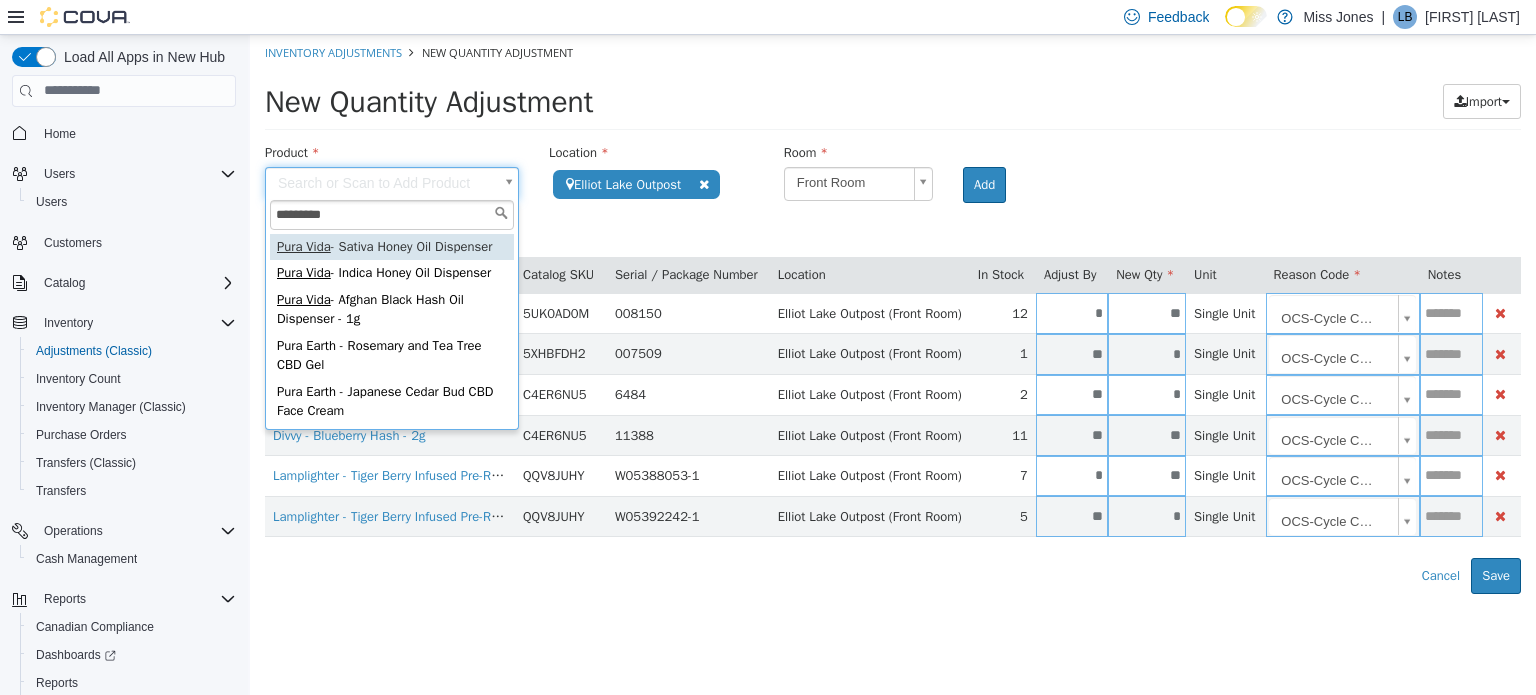 type on "**********" 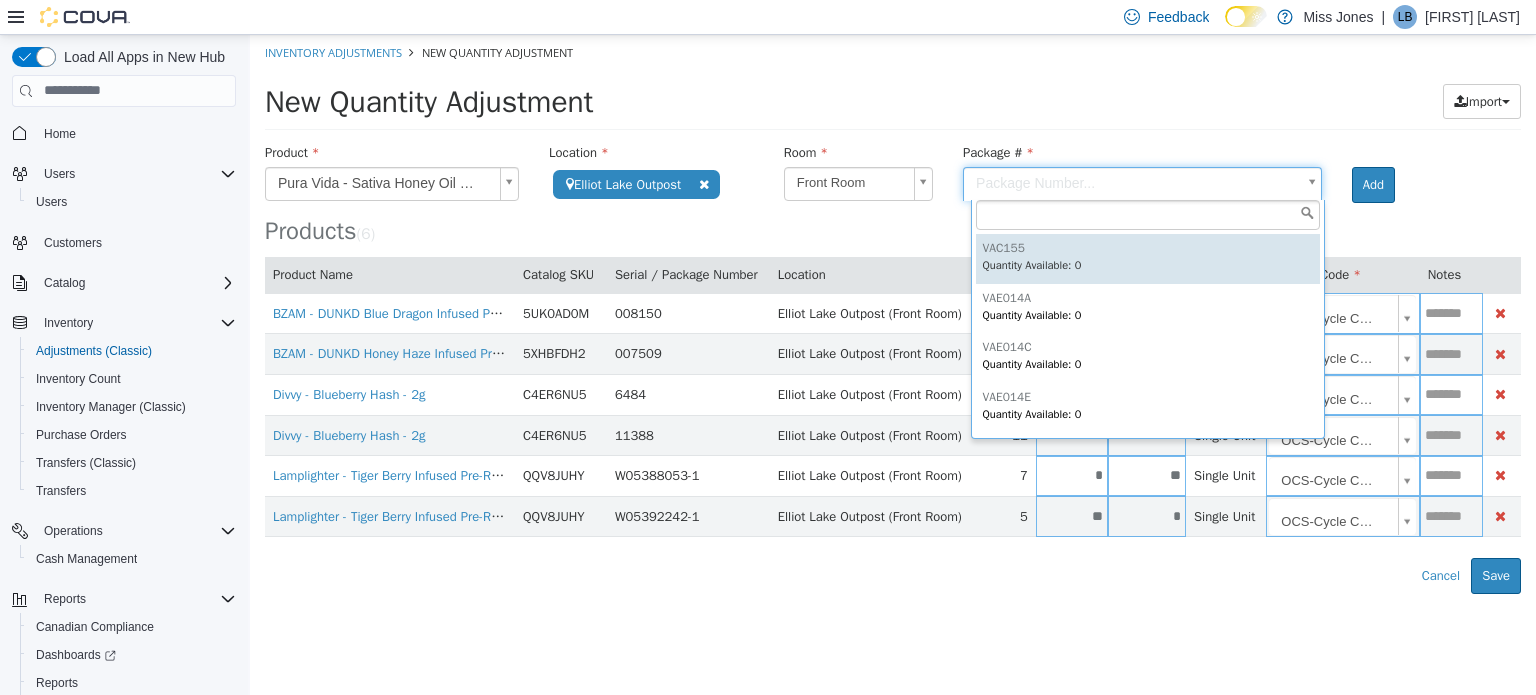 click on "**********" at bounding box center [893, 313] 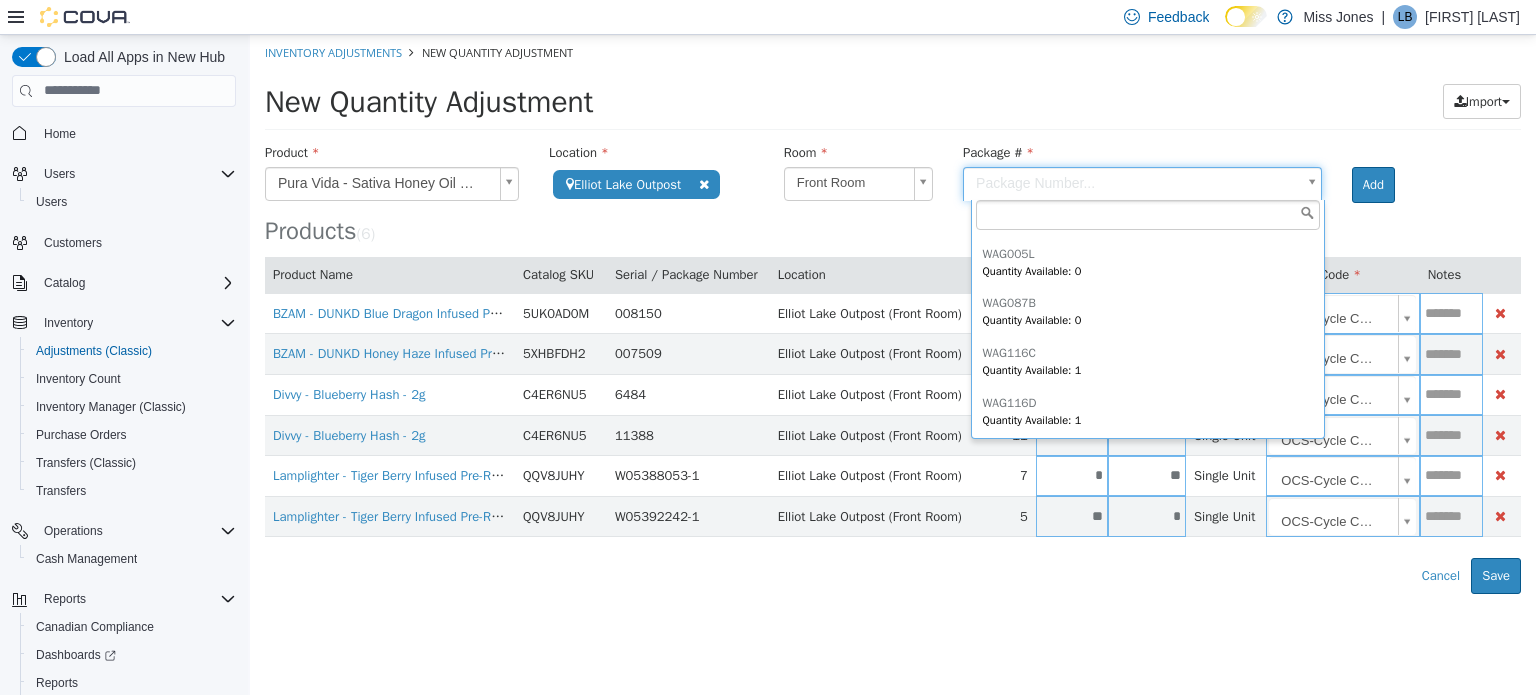 scroll, scrollTop: 844, scrollLeft: 0, axis: vertical 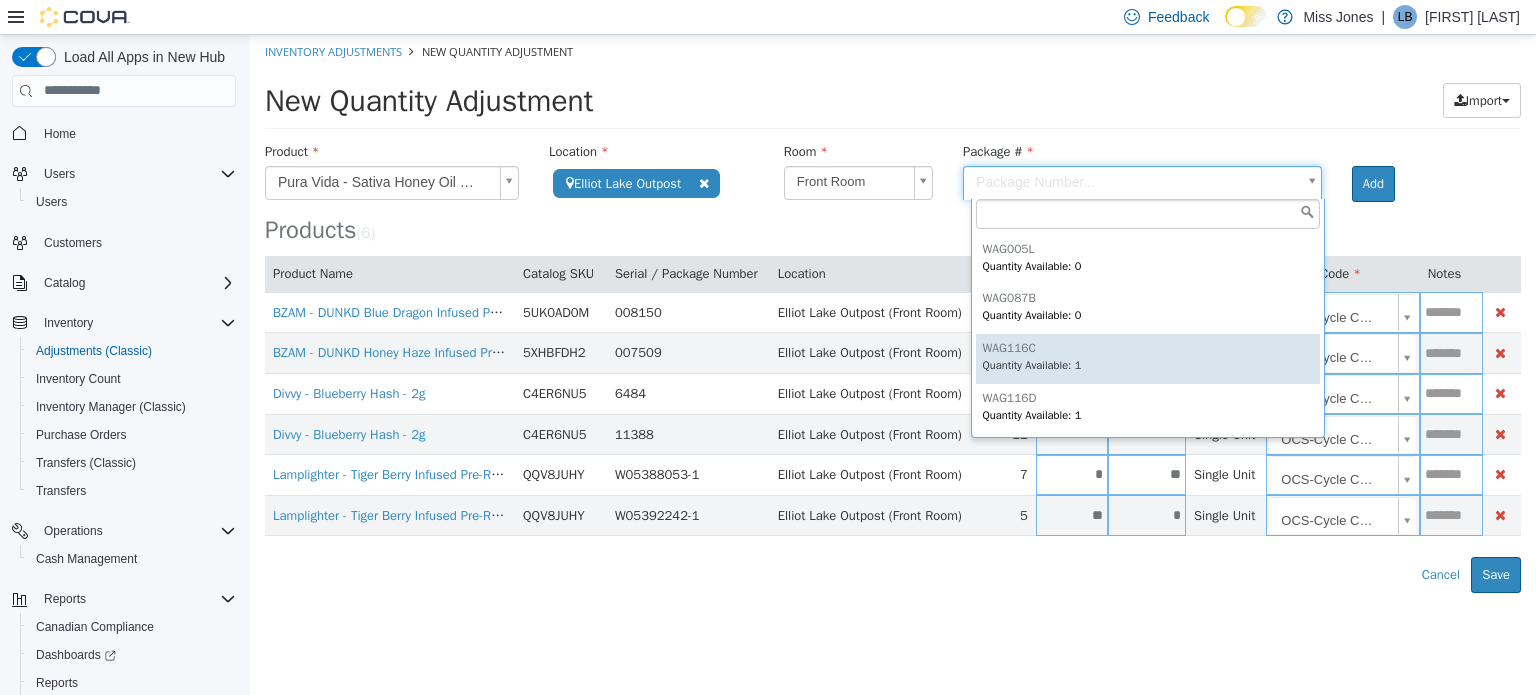 type on "*******" 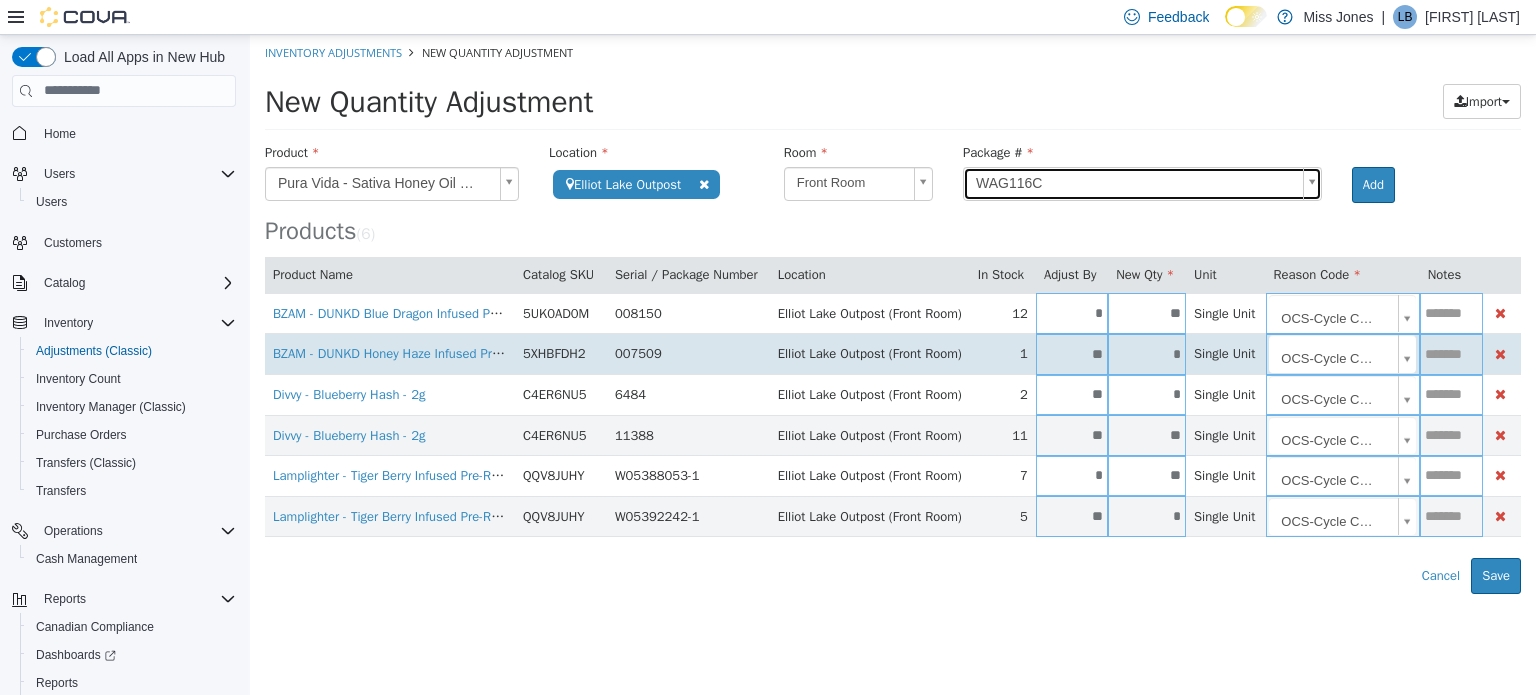 scroll, scrollTop: 0, scrollLeft: 0, axis: both 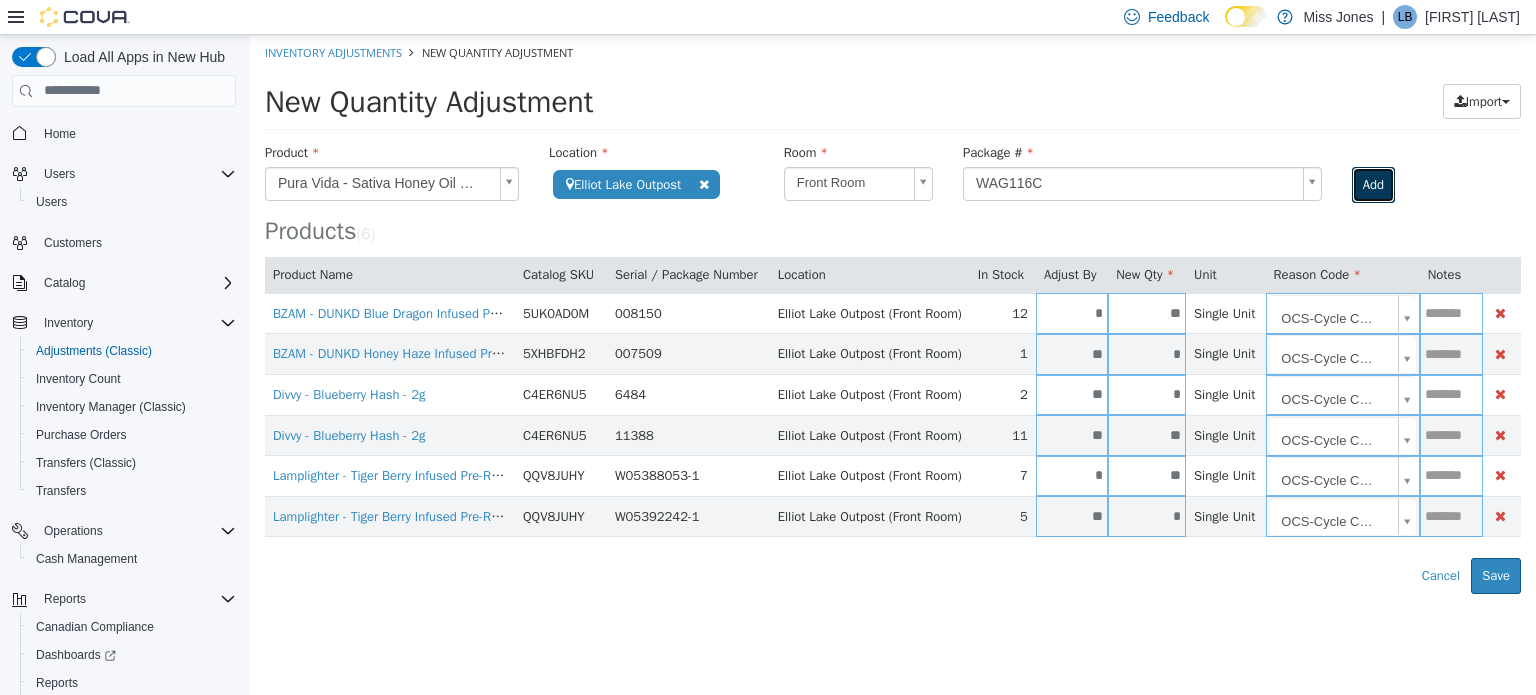 click on "Add" at bounding box center (1373, 184) 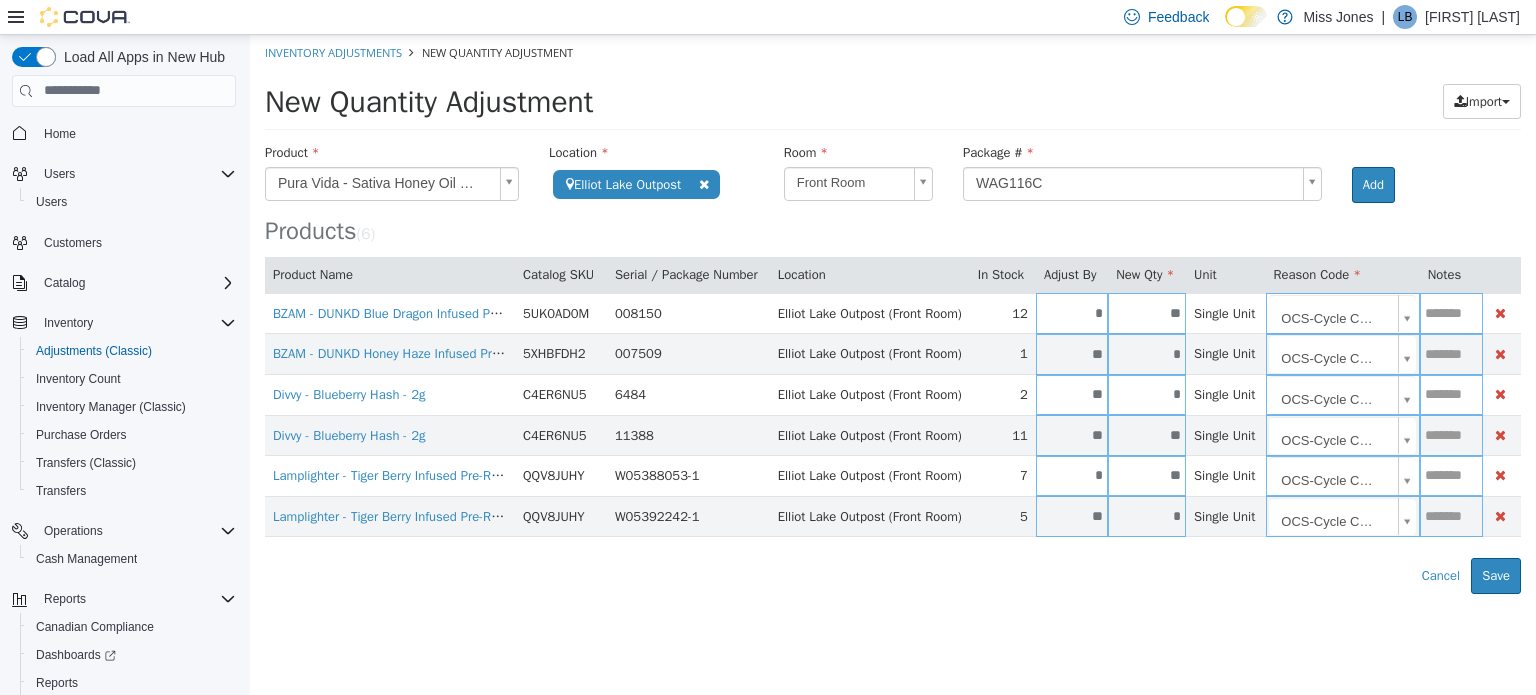type 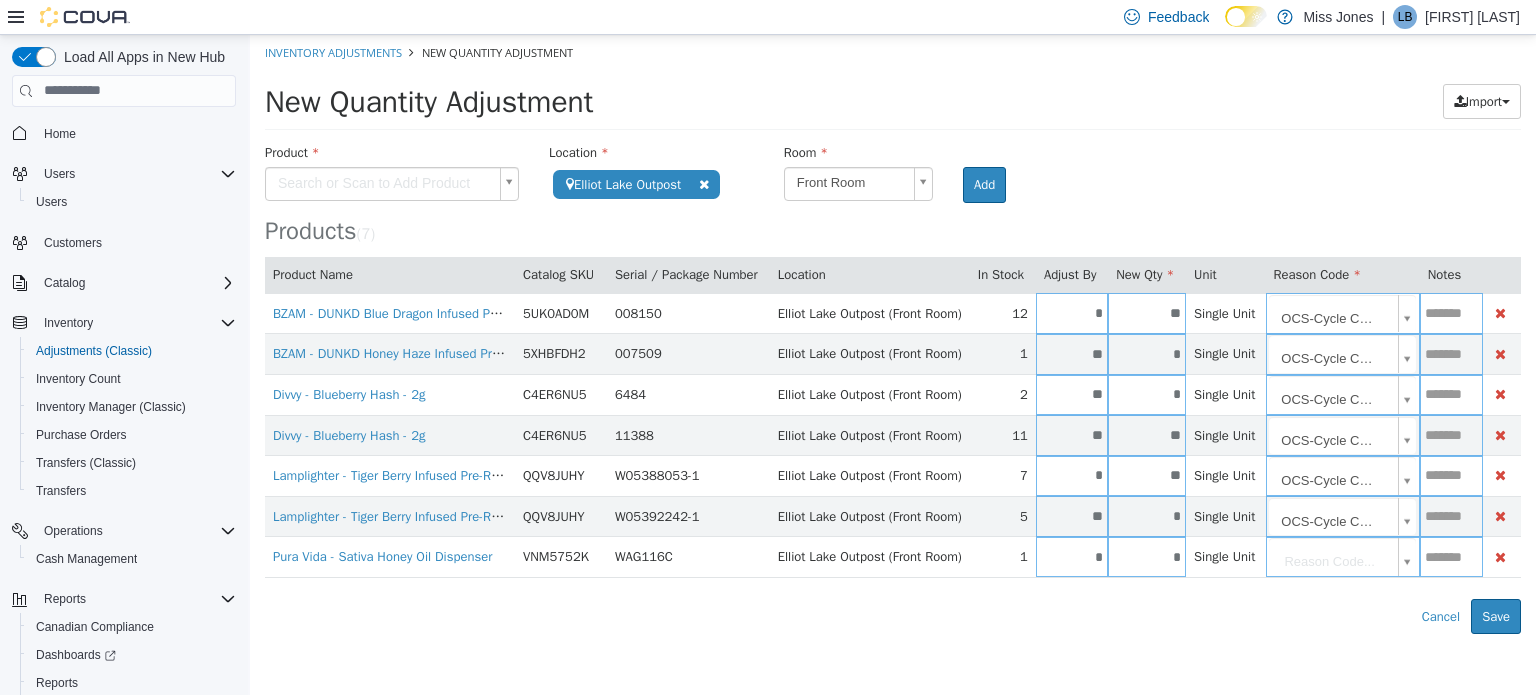 click on "**********" at bounding box center (893, 333) 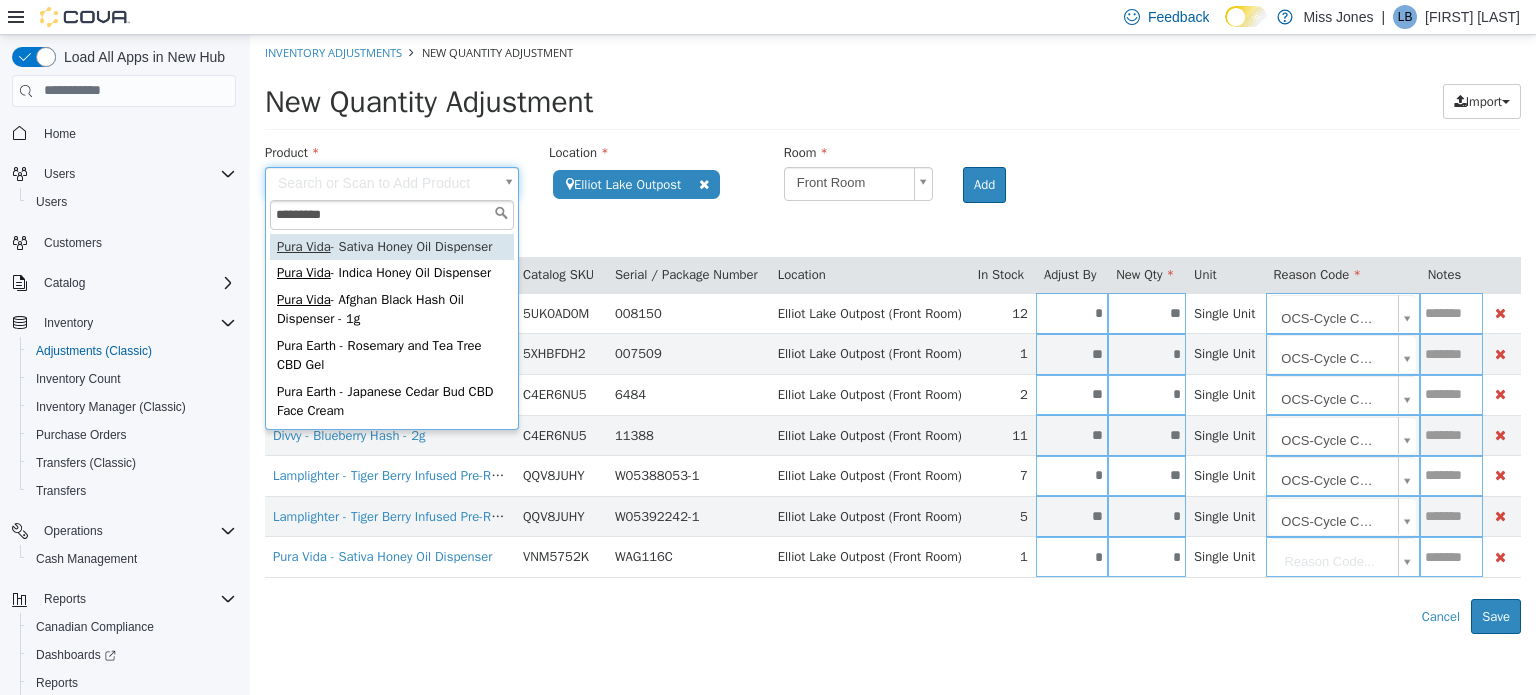 type on "*********" 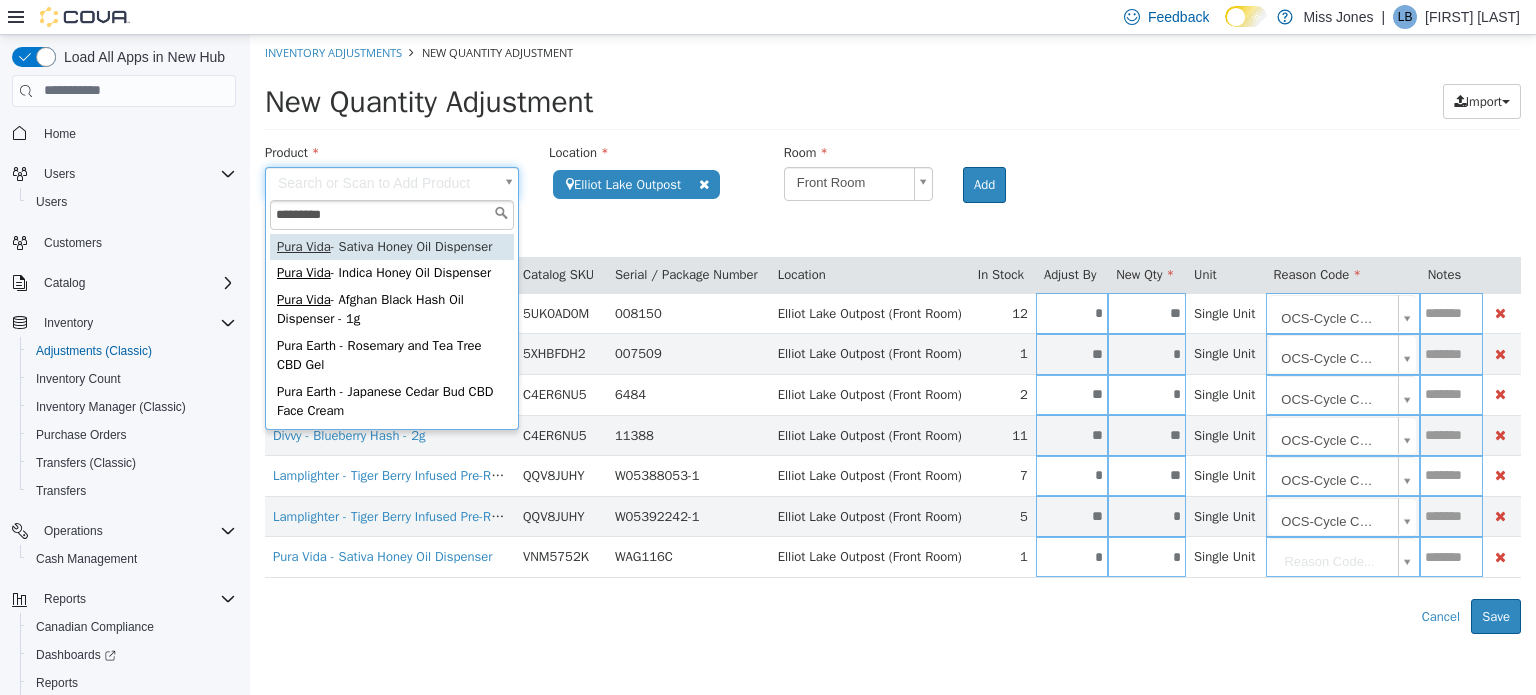 type on "**********" 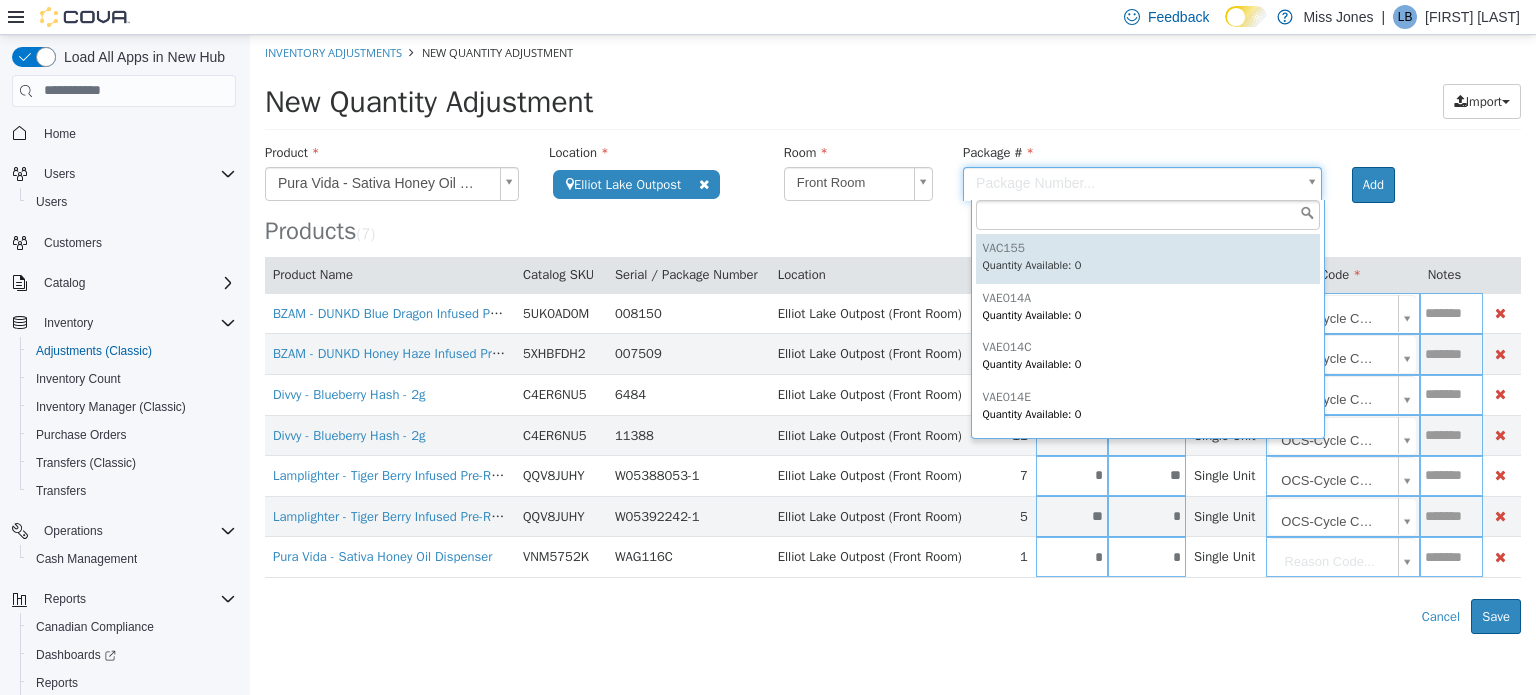 click on "**********" at bounding box center [893, 333] 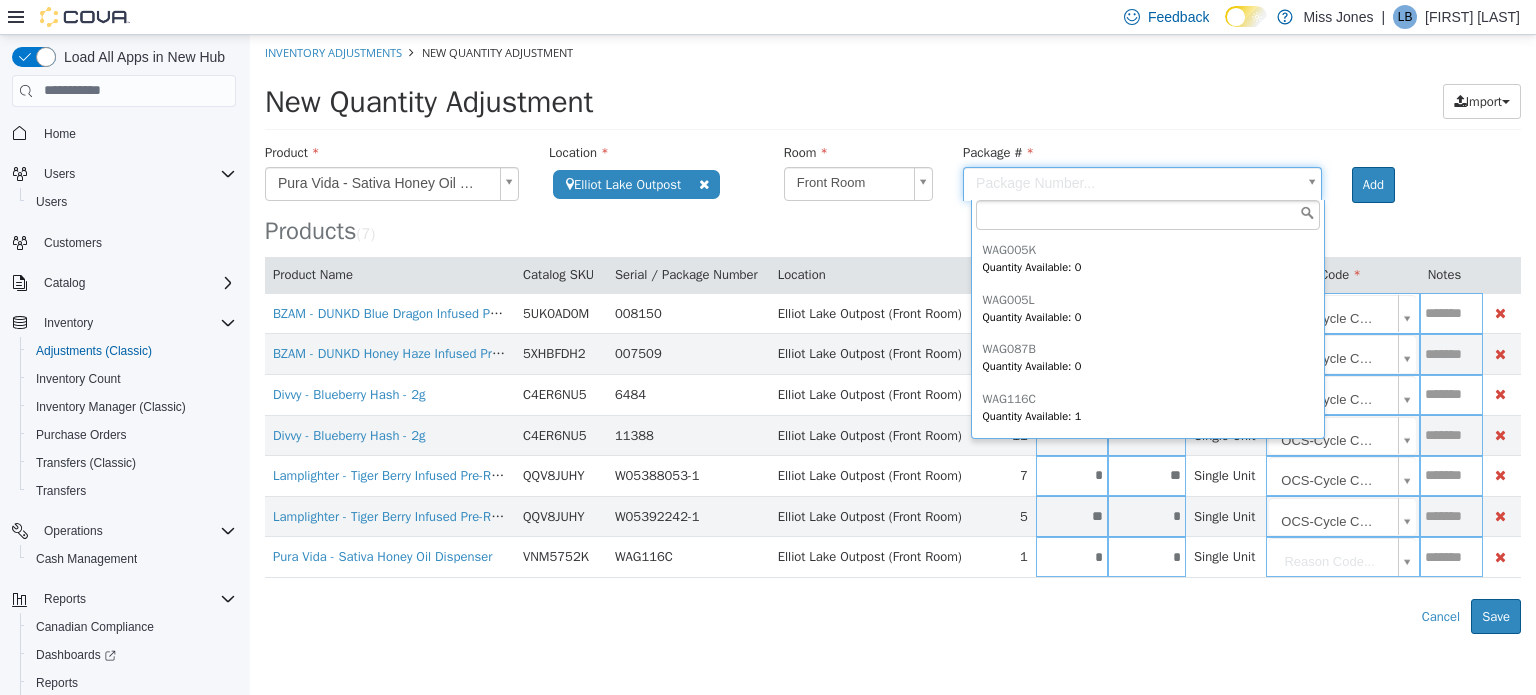 scroll, scrollTop: 844, scrollLeft: 0, axis: vertical 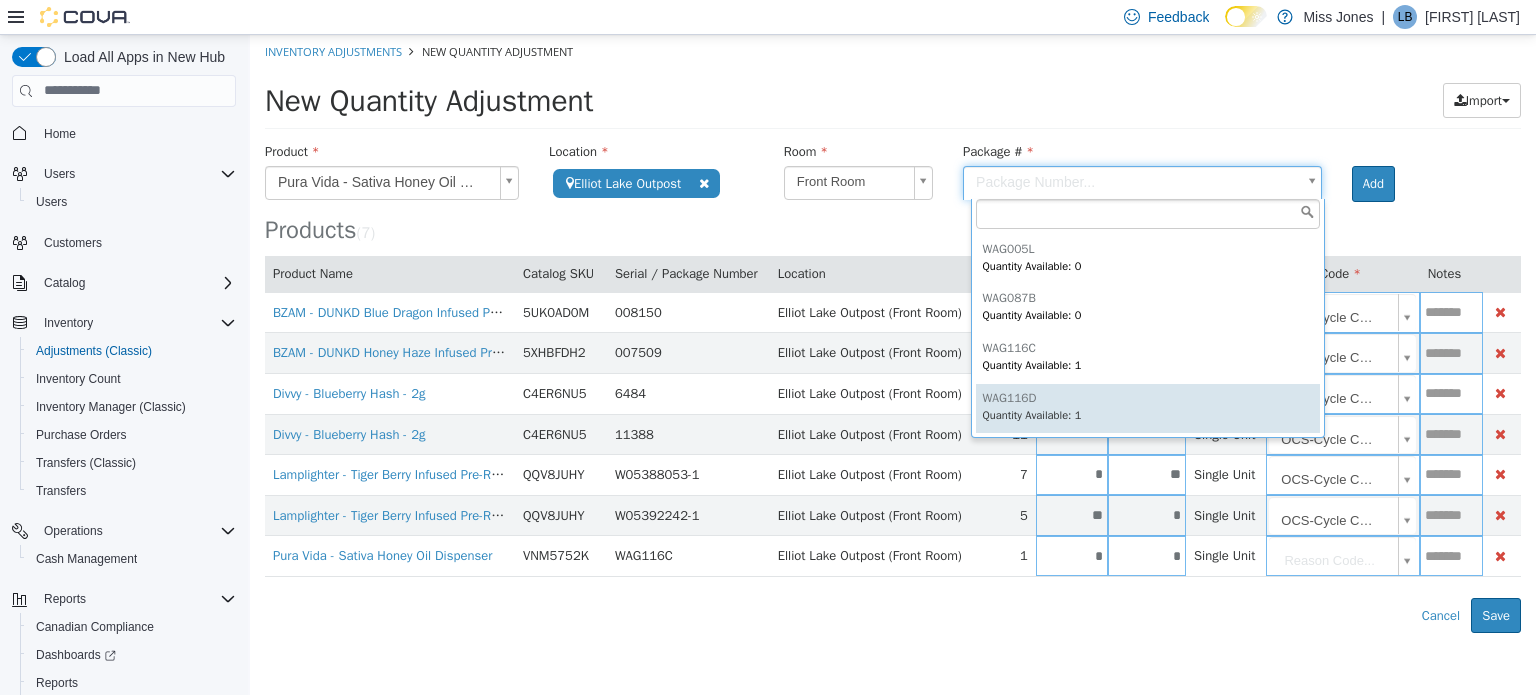 type on "*******" 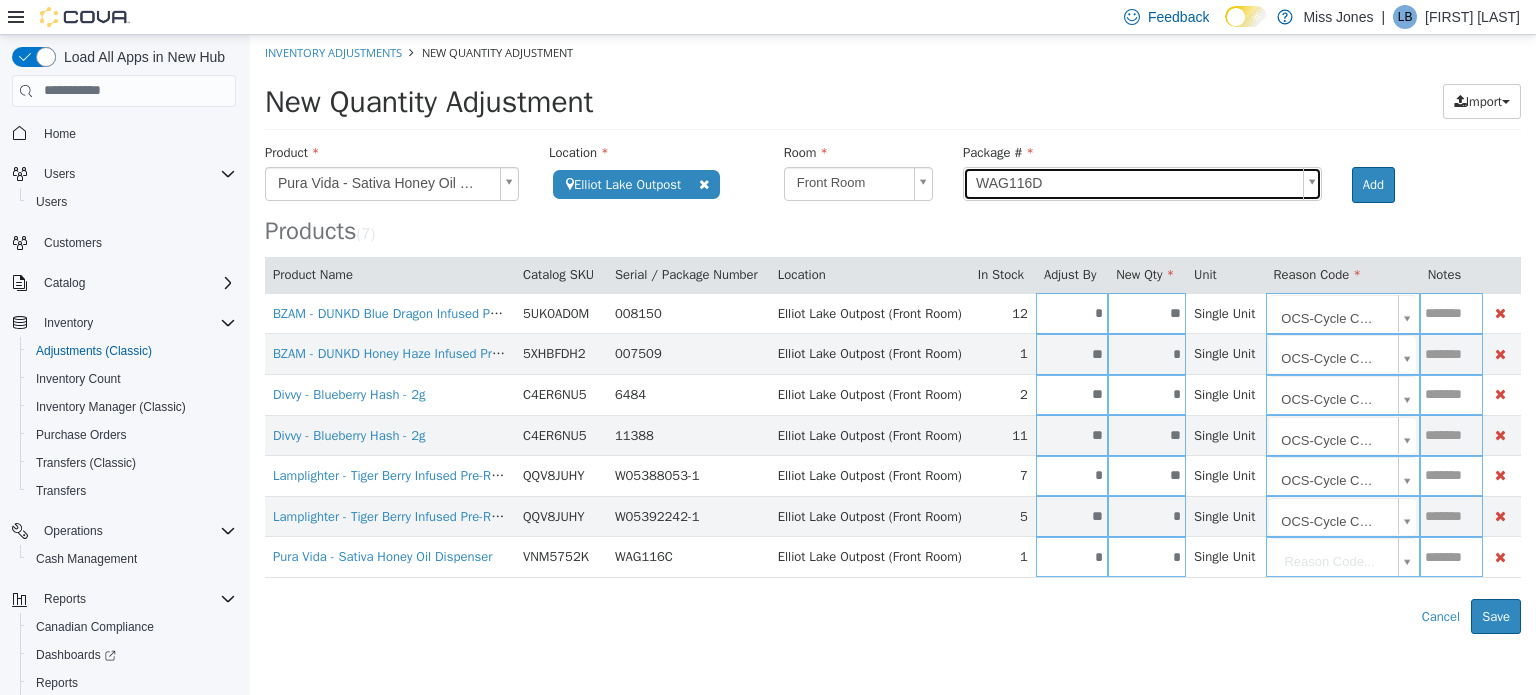 scroll, scrollTop: 0, scrollLeft: 0, axis: both 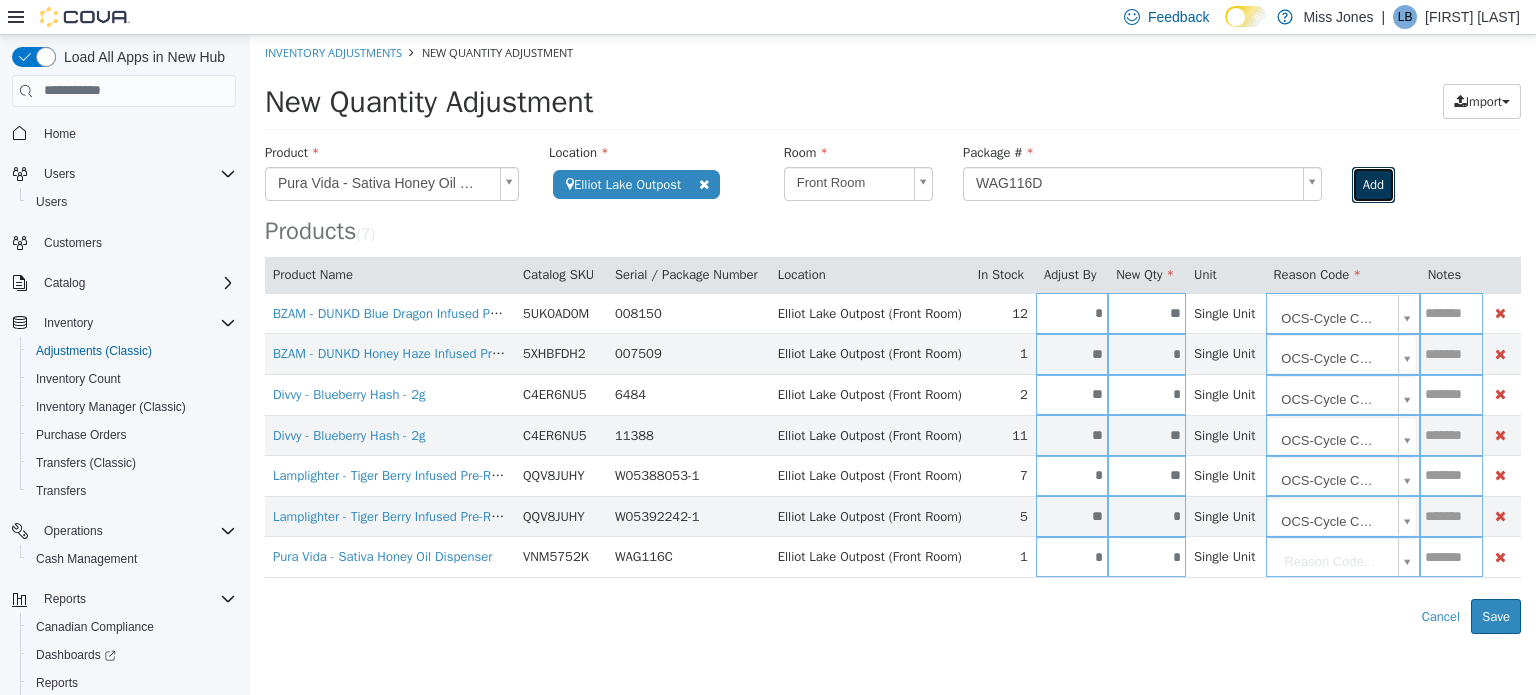 click on "Add" at bounding box center (1373, 184) 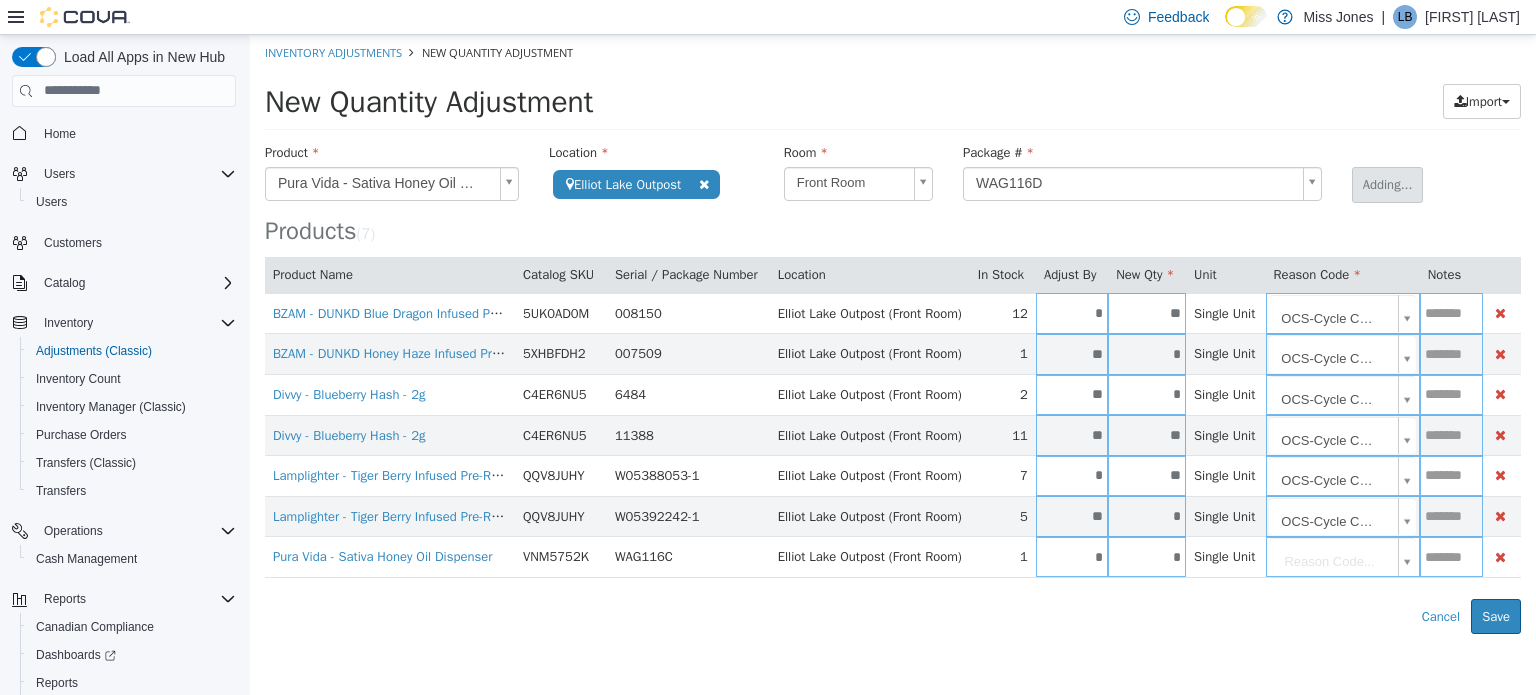 type 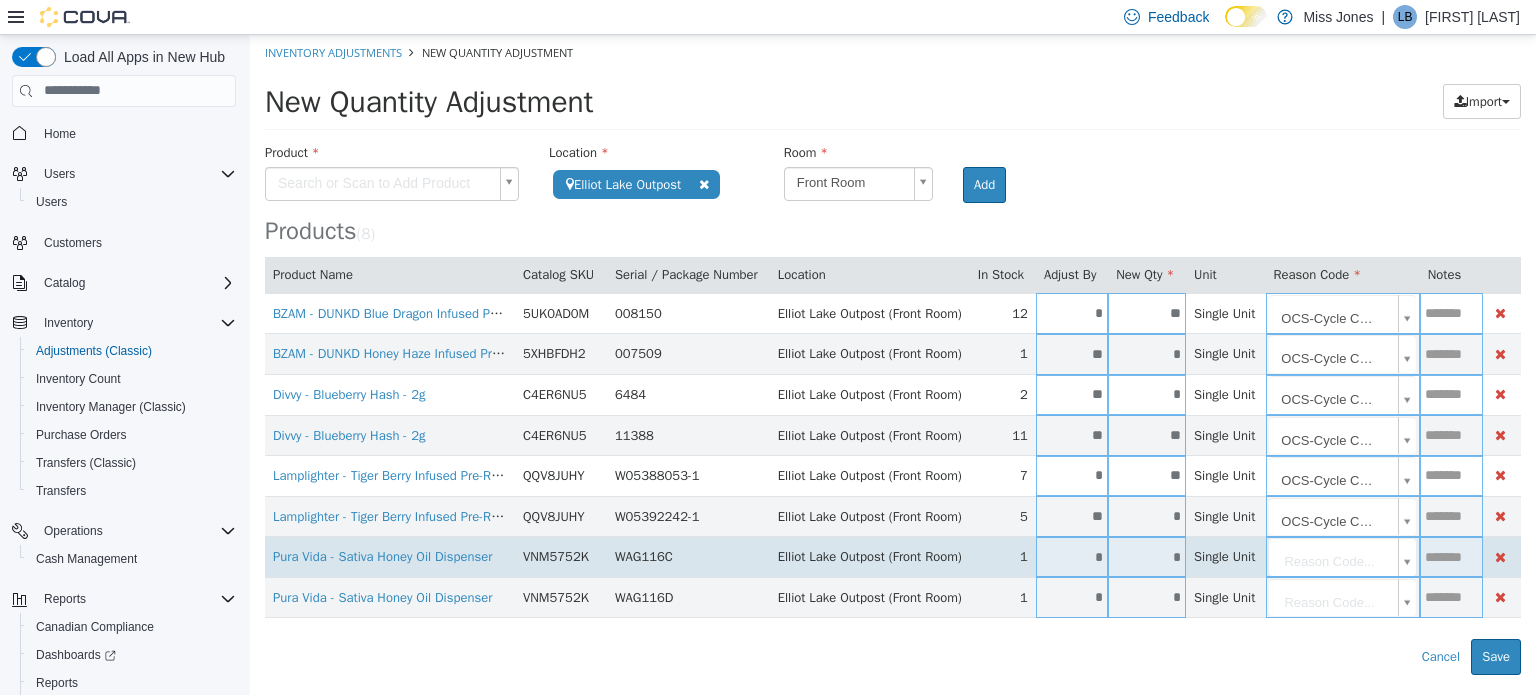 click on "*" at bounding box center [1072, 556] 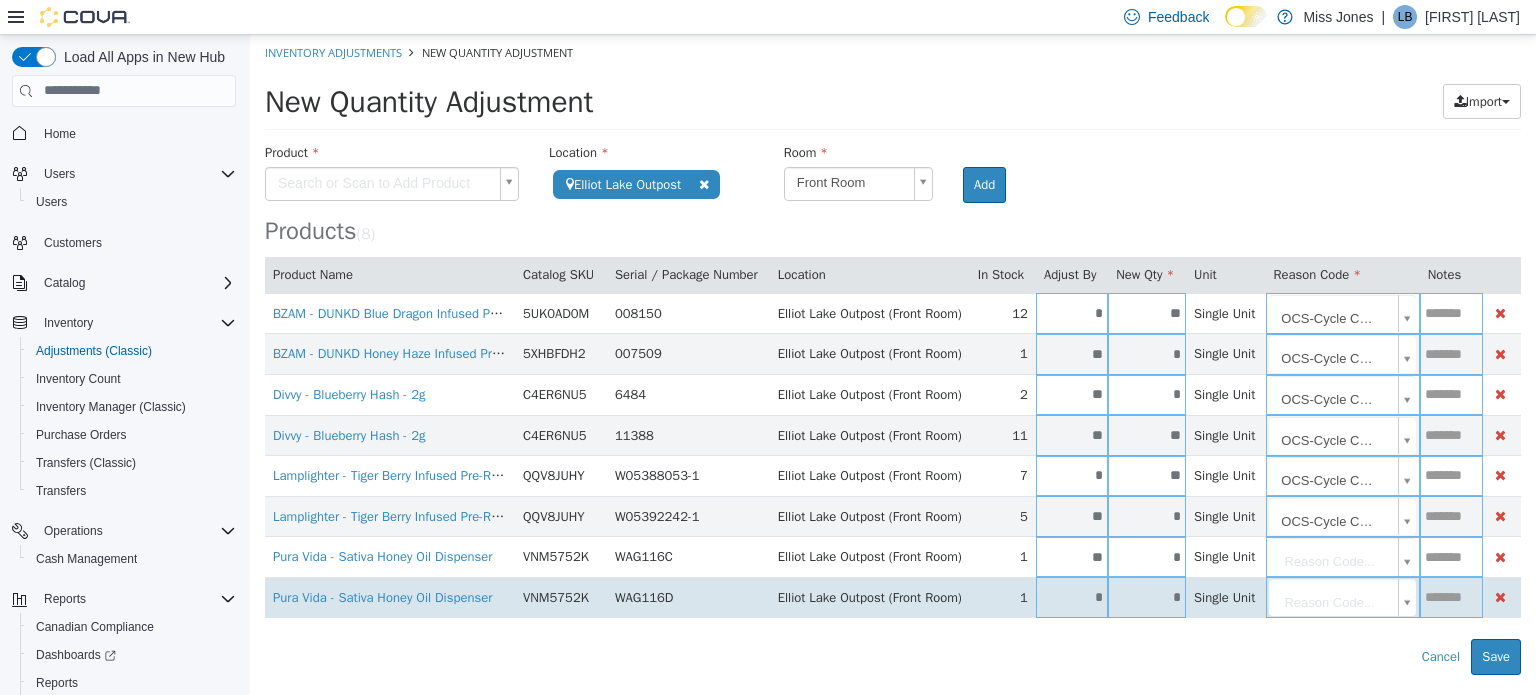 type on "**" 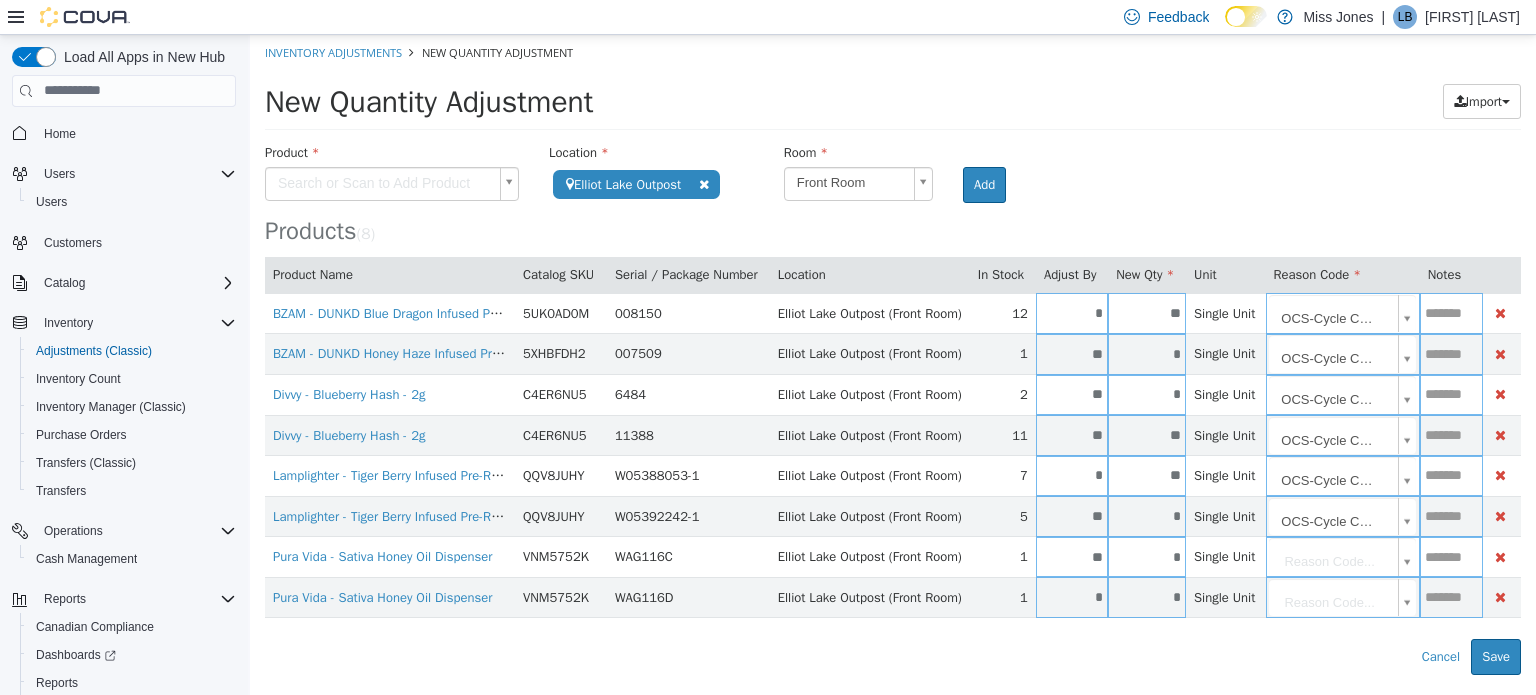 type on "*" 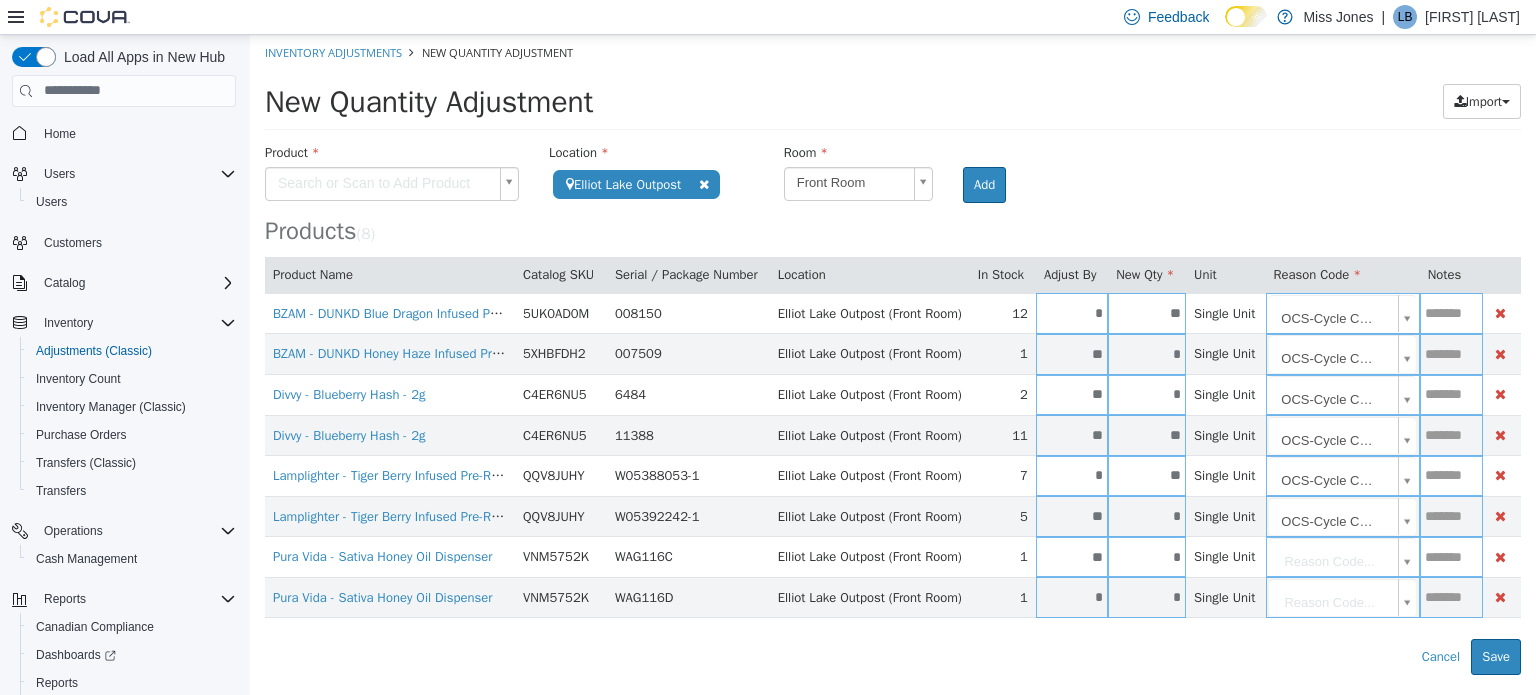 click on "**********" at bounding box center (893, 354) 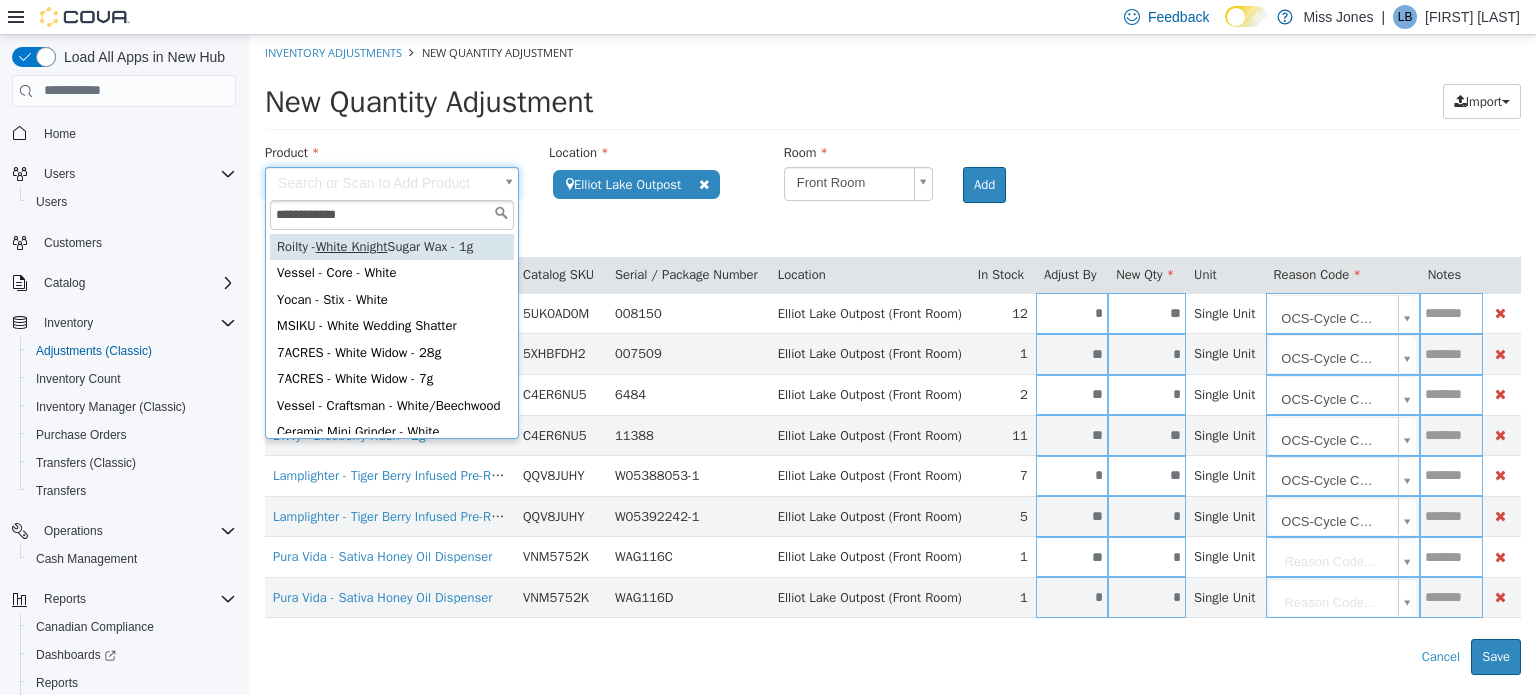 type on "**********" 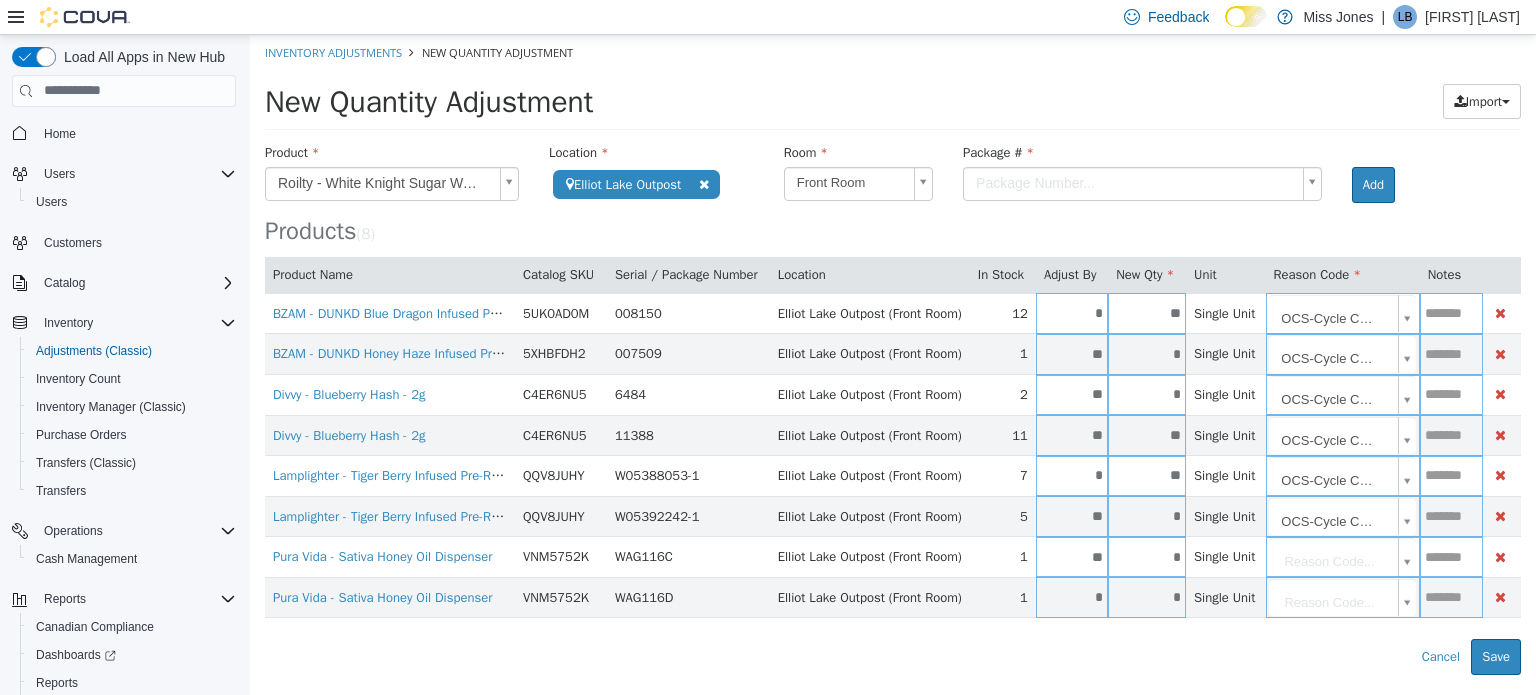 click on "**********" at bounding box center (893, 354) 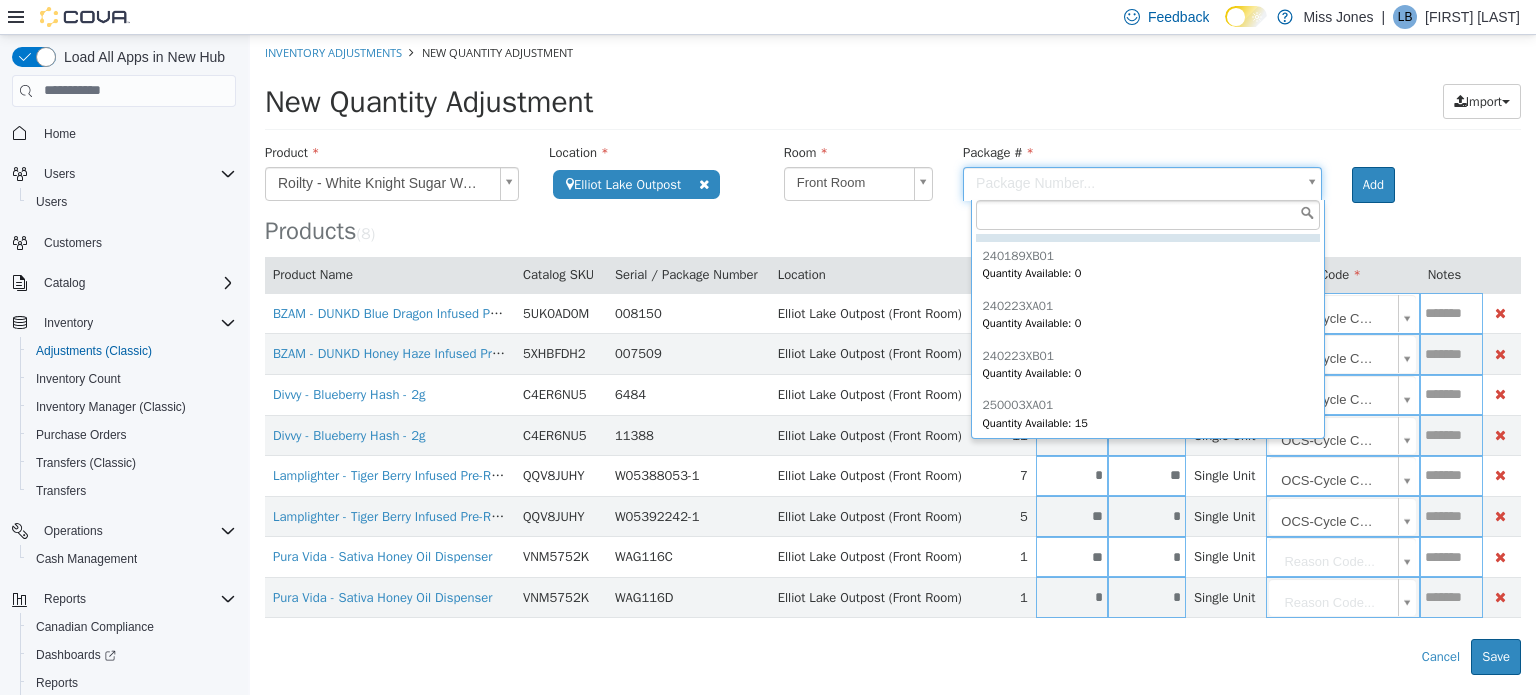 scroll, scrollTop: 197, scrollLeft: 0, axis: vertical 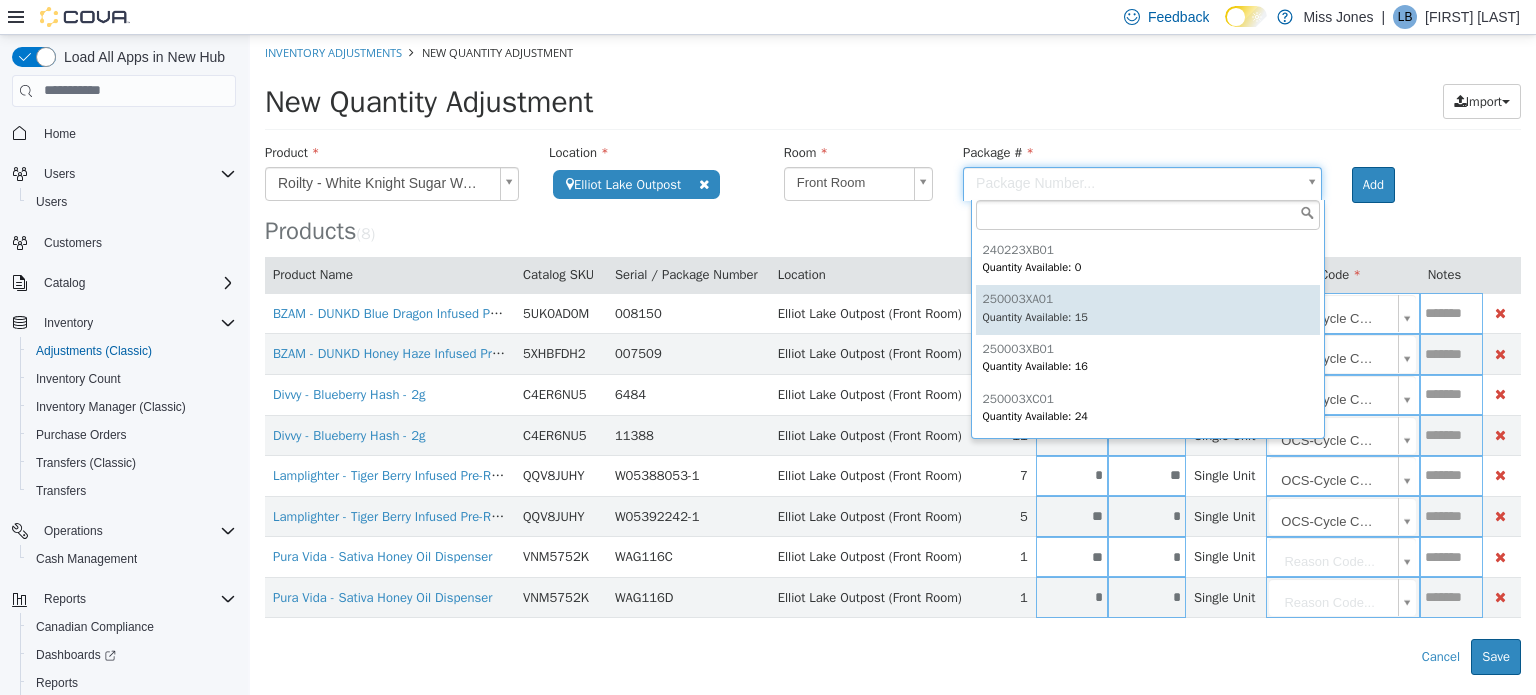 type on "**********" 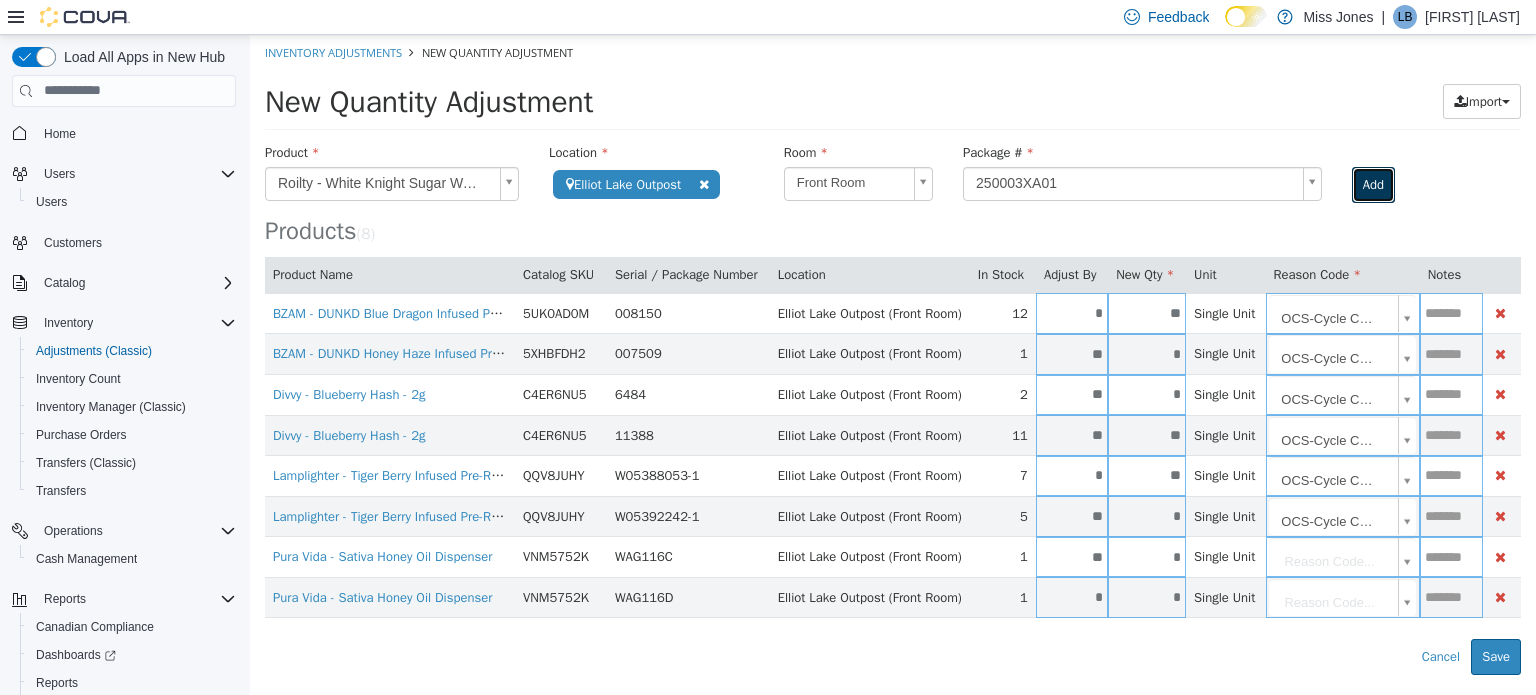 click on "Add" at bounding box center (1373, 184) 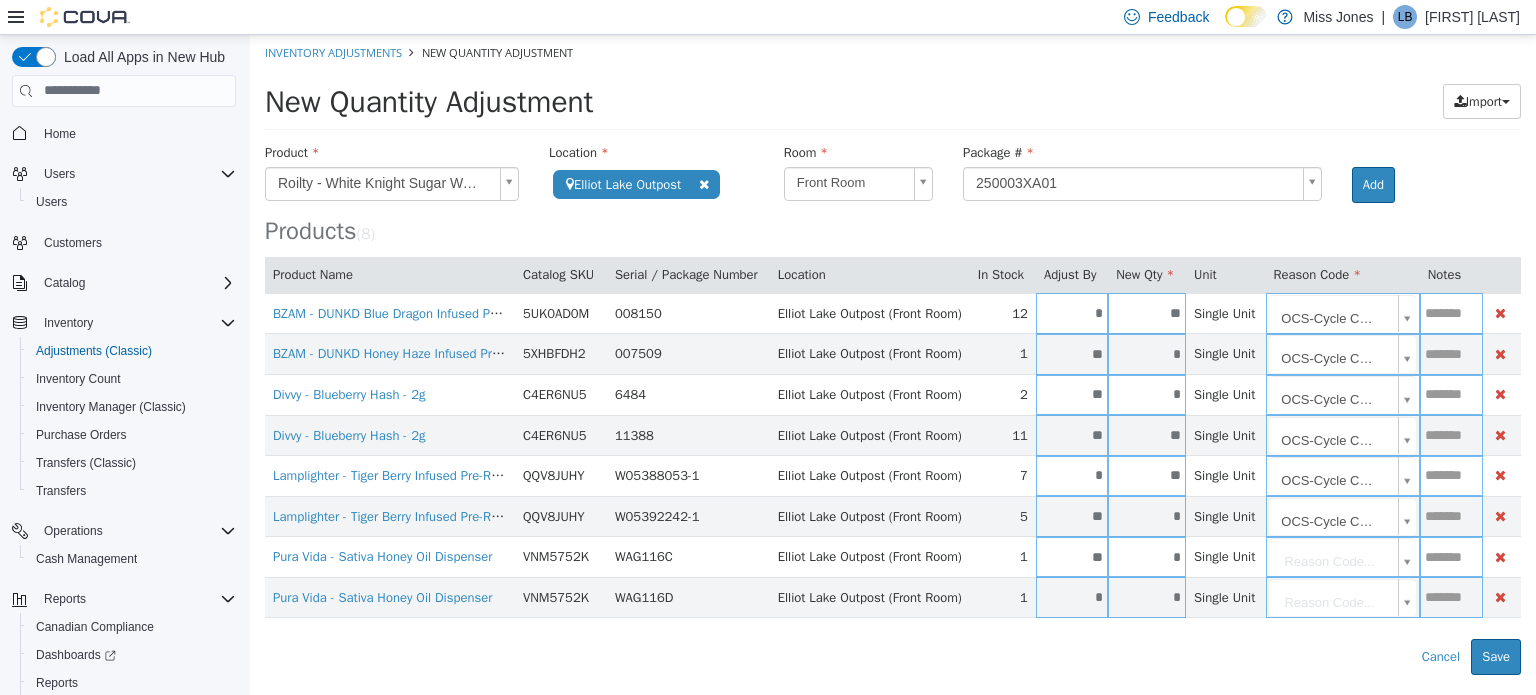 type 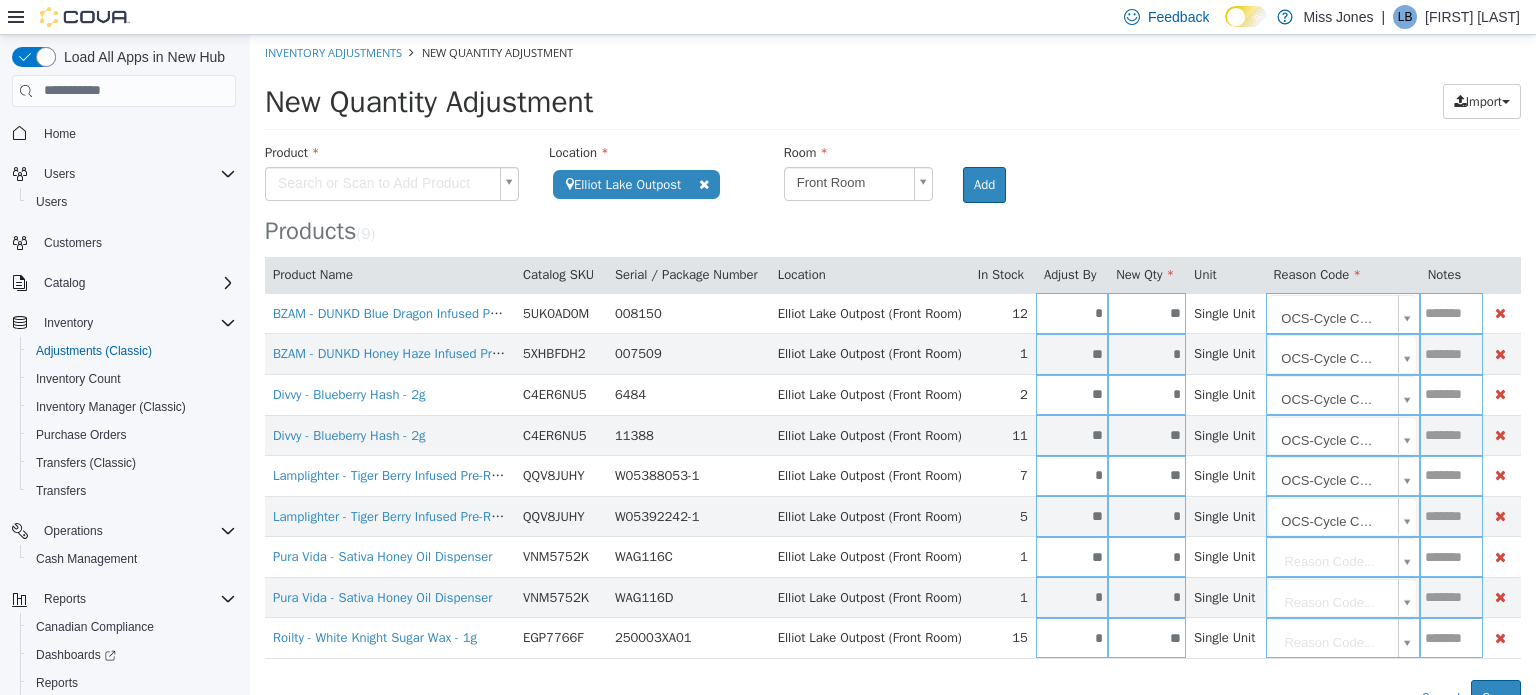 click on "**********" at bounding box center [893, 374] 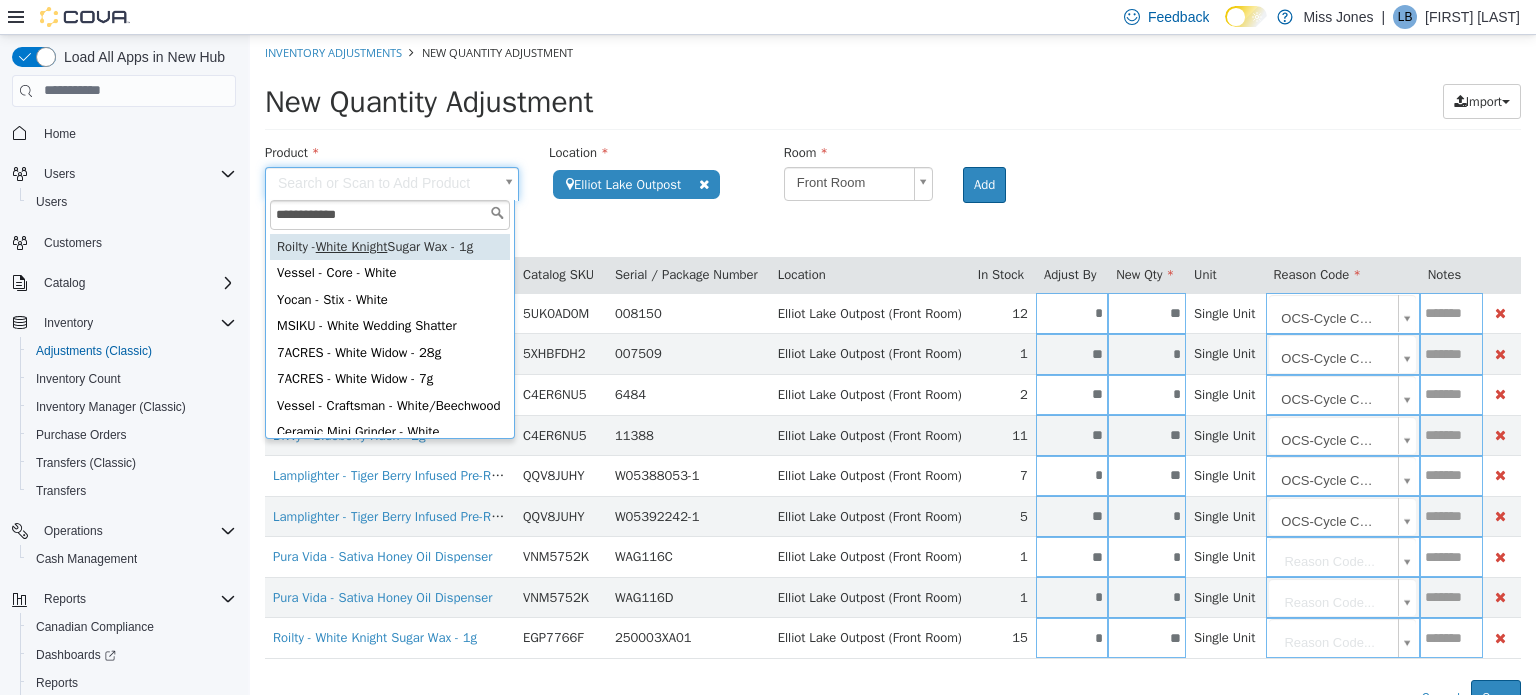 type on "**********" 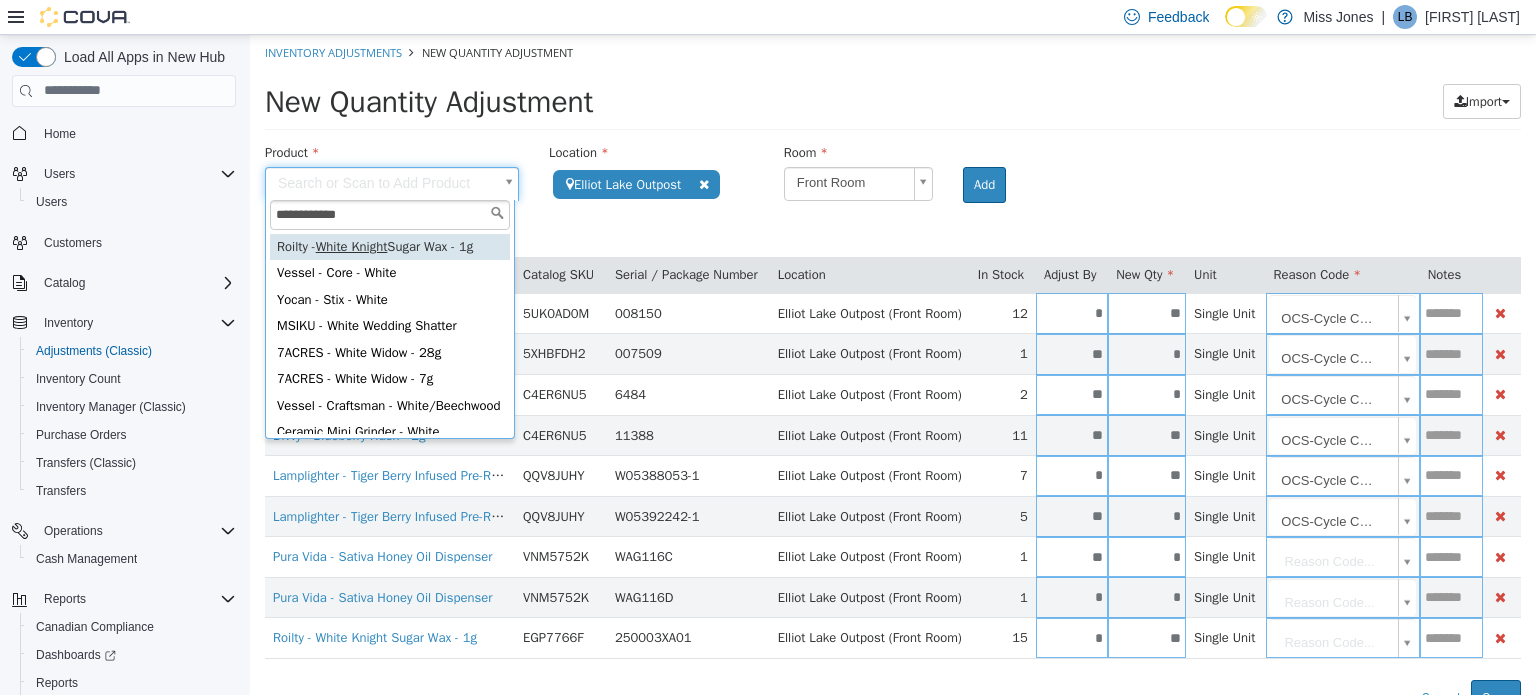 type on "**********" 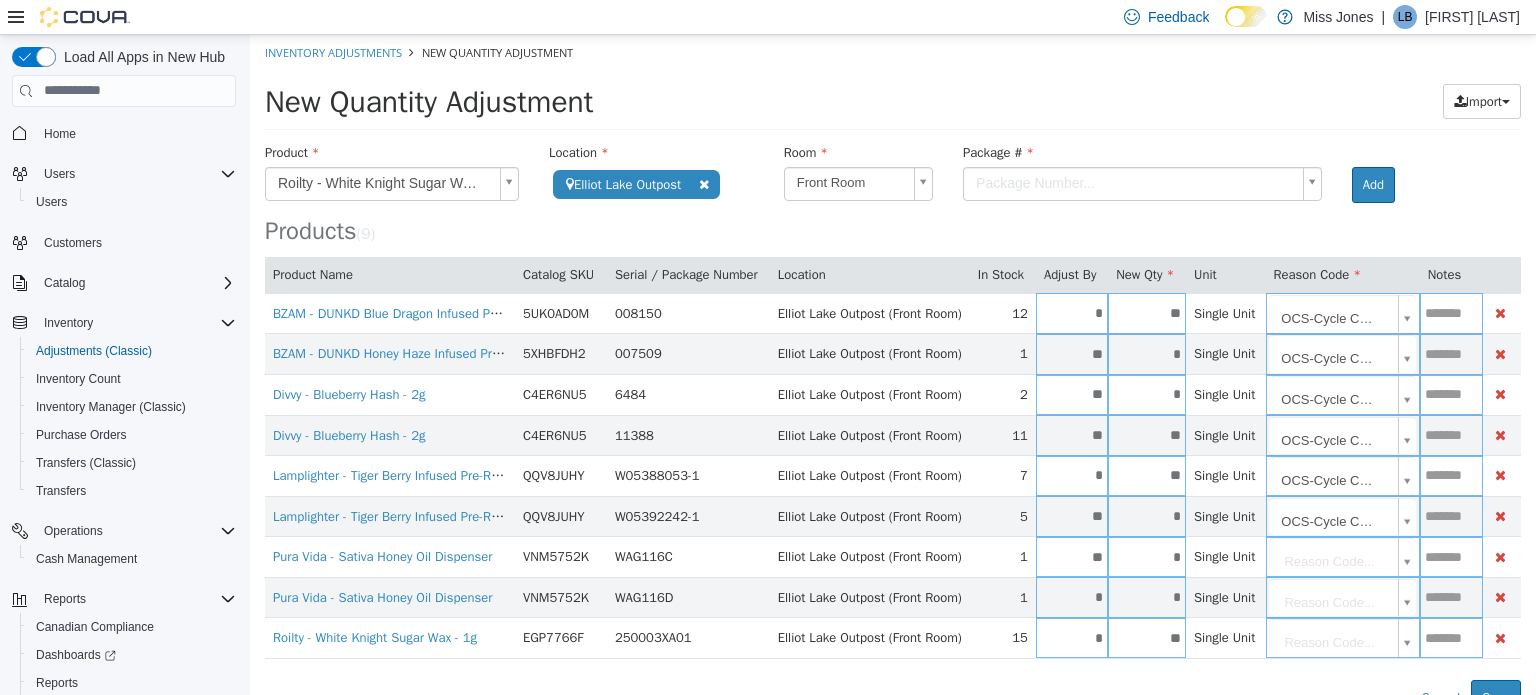 click on "**********" at bounding box center (893, 374) 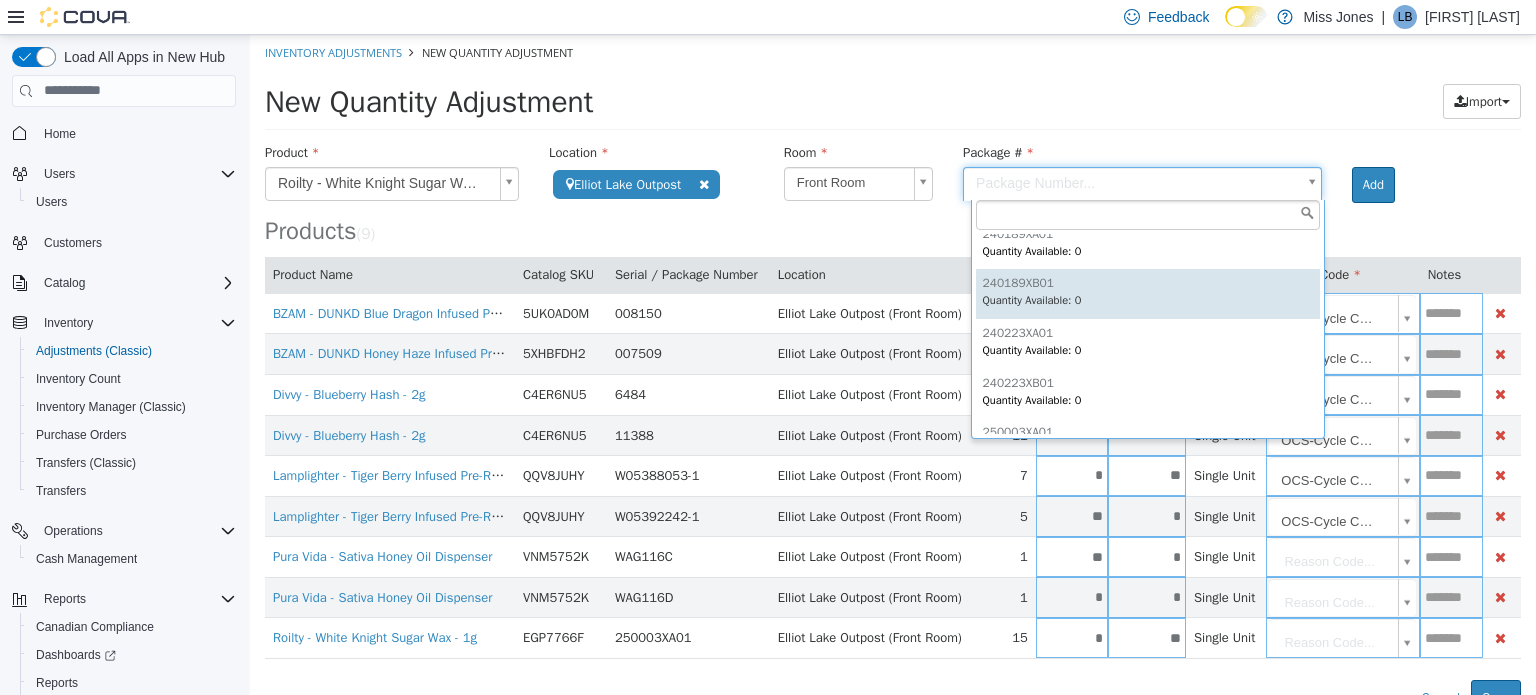 scroll, scrollTop: 197, scrollLeft: 0, axis: vertical 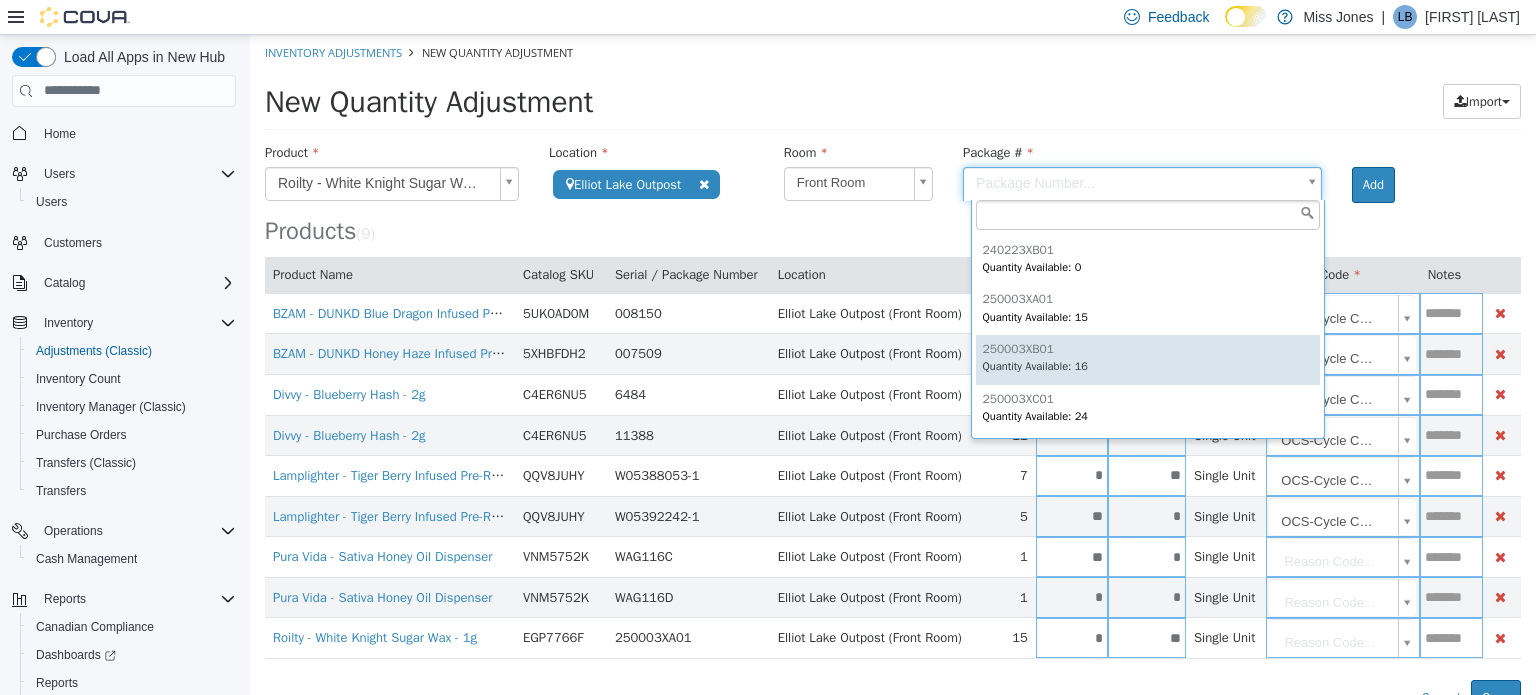 type on "**********" 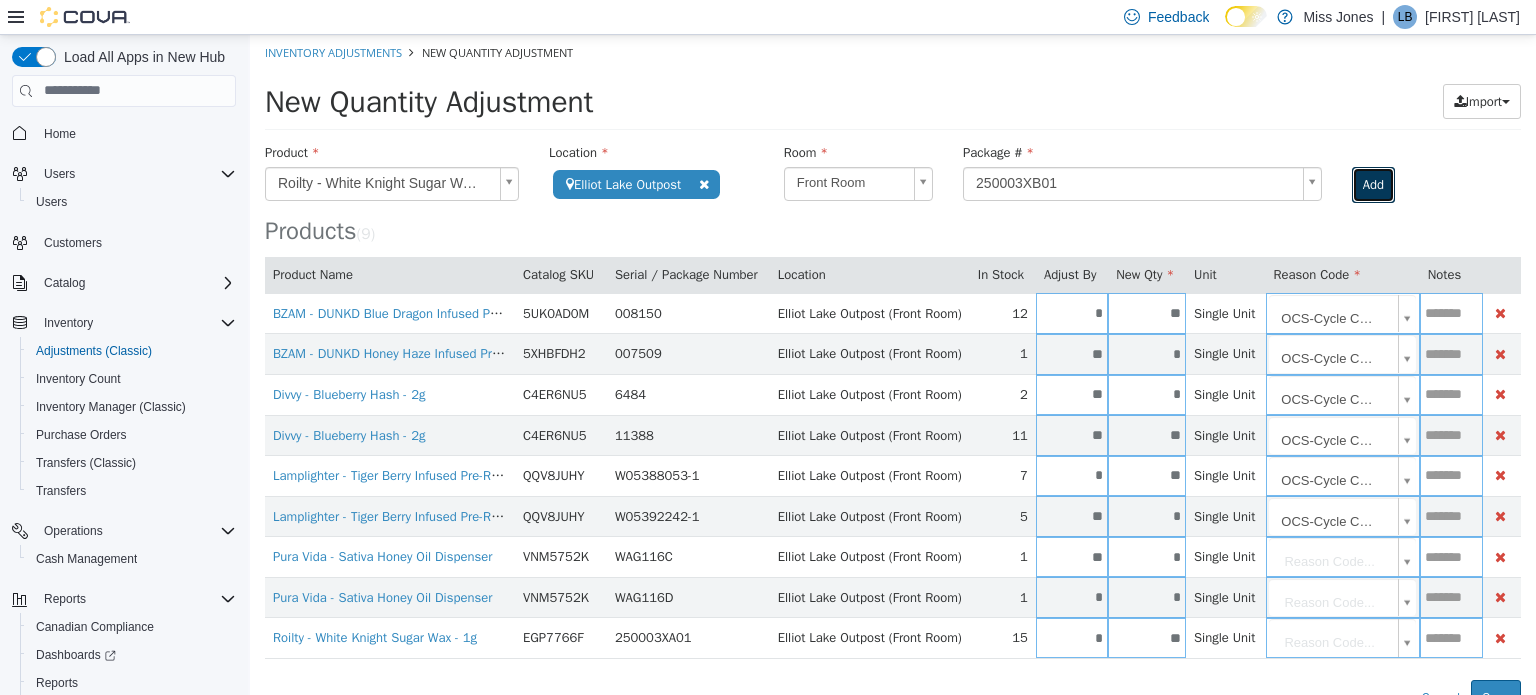 click on "Add" at bounding box center [1373, 184] 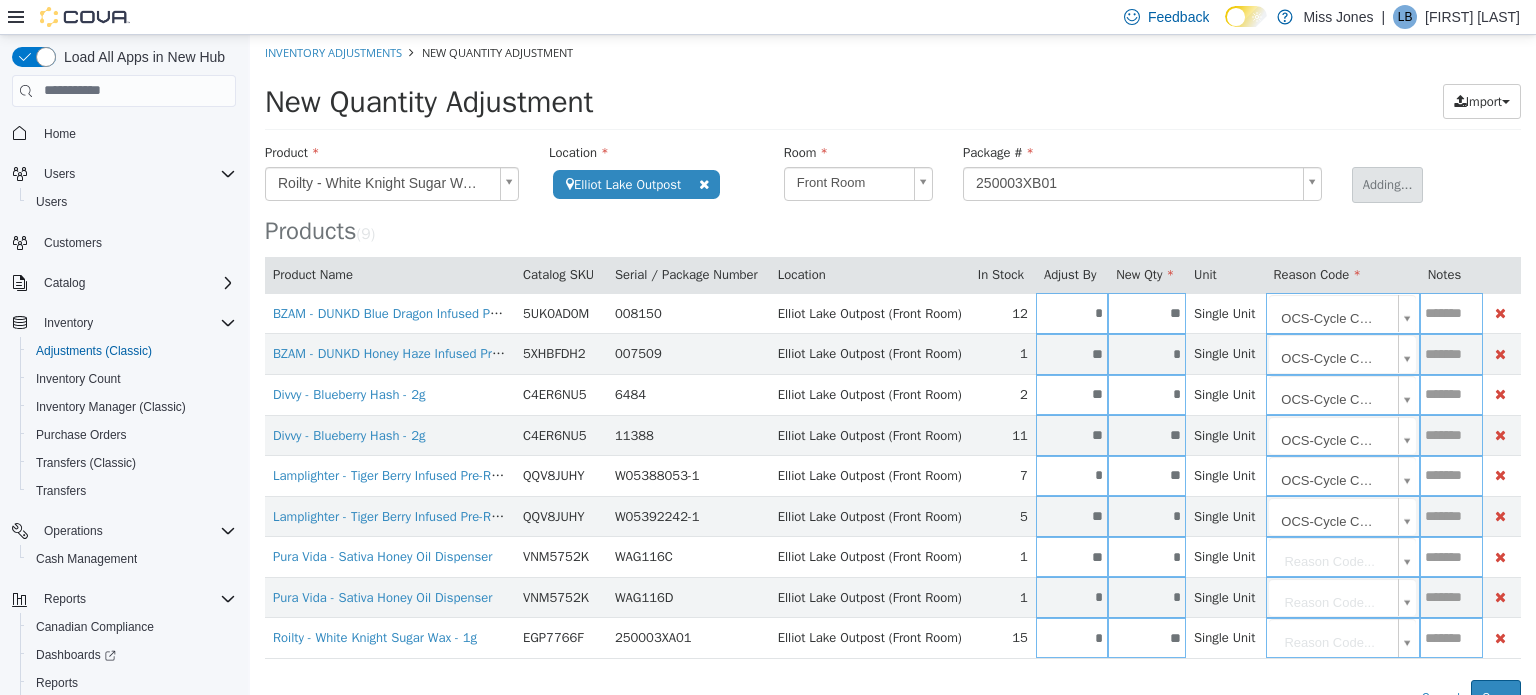type 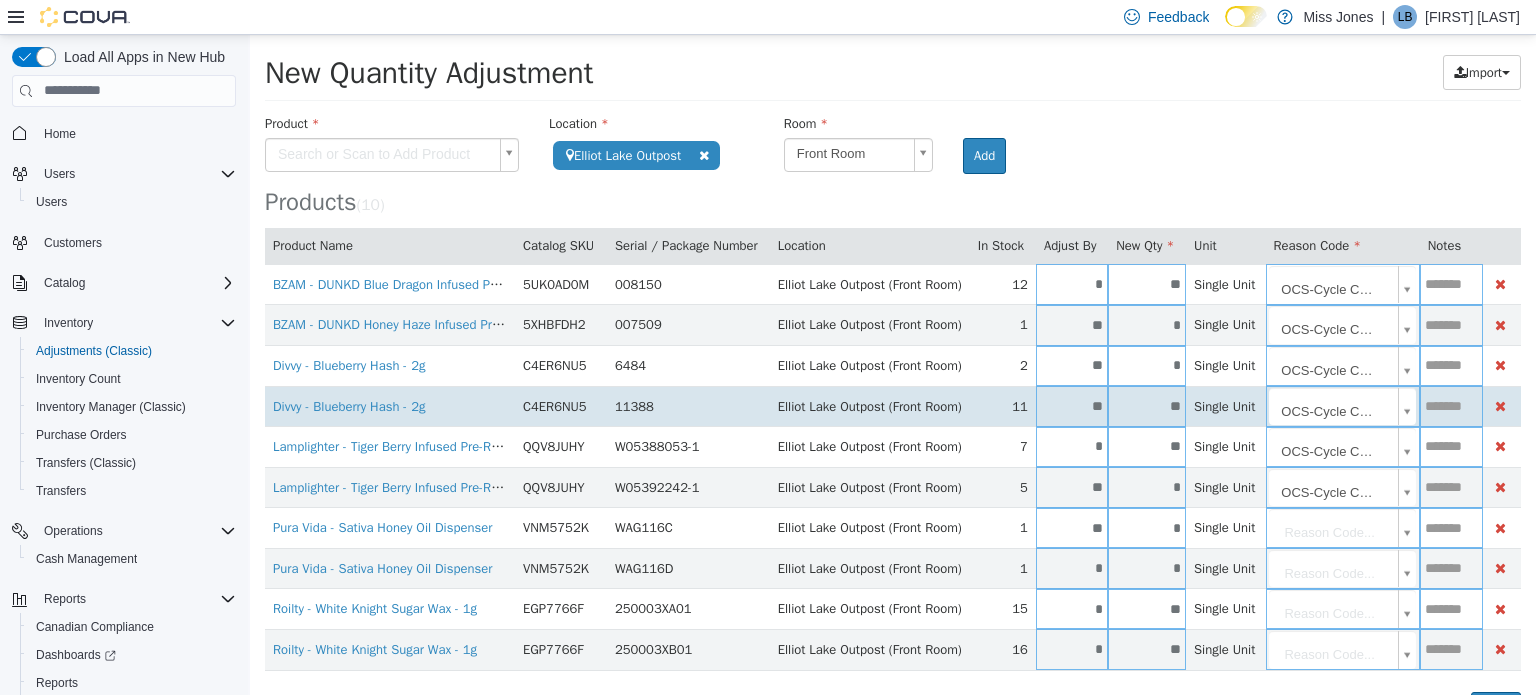 scroll, scrollTop: 56, scrollLeft: 0, axis: vertical 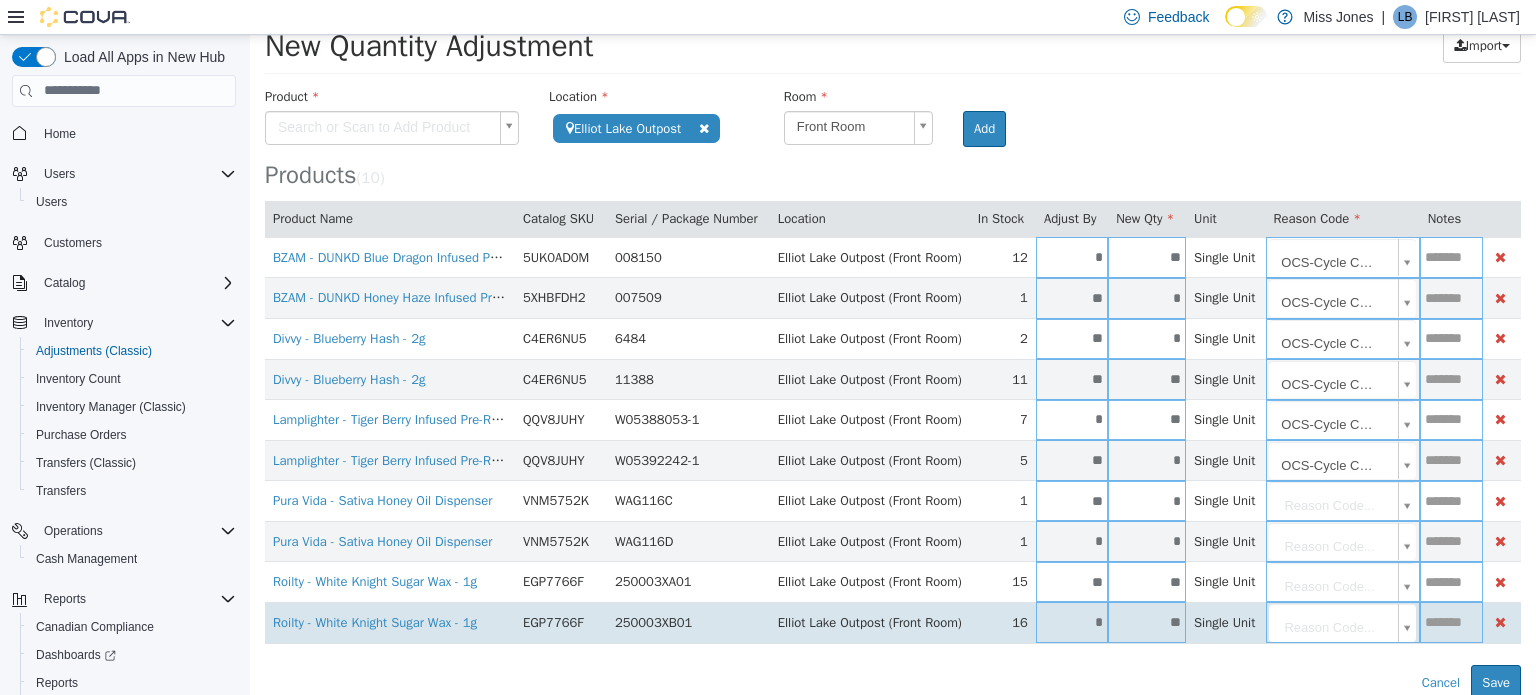 type on "**" 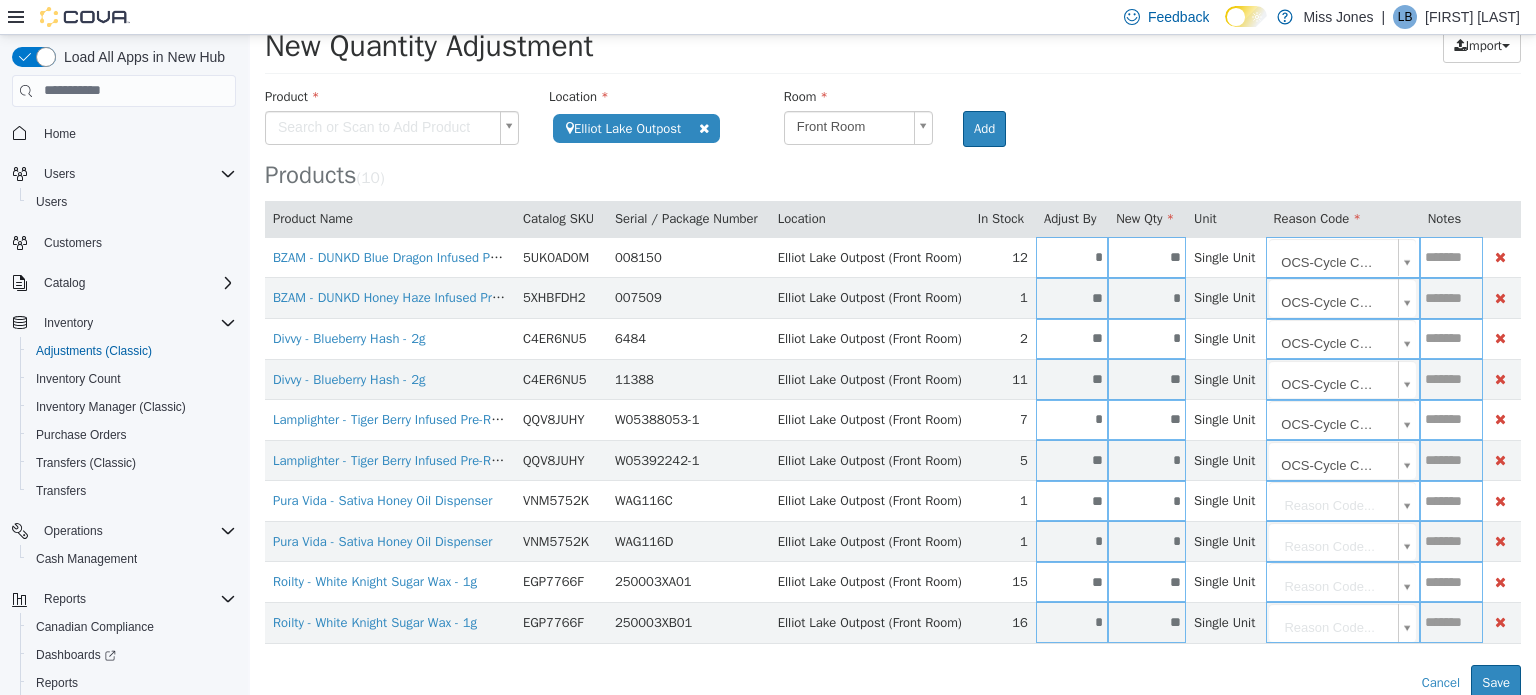 type on "*" 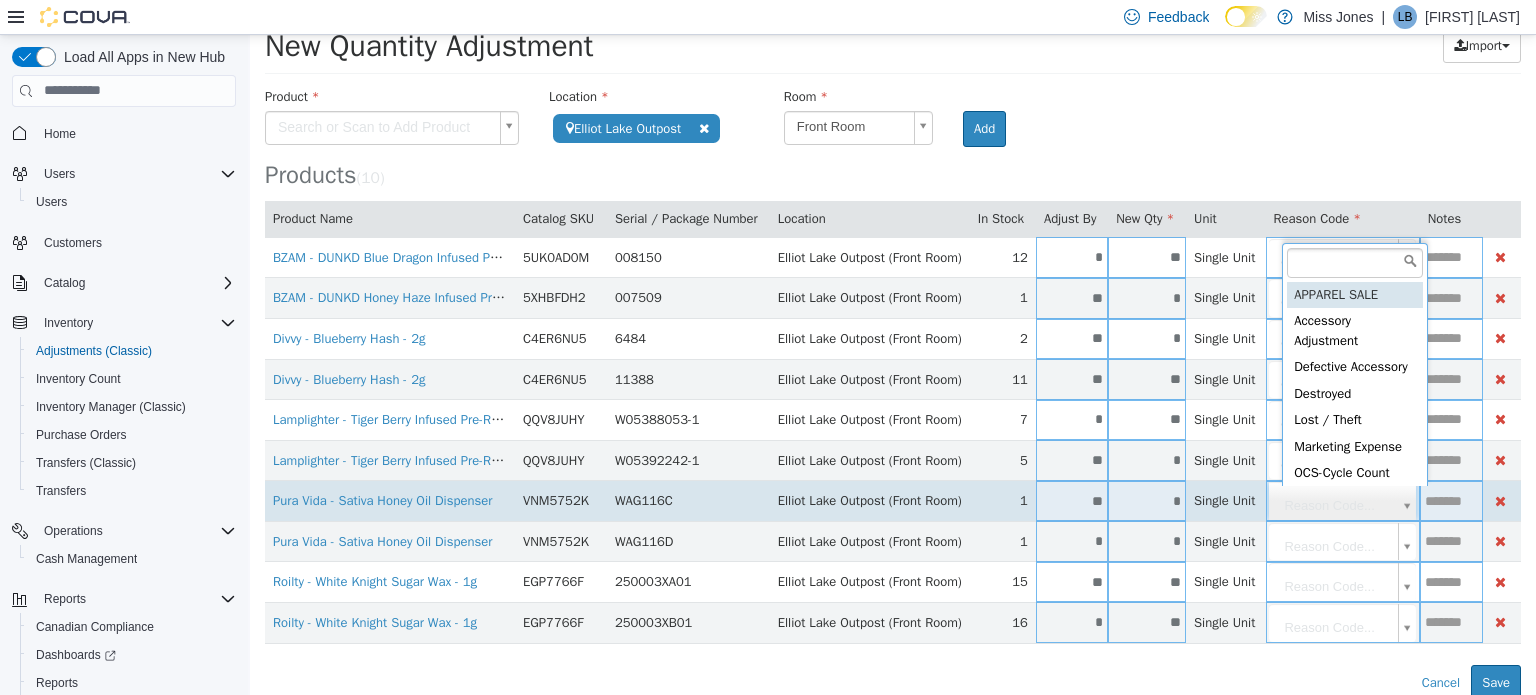 click on "**********" at bounding box center [893, 338] 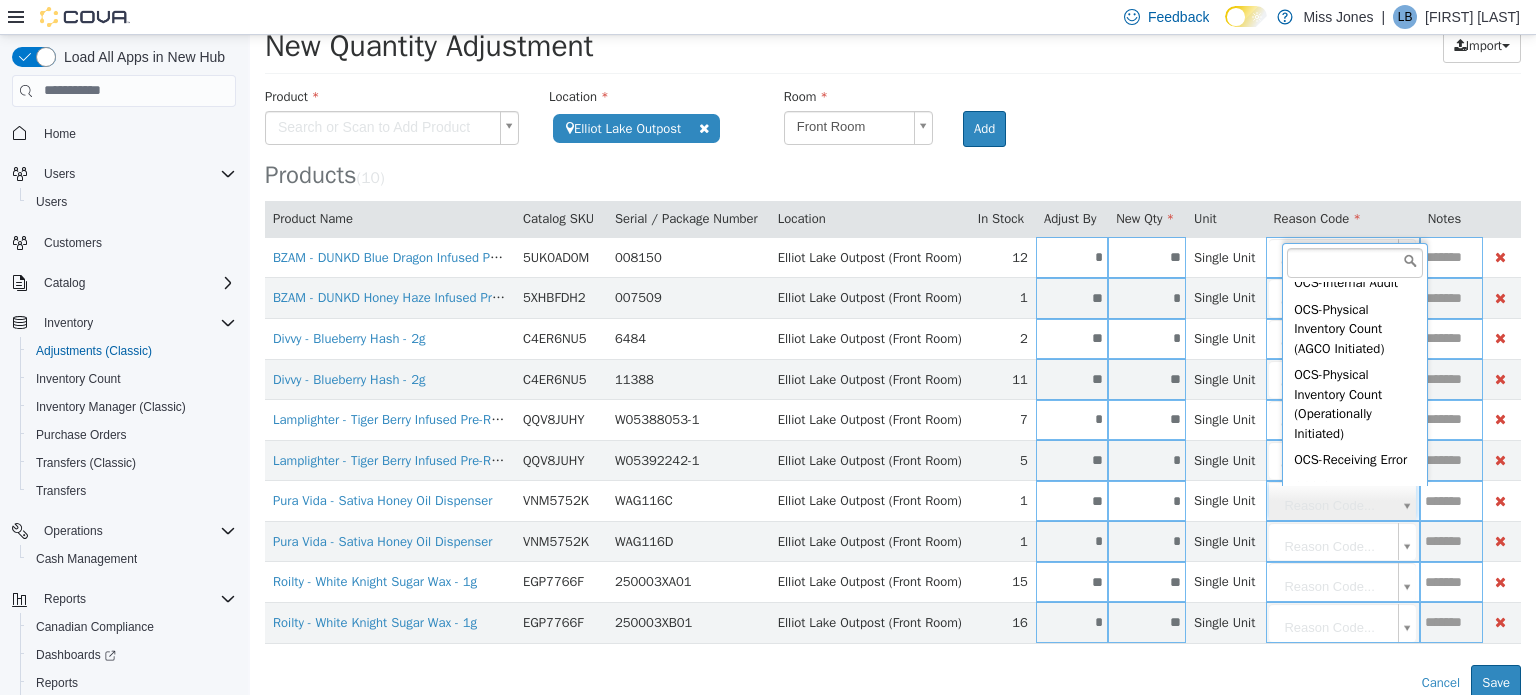 scroll, scrollTop: 209, scrollLeft: 0, axis: vertical 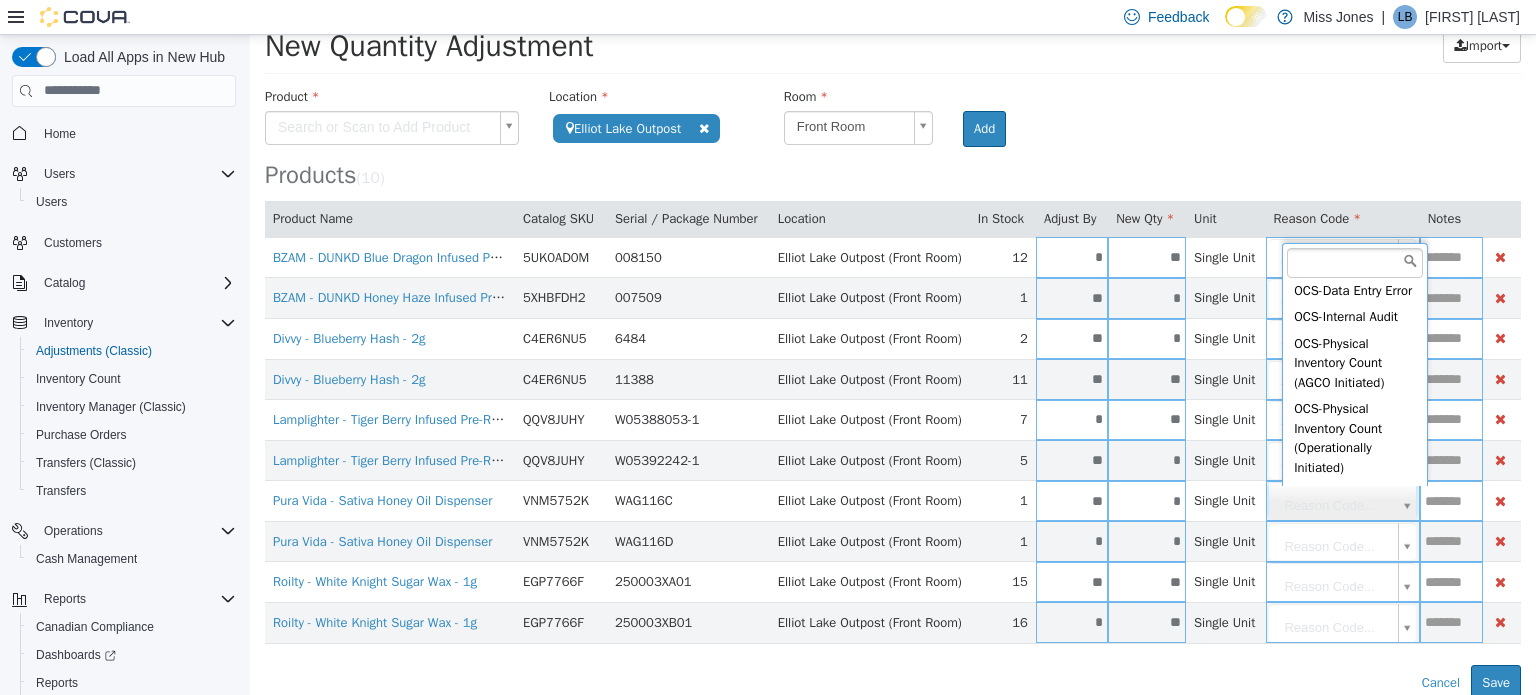 type on "**********" 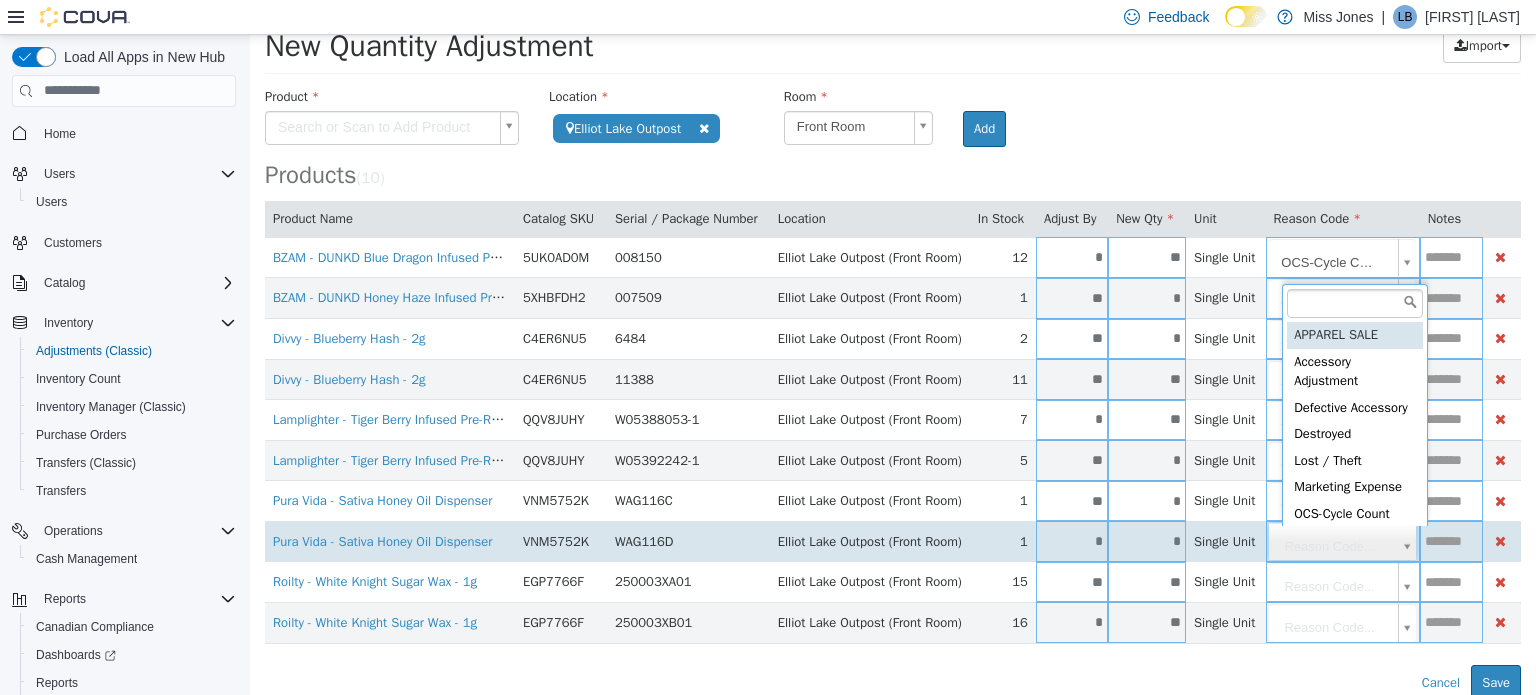 click on "**********" at bounding box center (893, 338) 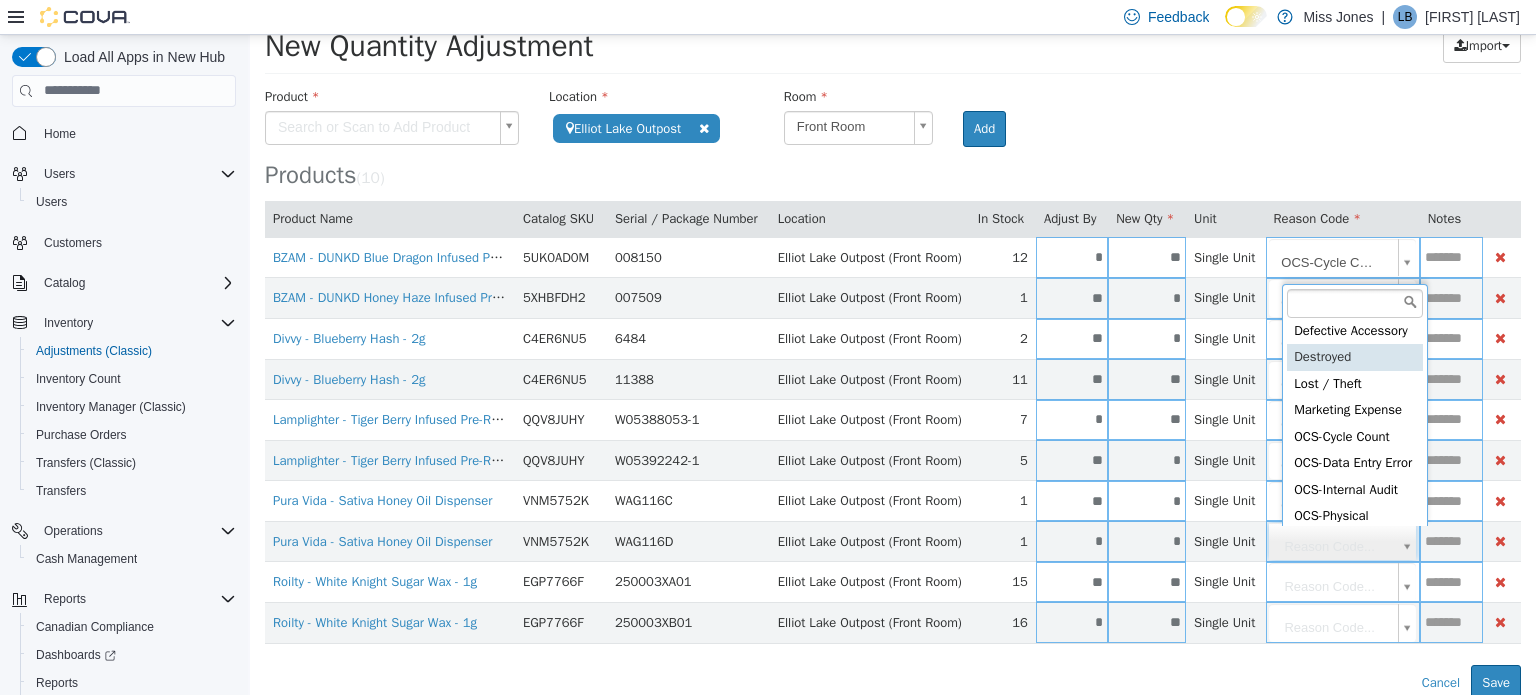 scroll, scrollTop: 200, scrollLeft: 0, axis: vertical 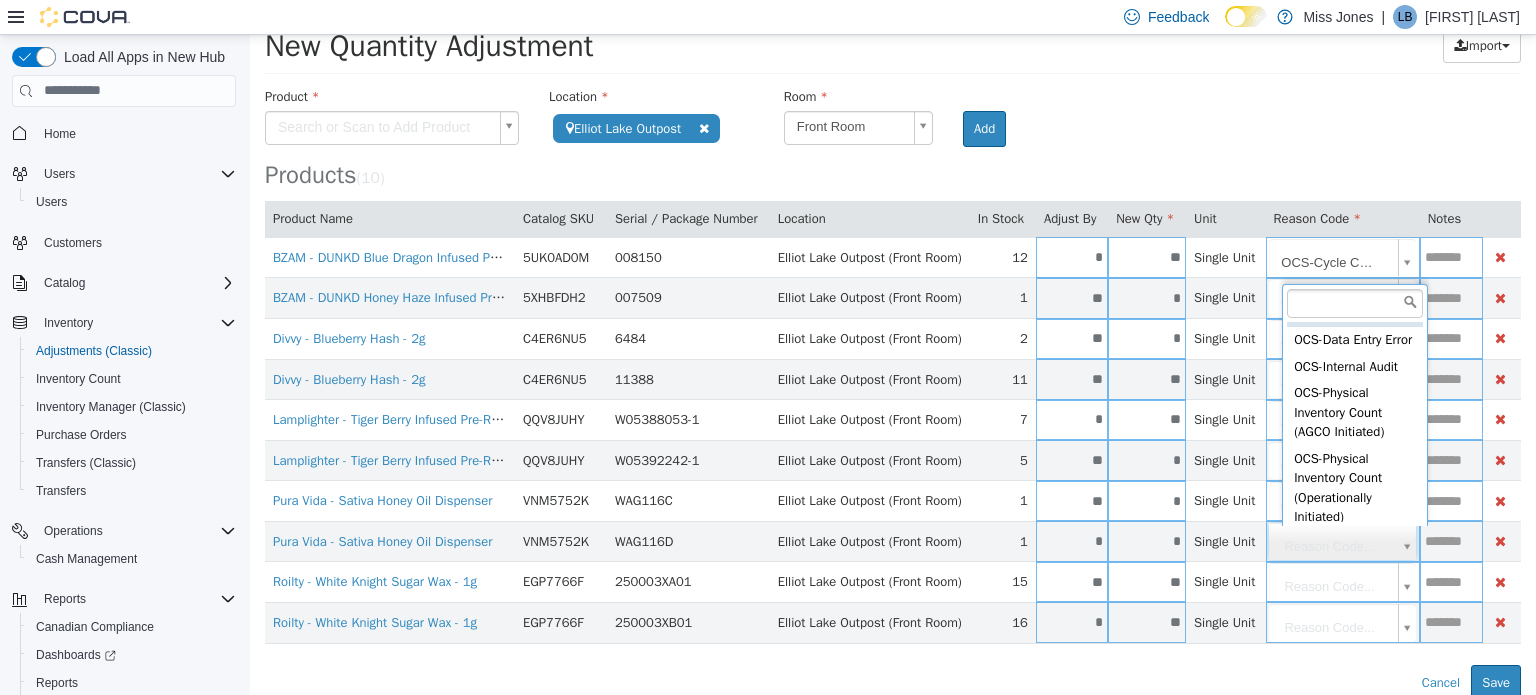 type on "**********" 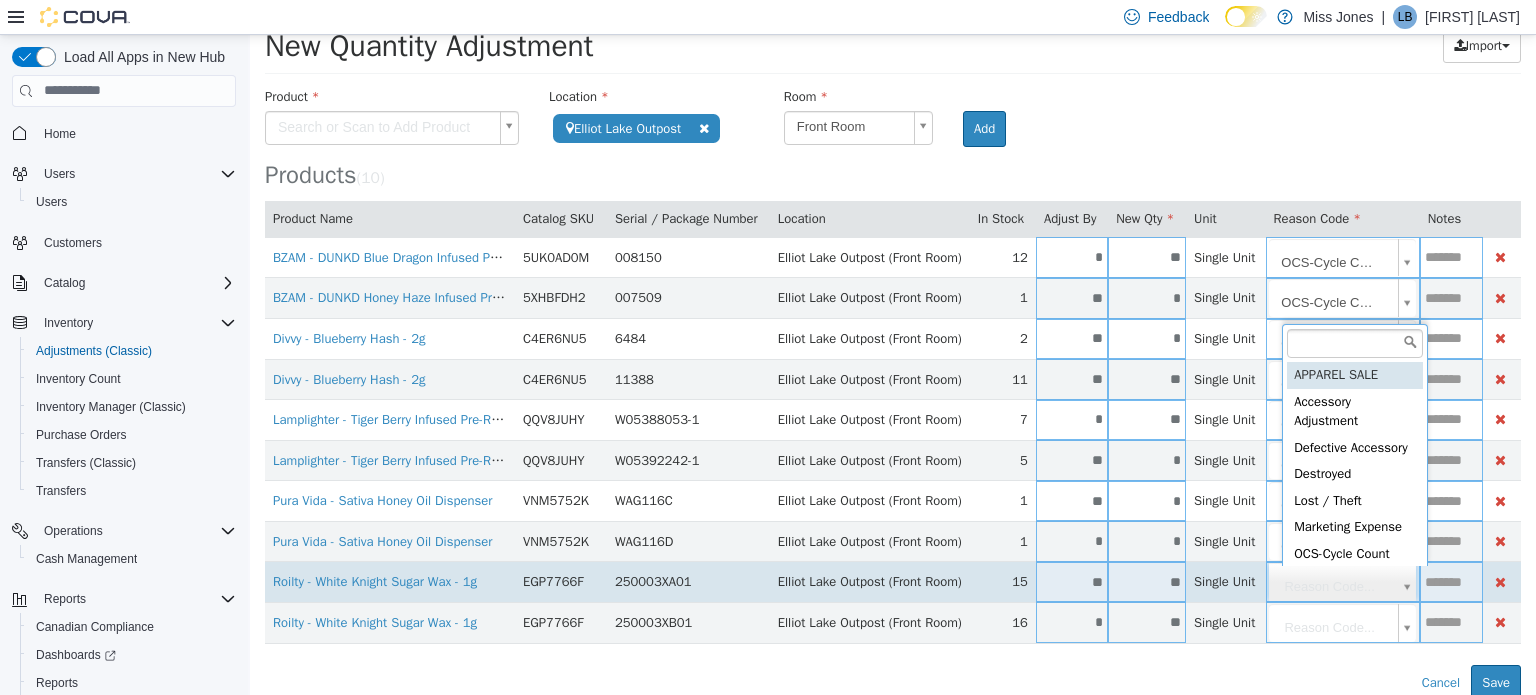 click on "**********" at bounding box center [893, 338] 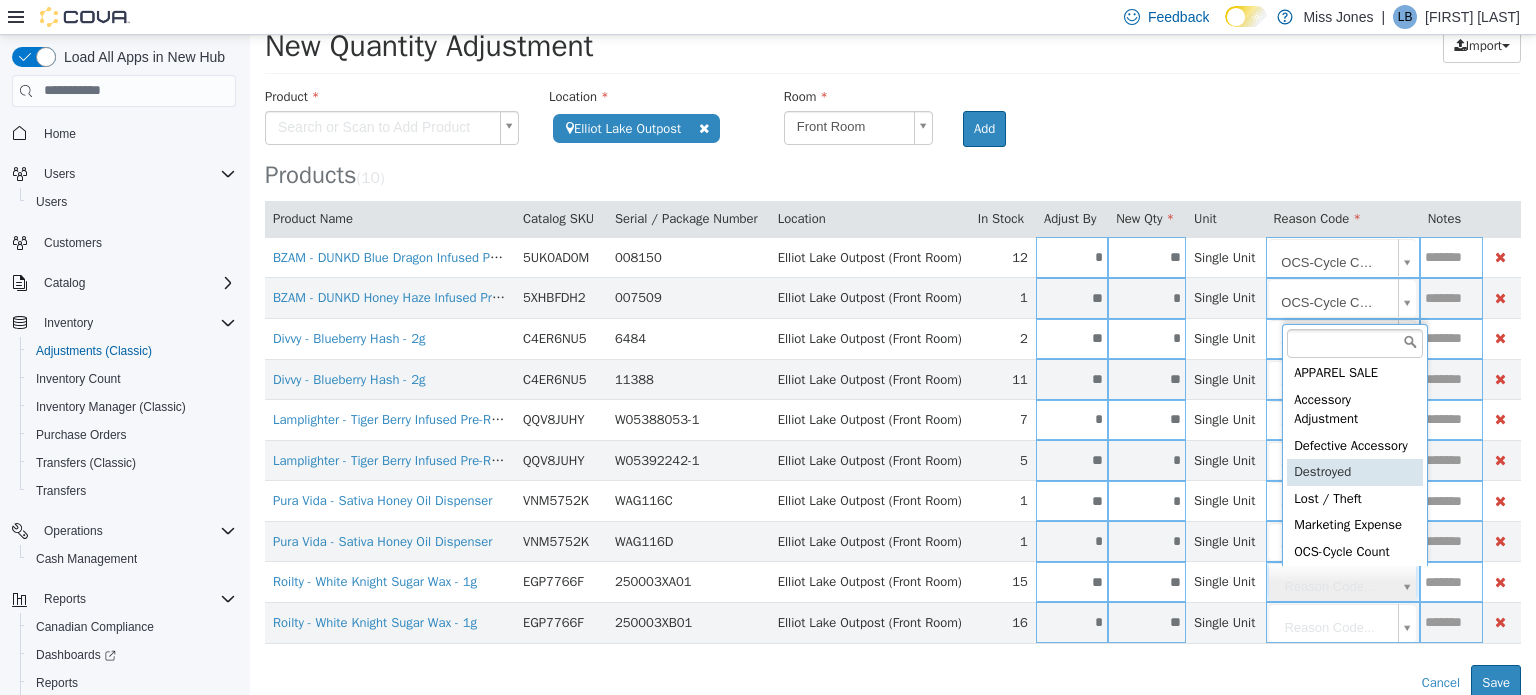 scroll, scrollTop: 0, scrollLeft: 0, axis: both 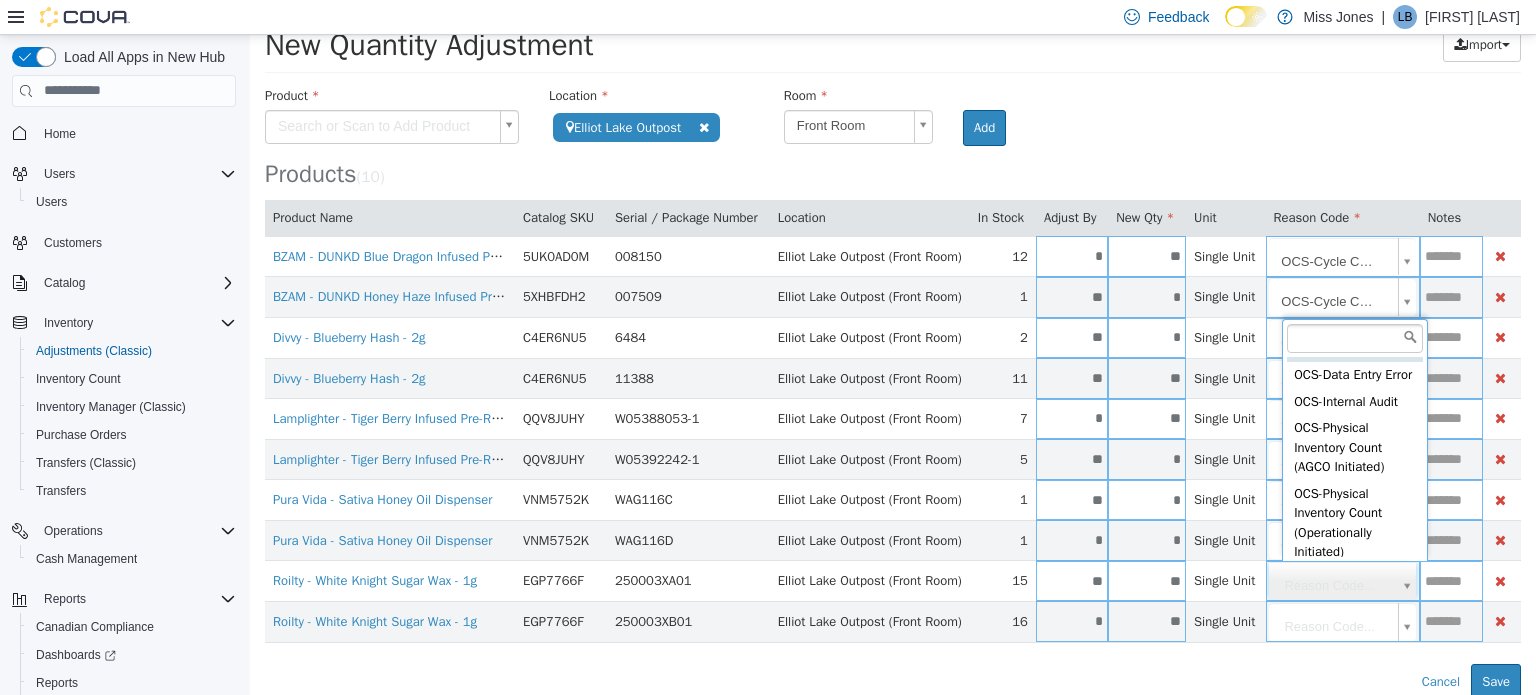 type on "**********" 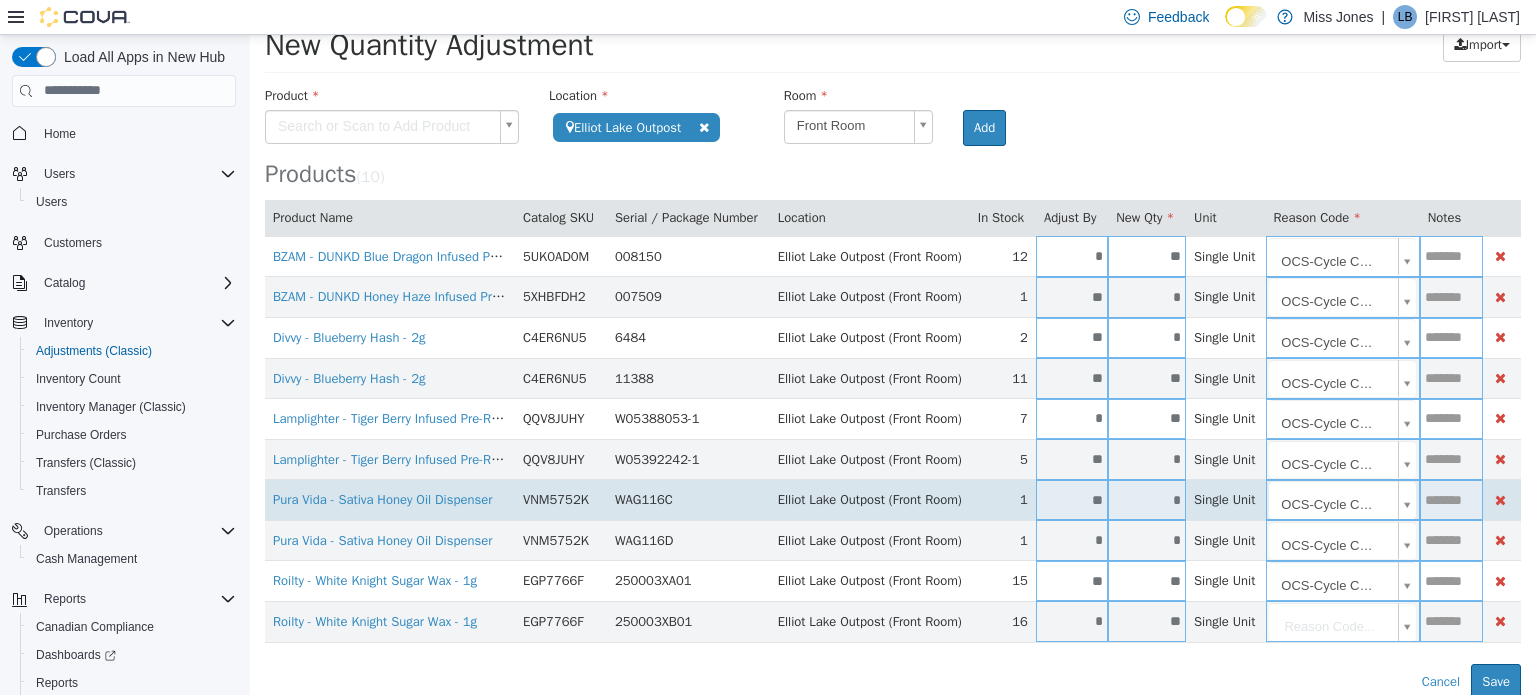 scroll, scrollTop: 56, scrollLeft: 0, axis: vertical 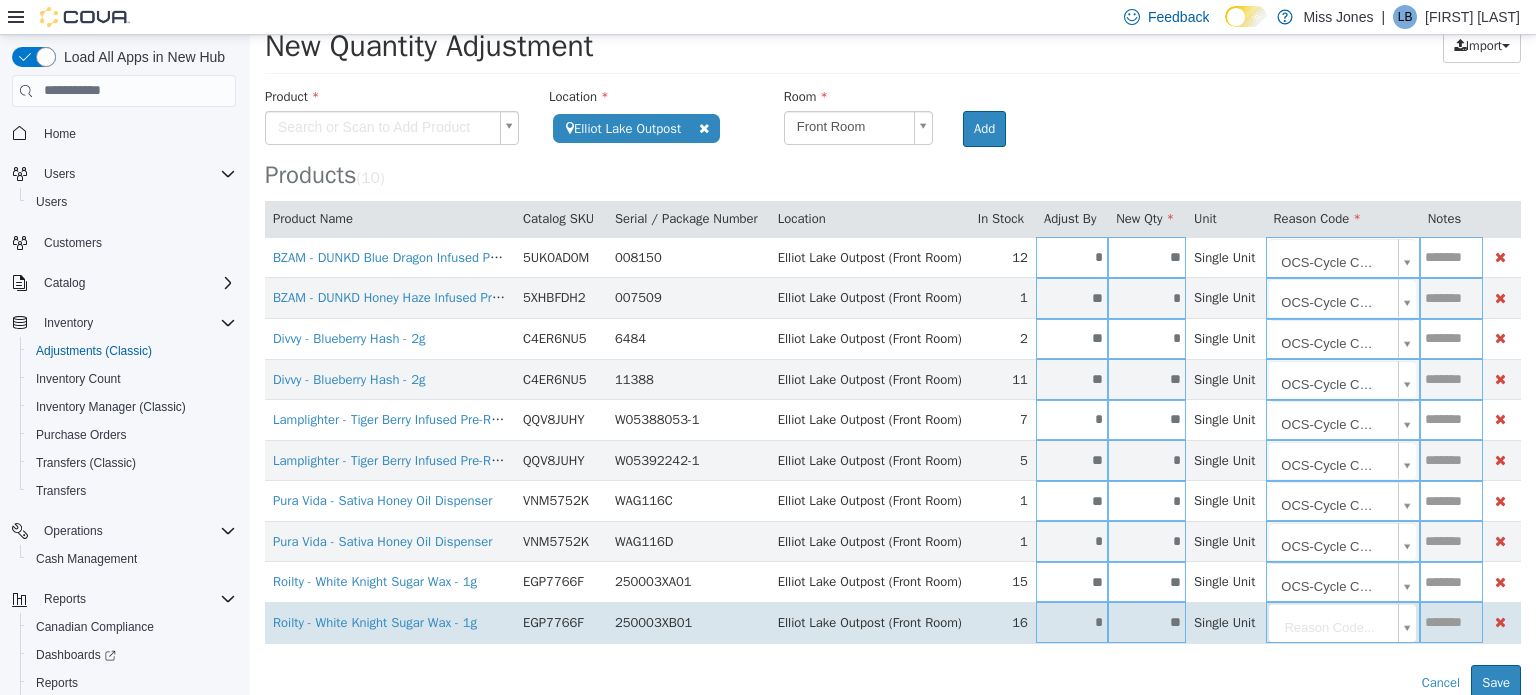 click on "**********" at bounding box center [893, 338] 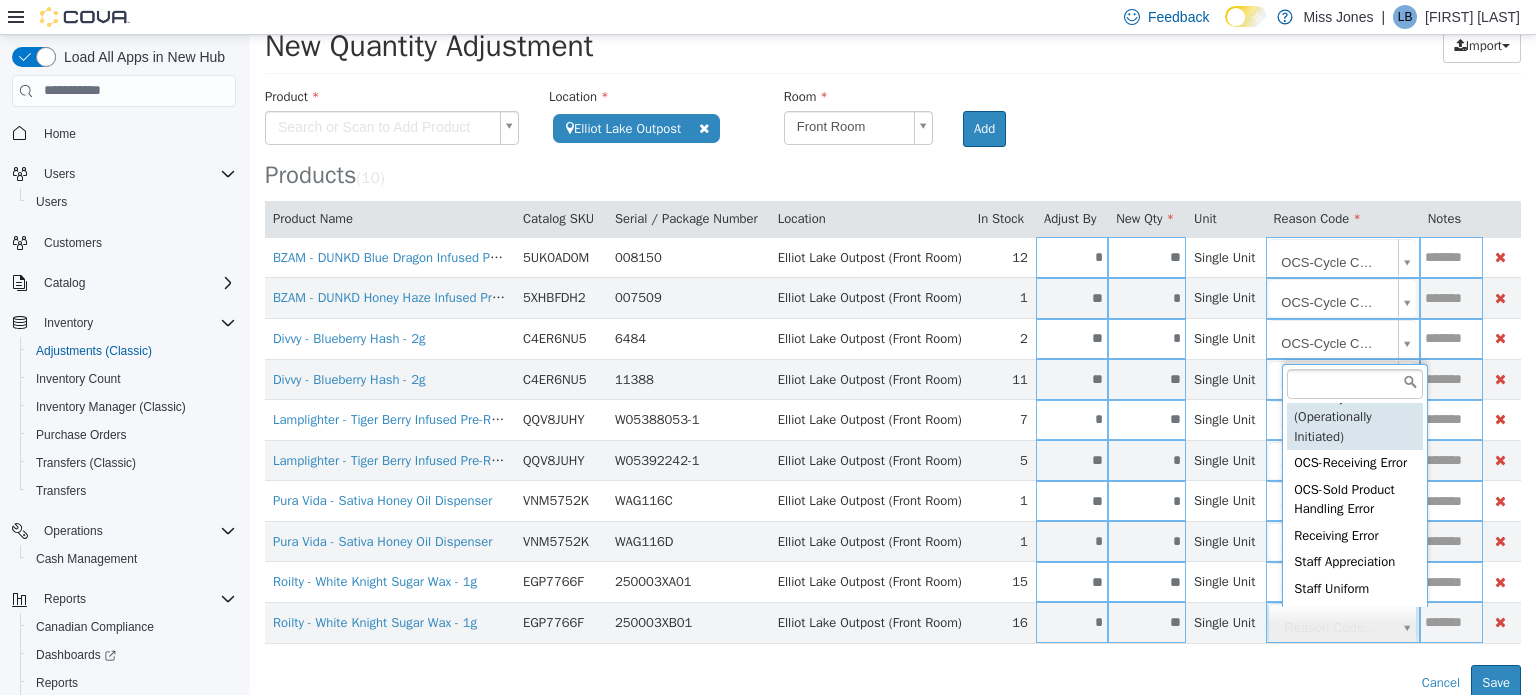 scroll, scrollTop: 458, scrollLeft: 0, axis: vertical 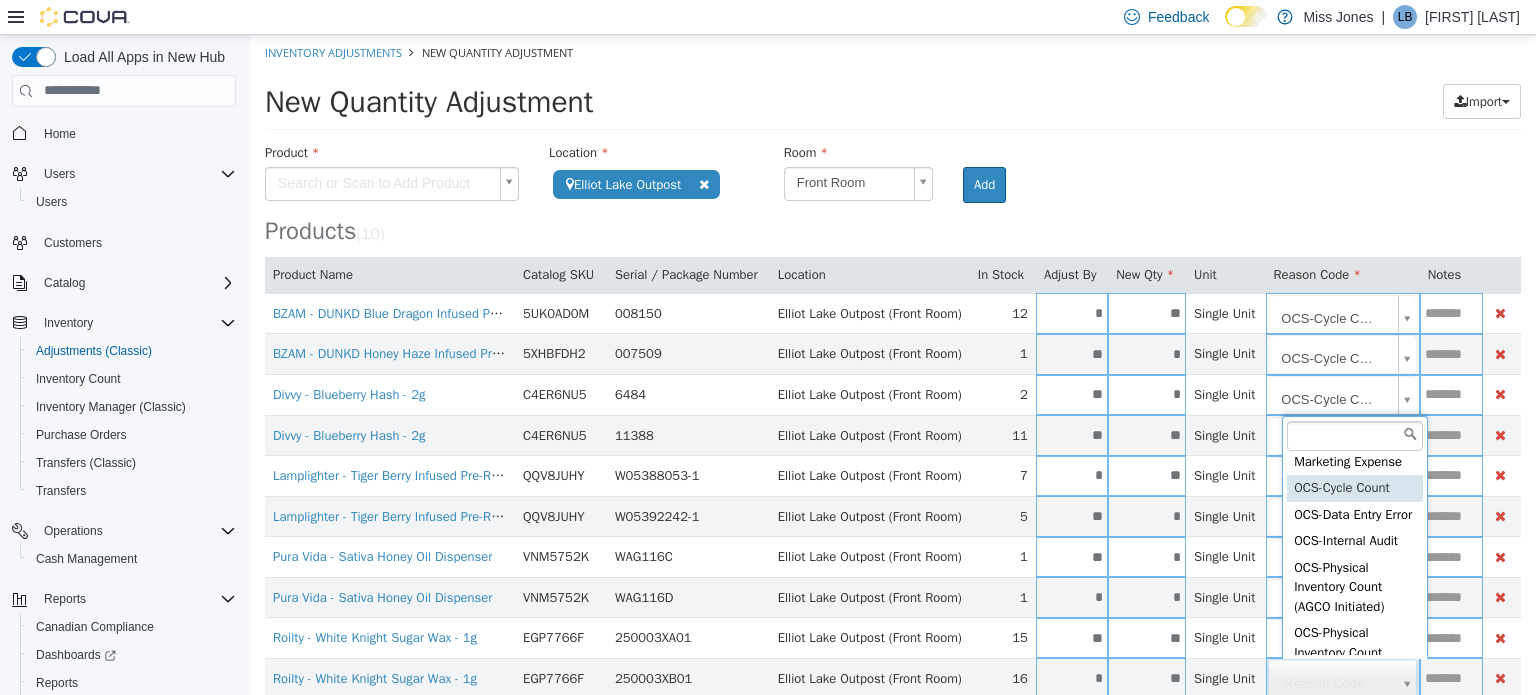 type on "**********" 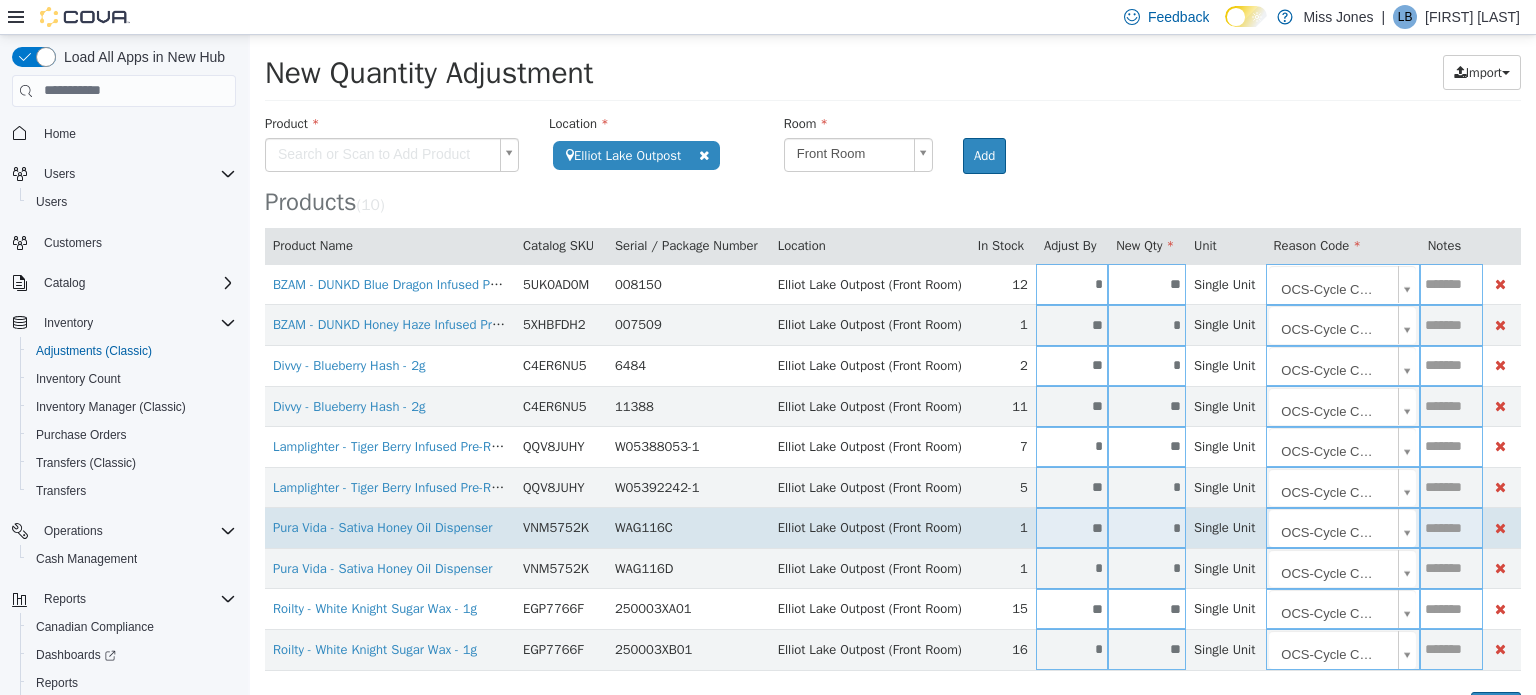 scroll, scrollTop: 56, scrollLeft: 0, axis: vertical 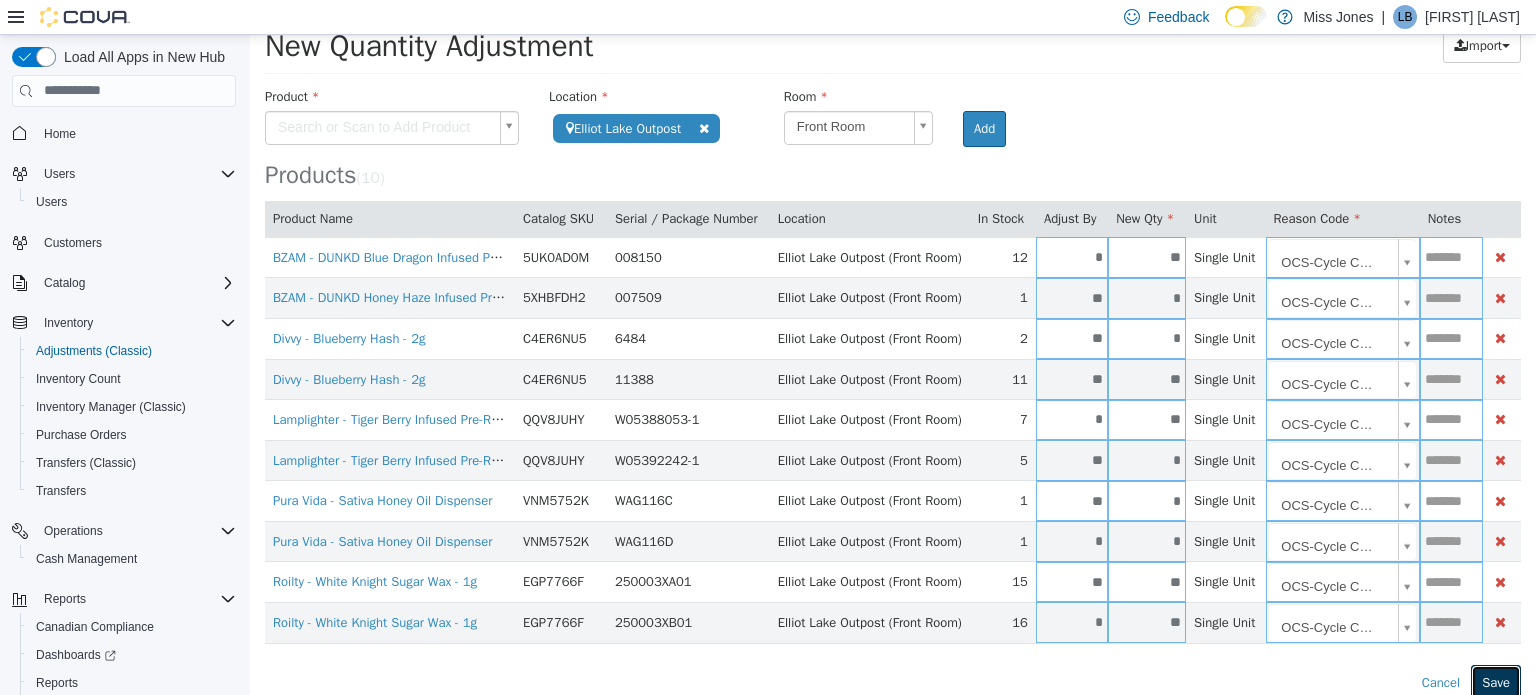 click on "Save" at bounding box center [1496, 682] 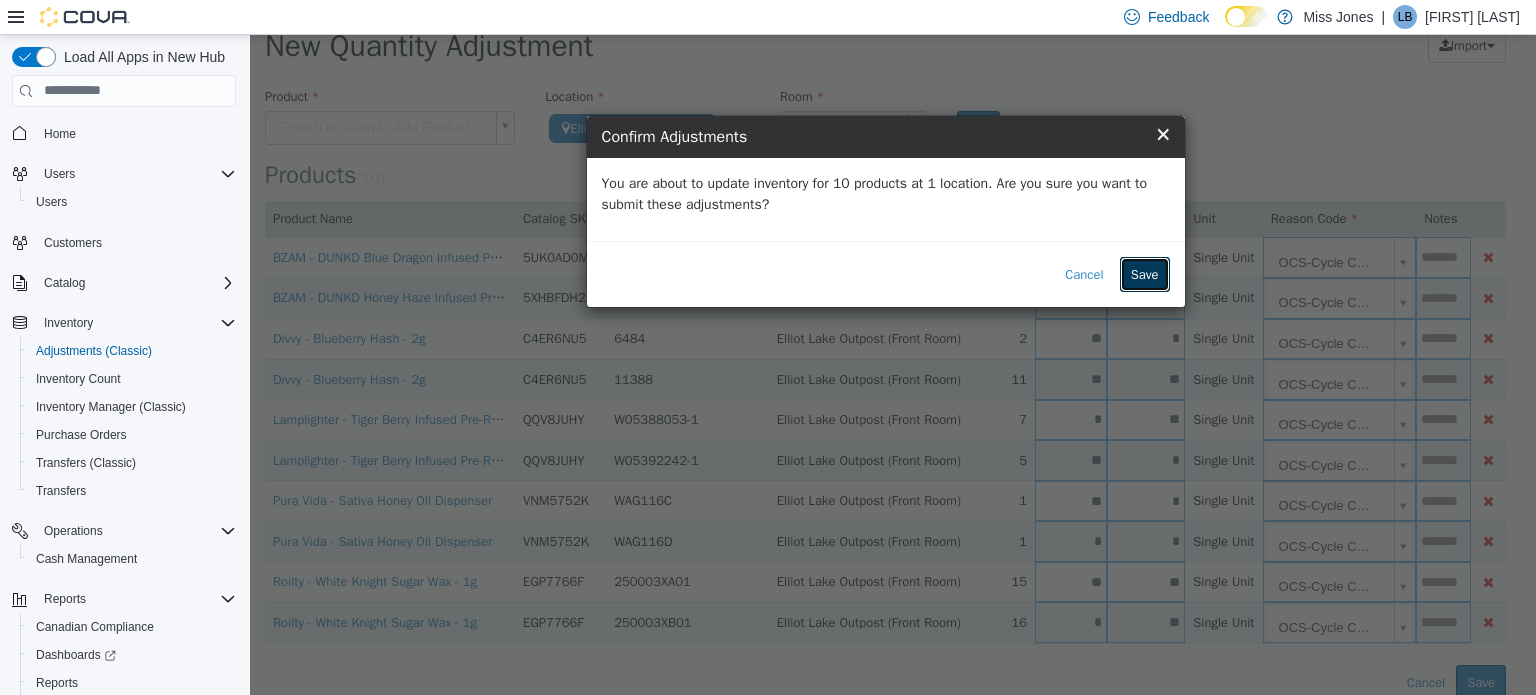 click on "Save" at bounding box center [1145, 274] 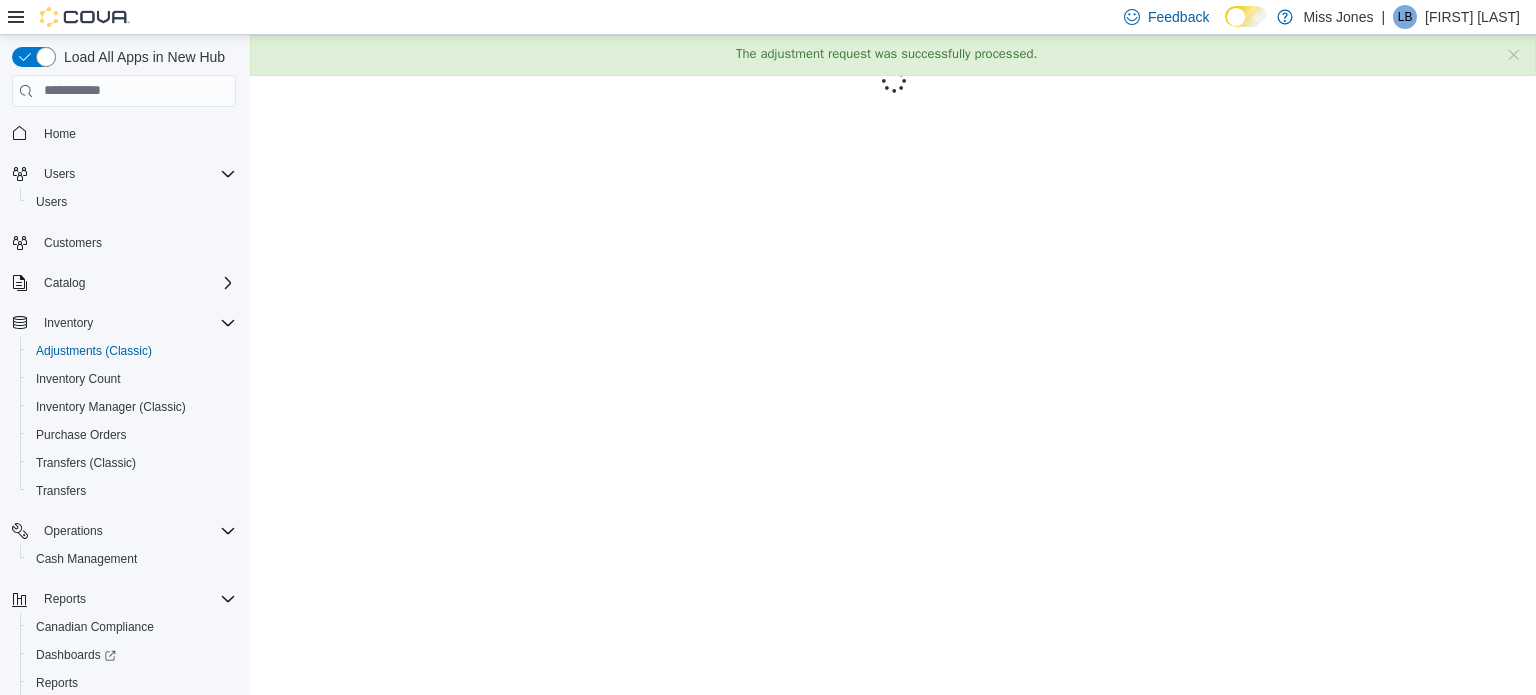 scroll, scrollTop: 0, scrollLeft: 0, axis: both 